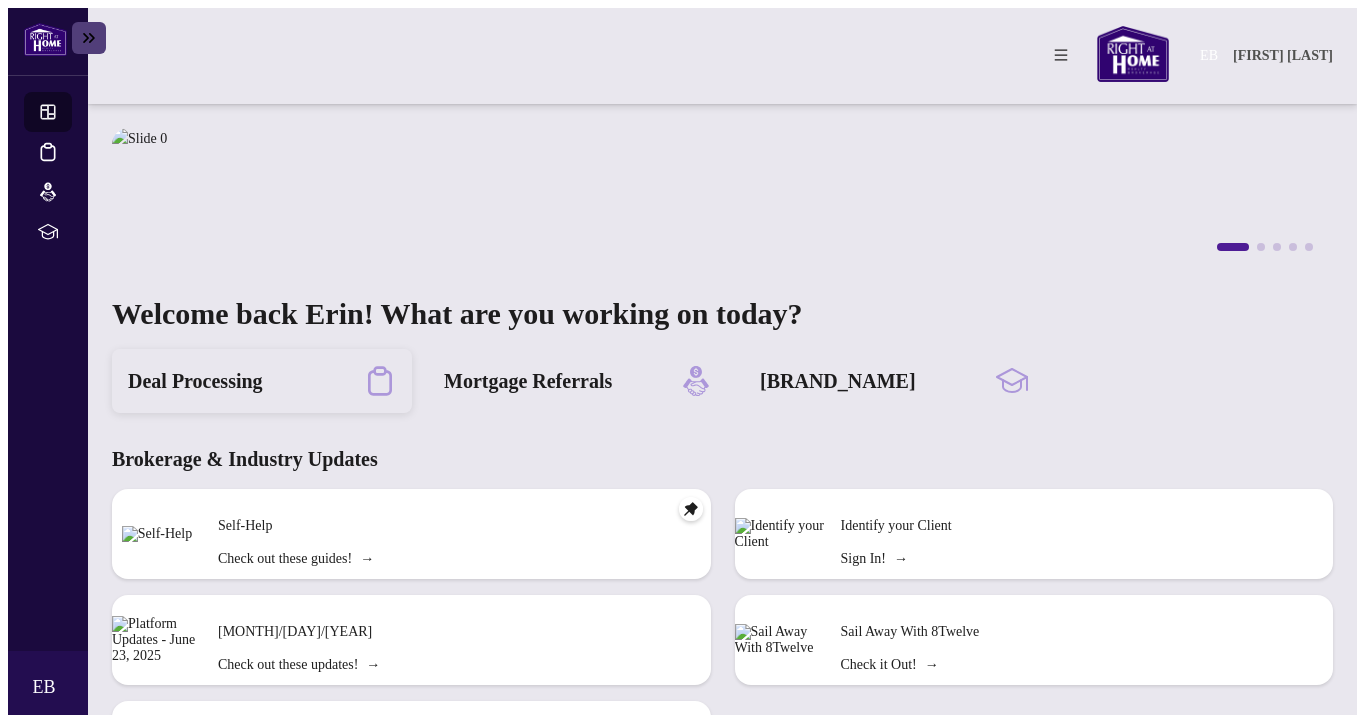 click on "Deal Processing" at bounding box center (262, 381) 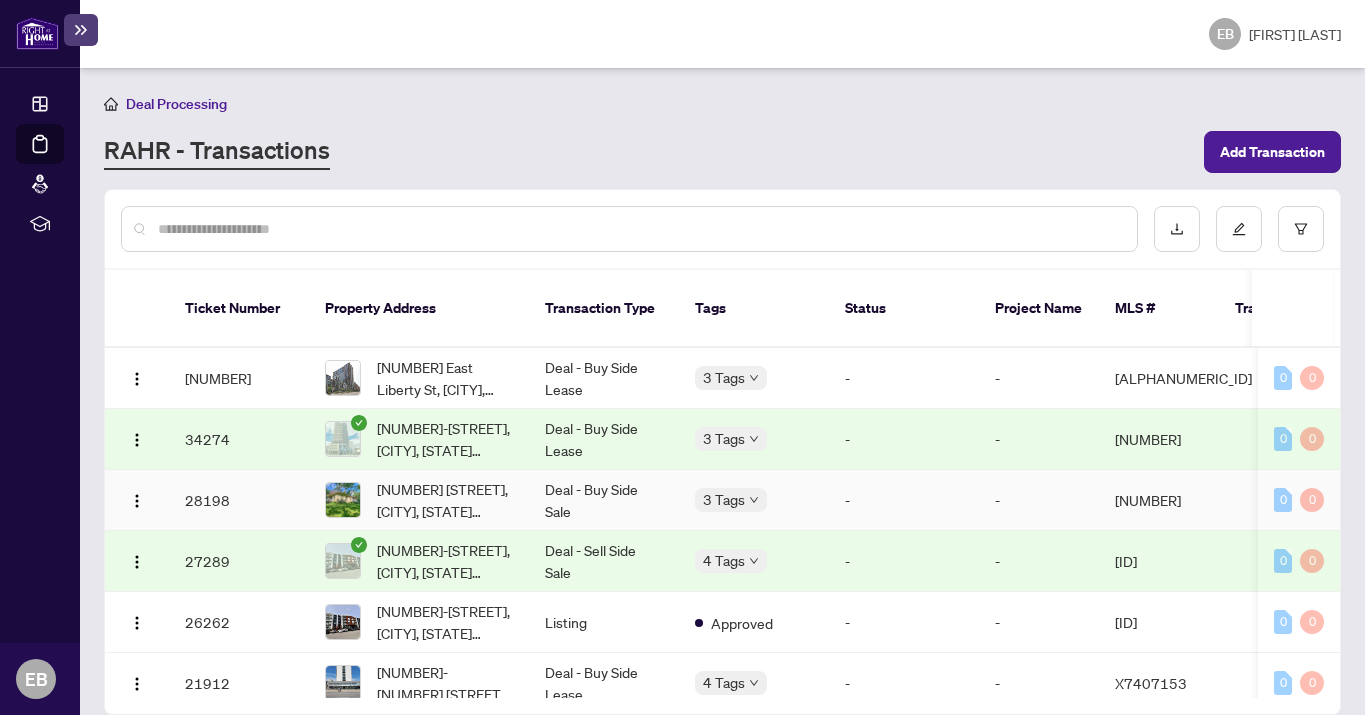 click on "Approved" at bounding box center (695, 493) 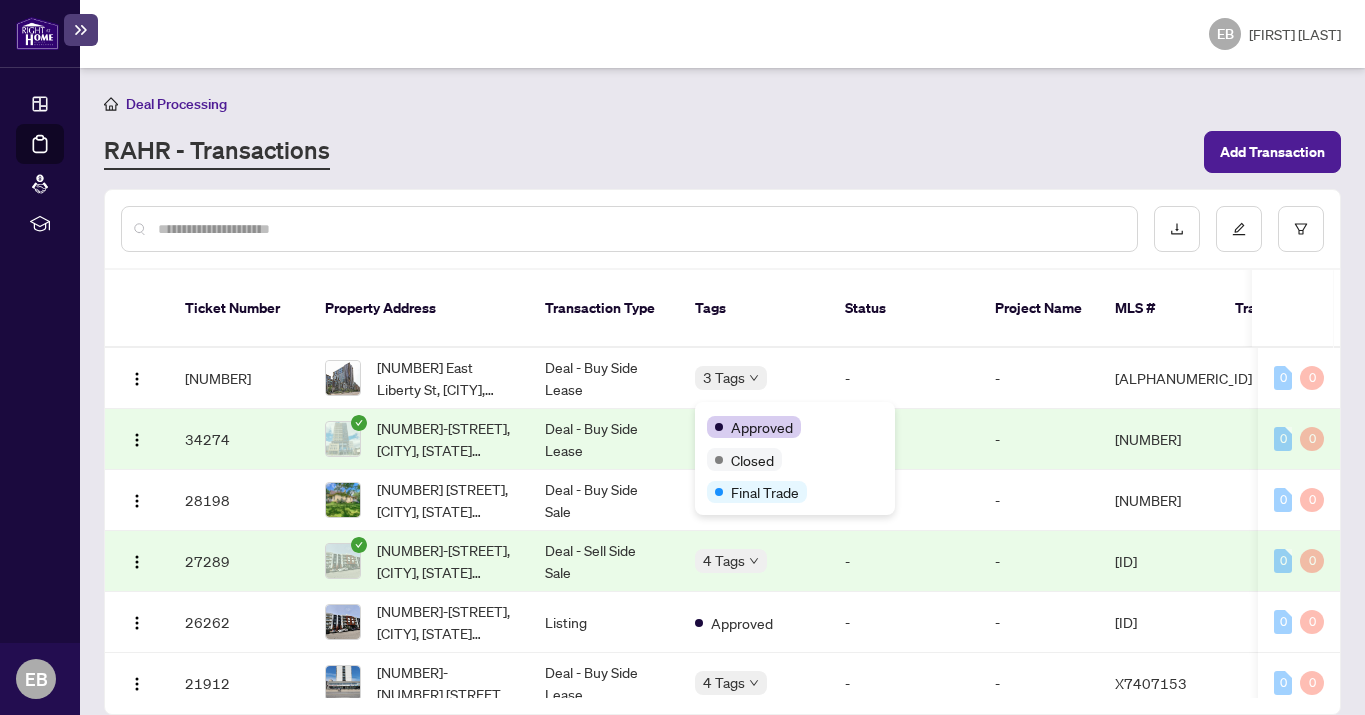 click on "OPERATIONS Dashboard Deal Processing Mortgage Referrals rLearning EB Erin Blaak erin@blaakrealestateteam.com EB Erin Blaak Deal Processing RAHR - Transactions Add Transaction Ticket Number Property Address Transaction Type Tags Status Project Name MLS # Trade Number Last Updated By Last Modified Date Created By Created Date 35959 Th114-59 East Liberty St, Toronto, Ontario M6K 3R1, Canada Deal - Buy Side Lease 3 Tags - - C12098902 2506767 Dawn Chan Jun/23/2025 Erin Blaak May/22/2025 0 0 34274 805-181 King Street, Waterloo, ON N2J 0E7, Canada Deal - Buy Side Lease 3 Tags - - 40719987 2506372 Dawn Chan Jun/23/2025 Erin Blaak May/09/2025 0 0 28198 430 River Road, Cambridge, ON N3C 2B7, Canada Deal - Buy Side Sale 3 Tags - - 40705822 2503739 Cheryl Wu Jun/23/2025 Erin Blaak Mar/27/2025 0 0 27289 201-249 Grey Silo Rd, Waterloo, Ontario N2K 0G8, Canada Deal - Sell Side Sale 4 Tags - - X12014717 2502893 Dawn Chan Jun/23/2025 Erin Blaak Mar/20/2025 0 0 26262 Listing -" at bounding box center [682, 357] 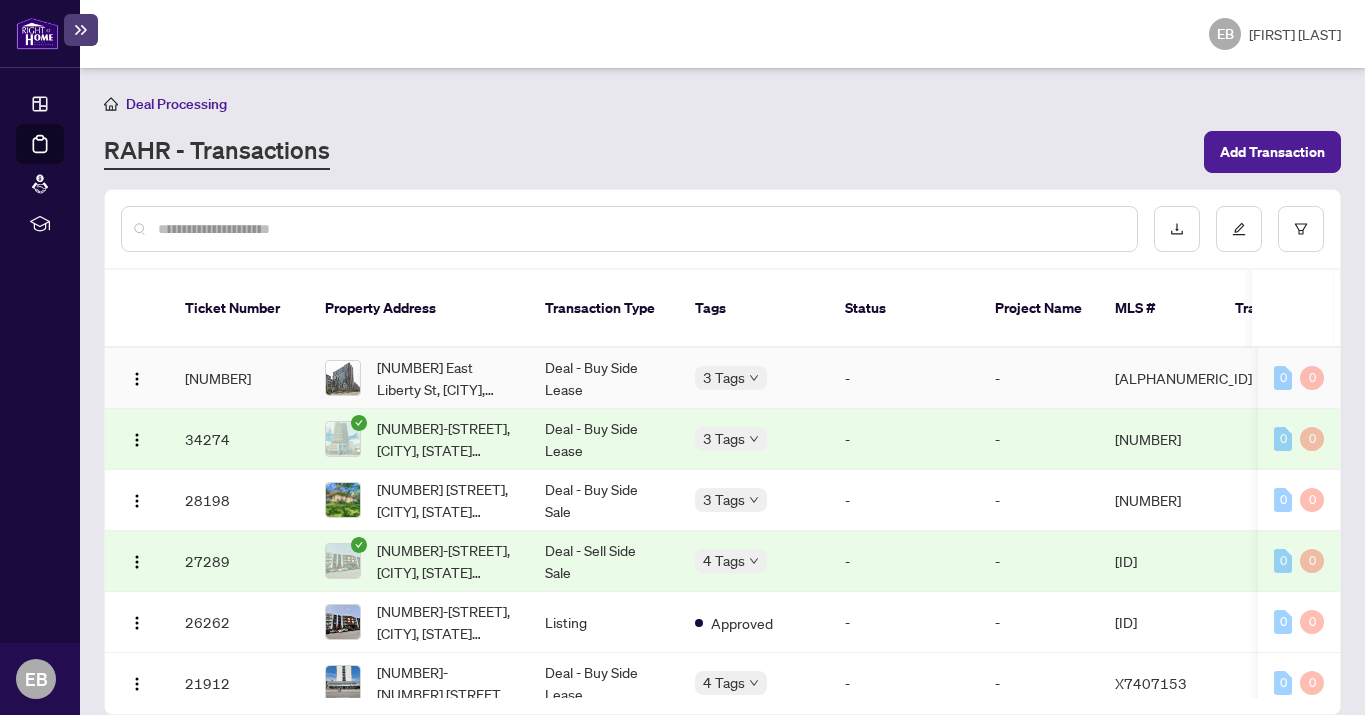 click on "3 Tags" at bounding box center [419, 378] 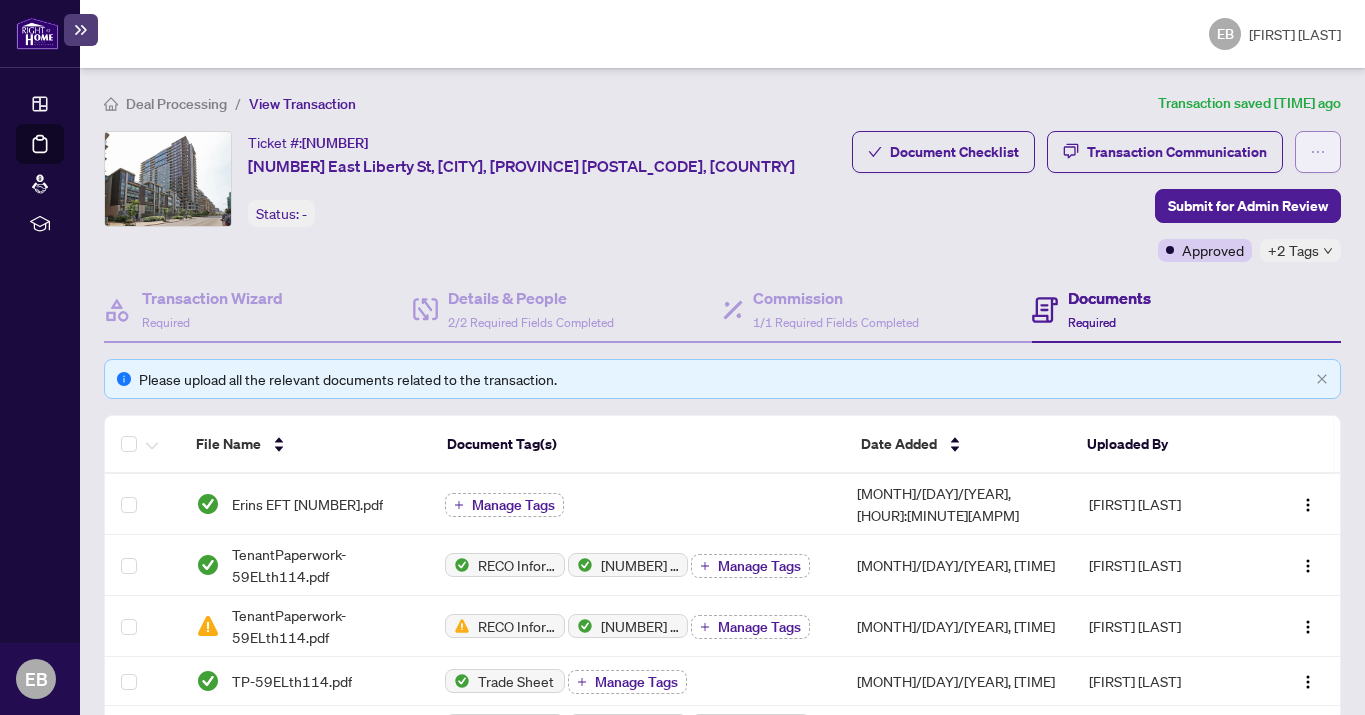 click at bounding box center [1318, 152] 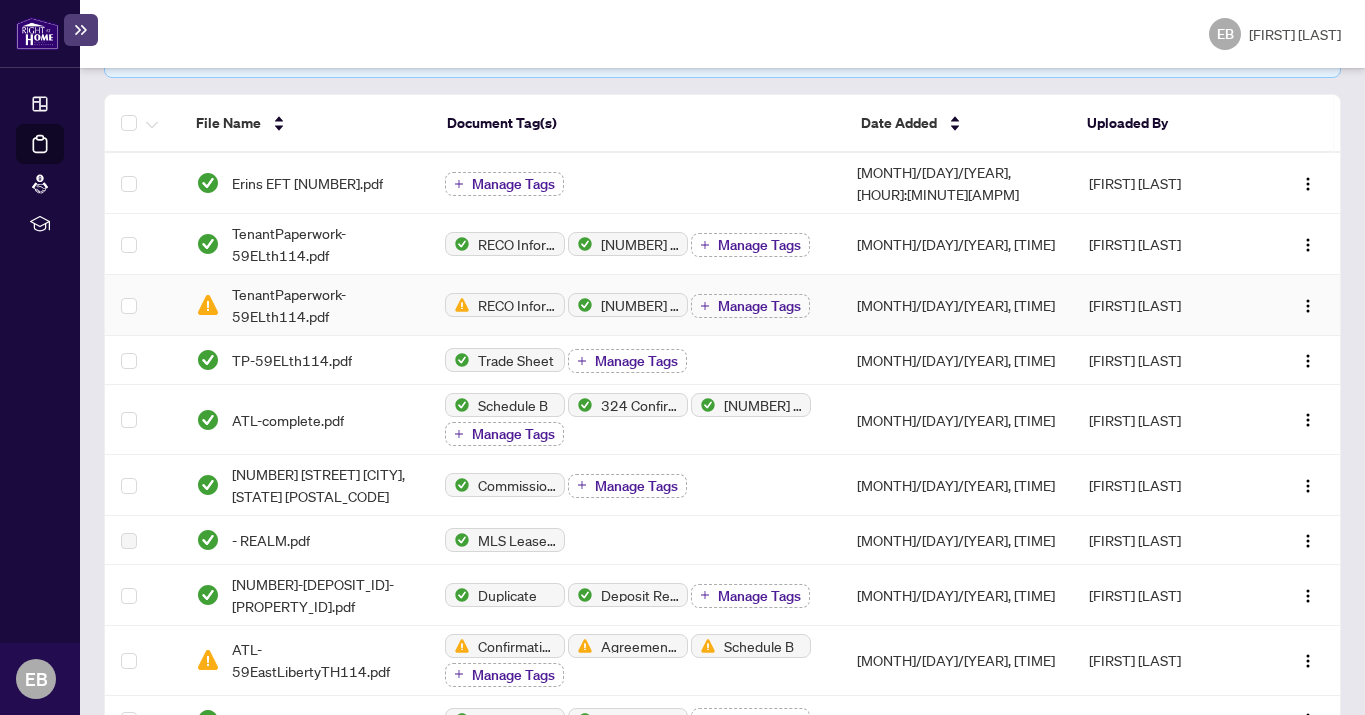 scroll, scrollTop: 0, scrollLeft: 0, axis: both 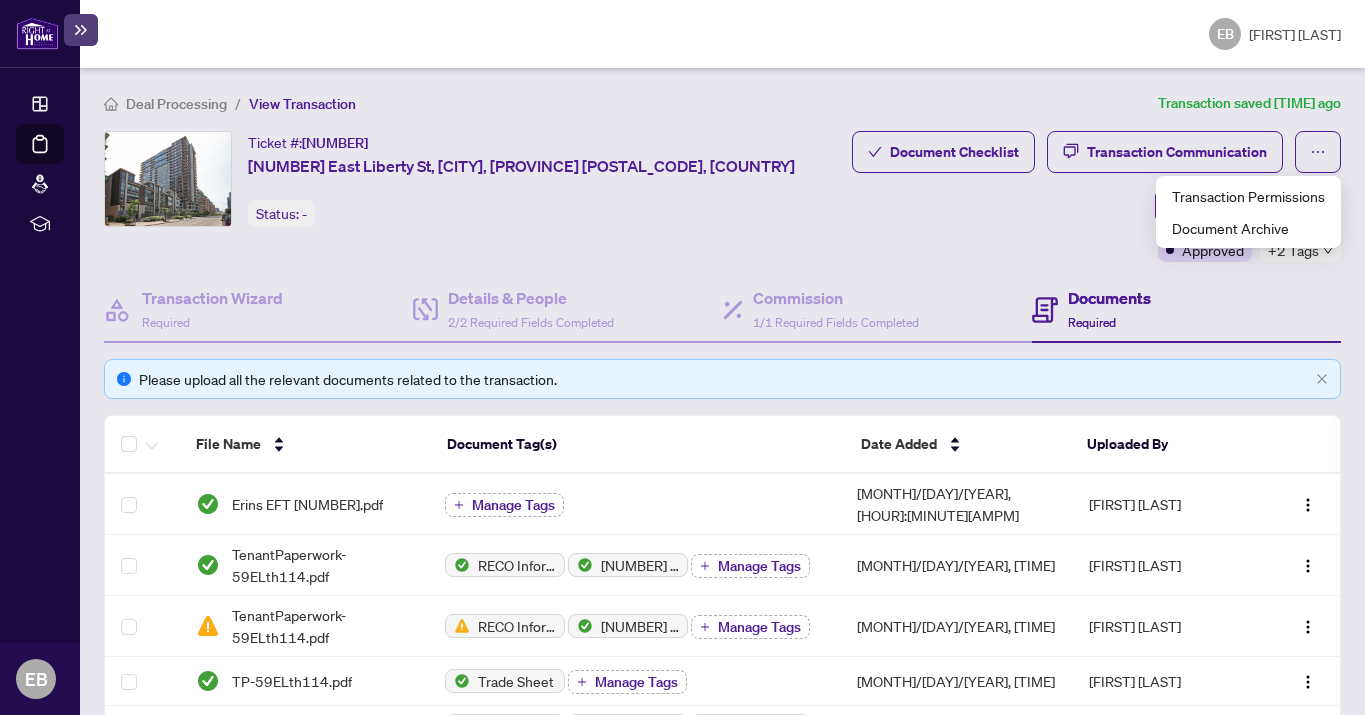 click on "Document Checklist Transaction Communication Submit for Admin Review Approved +2 Tags" at bounding box center (1085, 196) 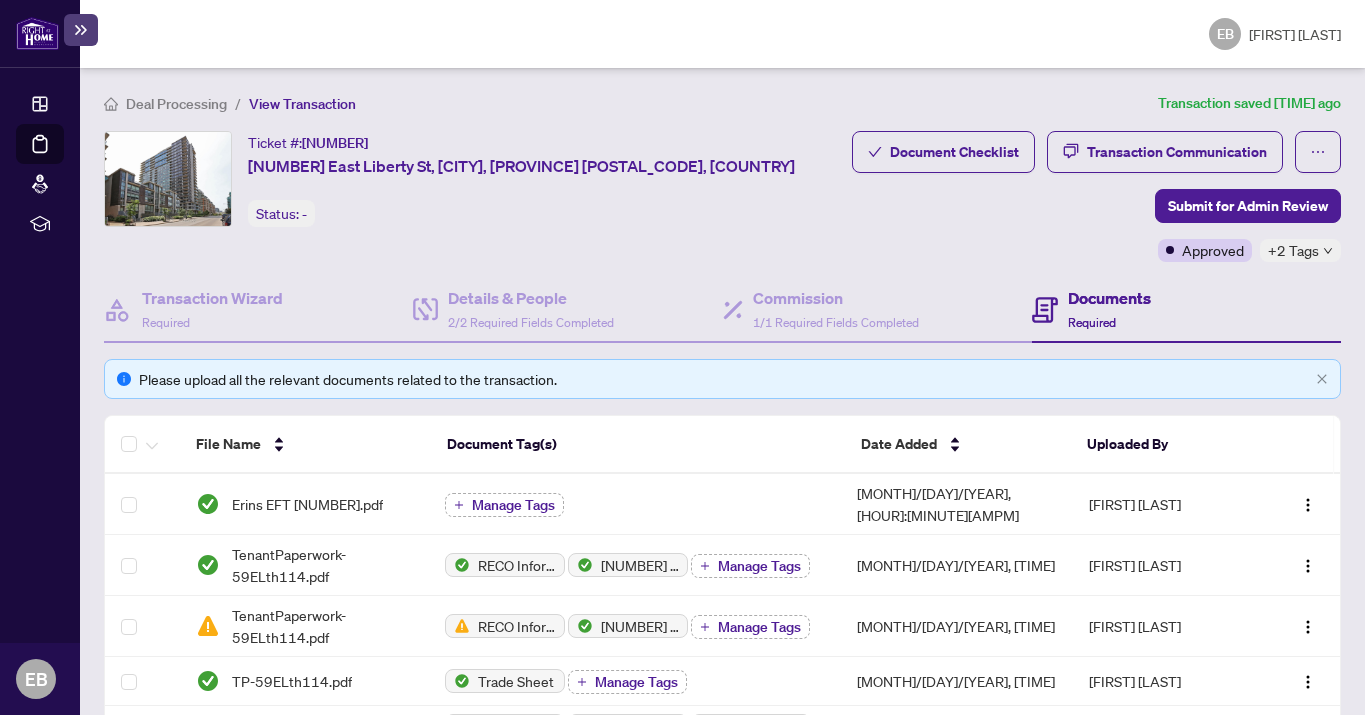 click at bounding box center (1328, 251) 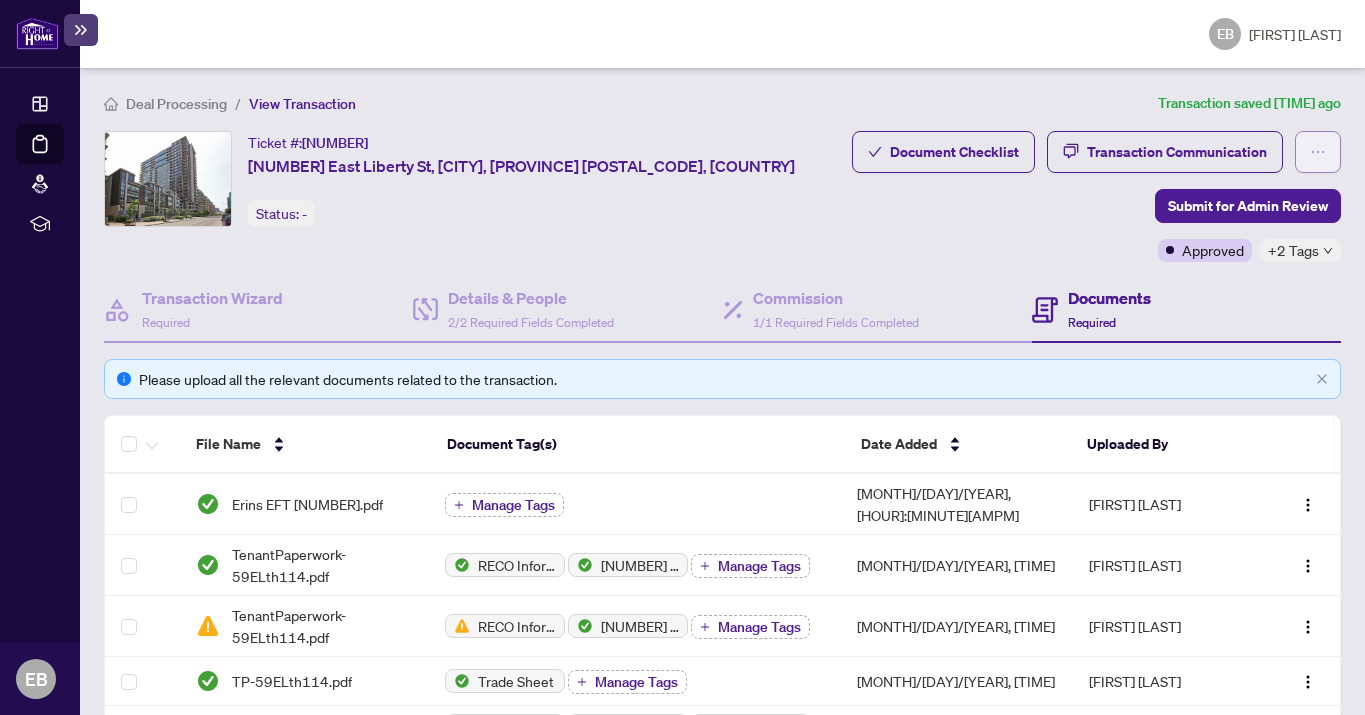 click at bounding box center (1318, 152) 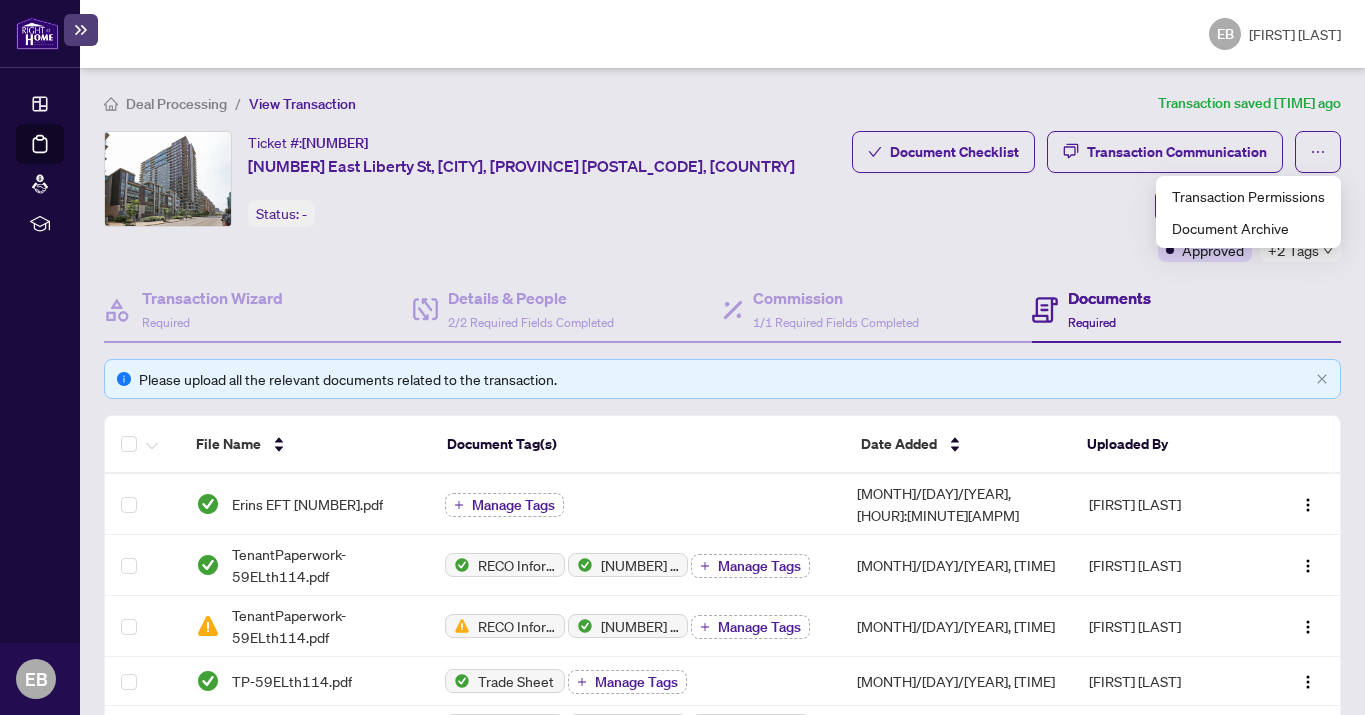 click on "Document Checklist Transaction Communication Submit for Admin Review Approved +2 Tags" at bounding box center (1085, 196) 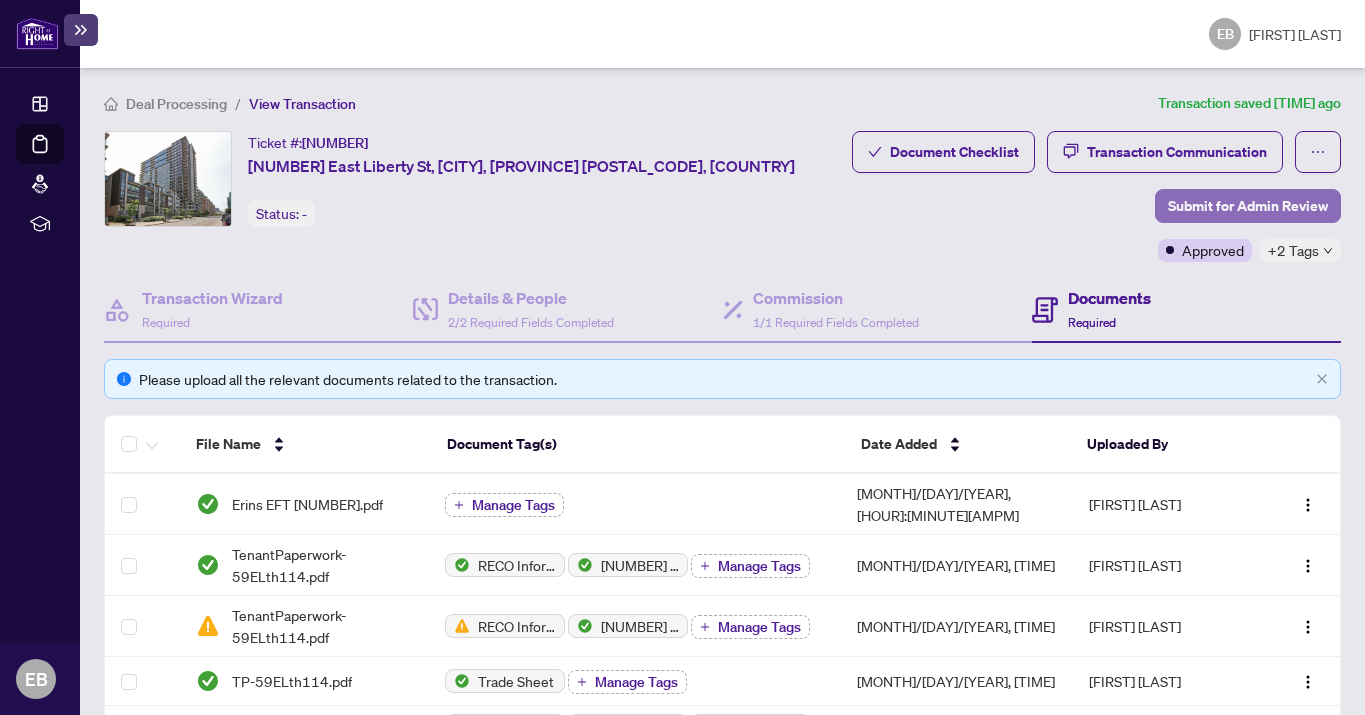 click on "Submit for Admin Review" at bounding box center (1248, 206) 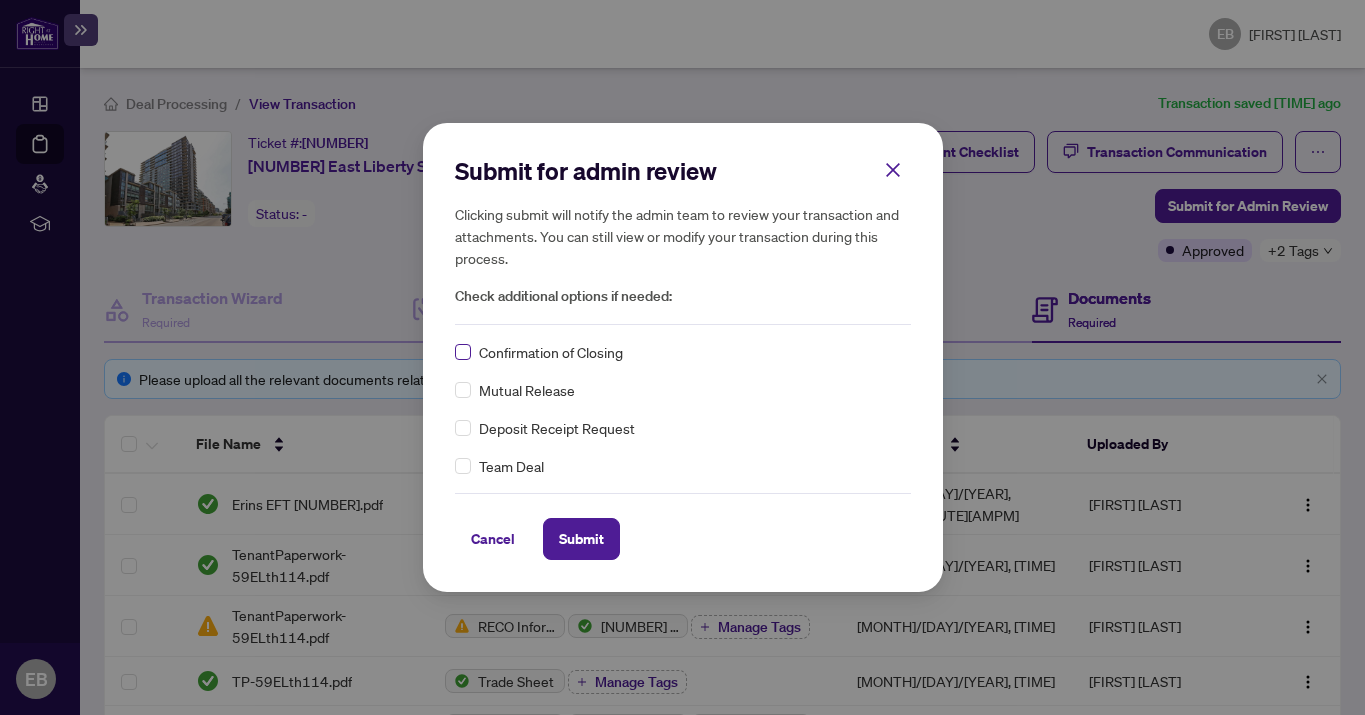 click at bounding box center [463, 352] 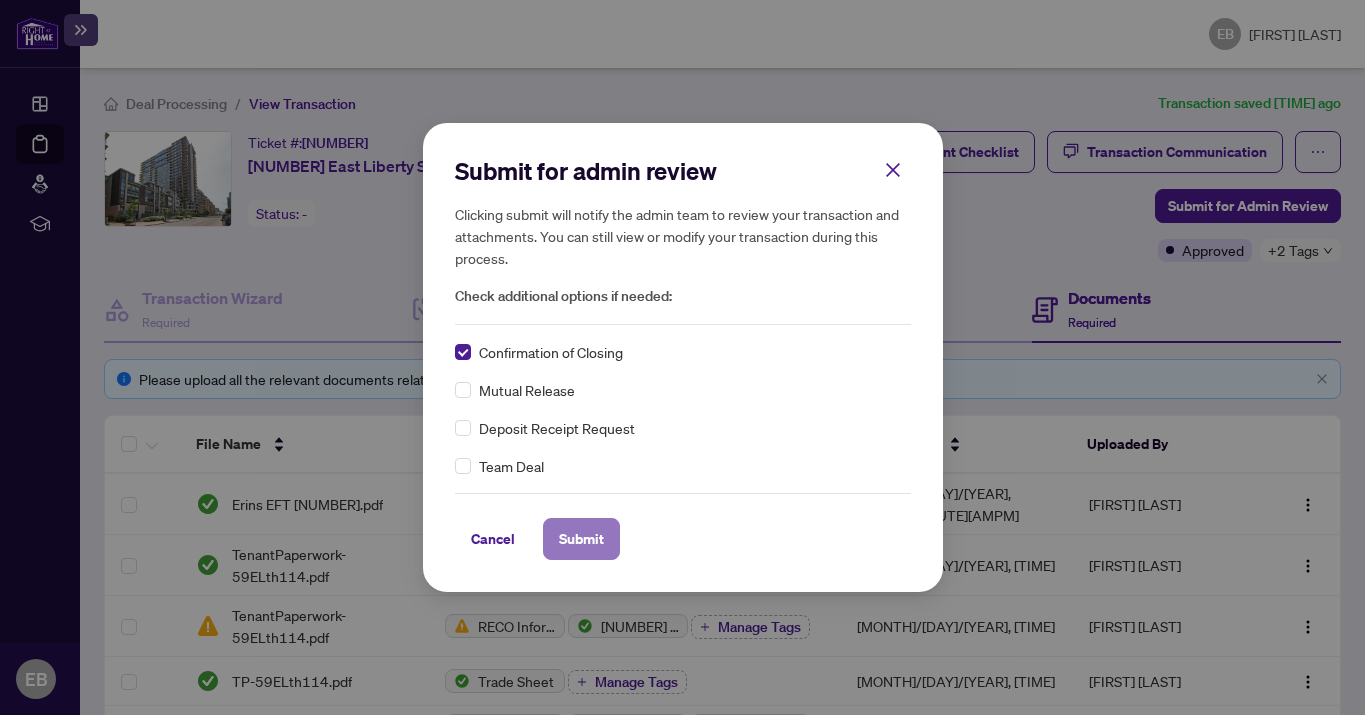 click on "Submit" at bounding box center (581, 539) 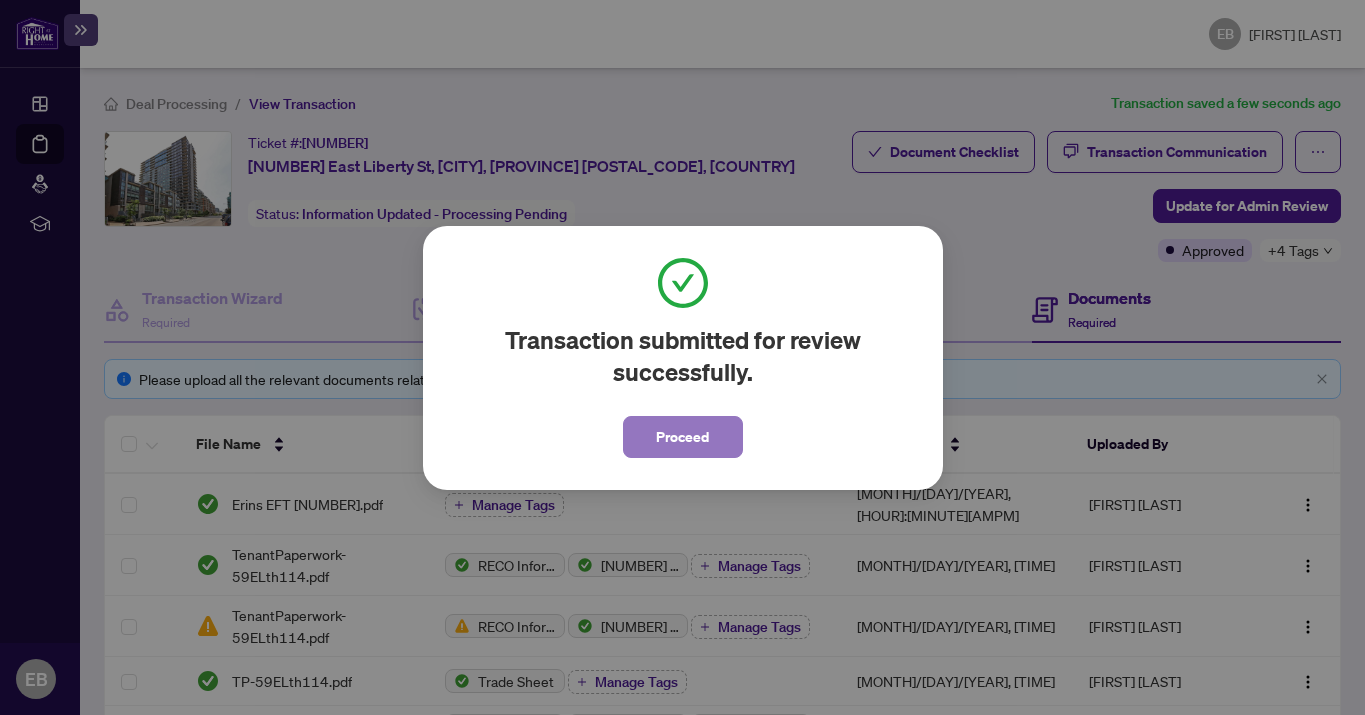 click on "Proceed" at bounding box center [682, 437] 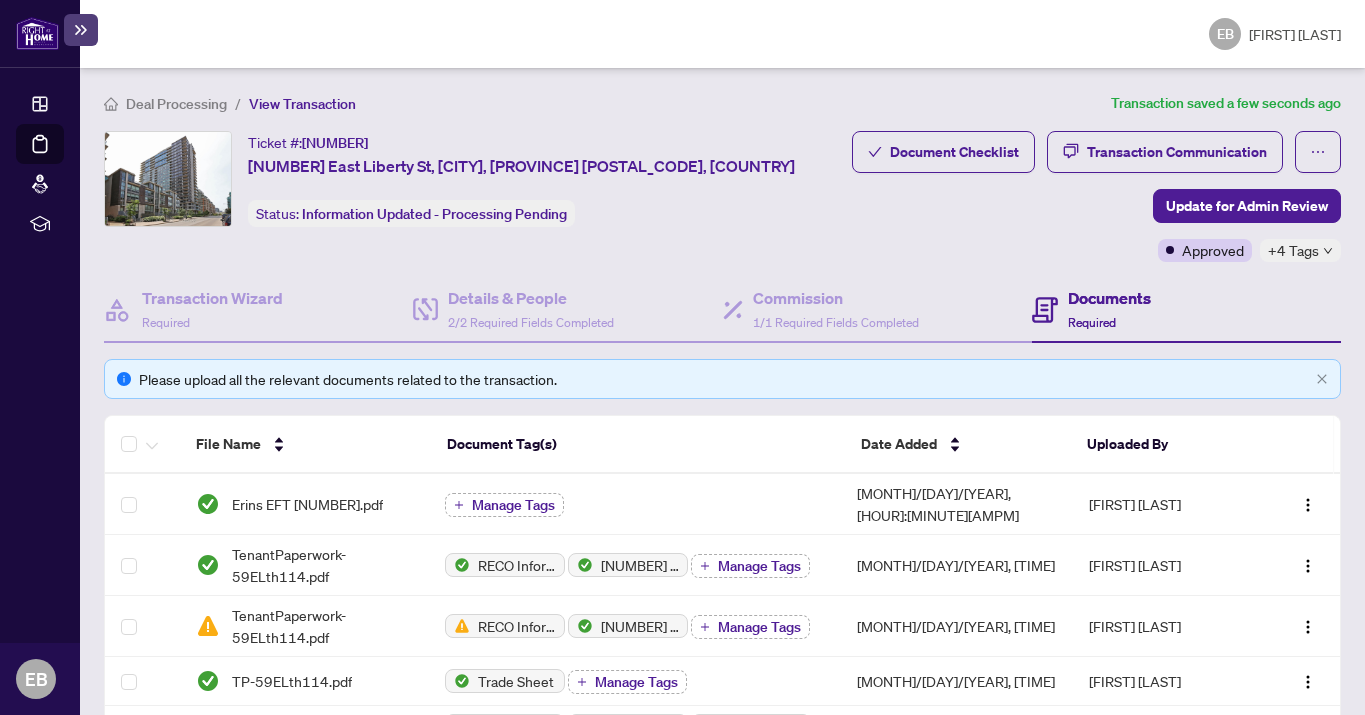 click on "Deal Processing" at bounding box center (176, 104) 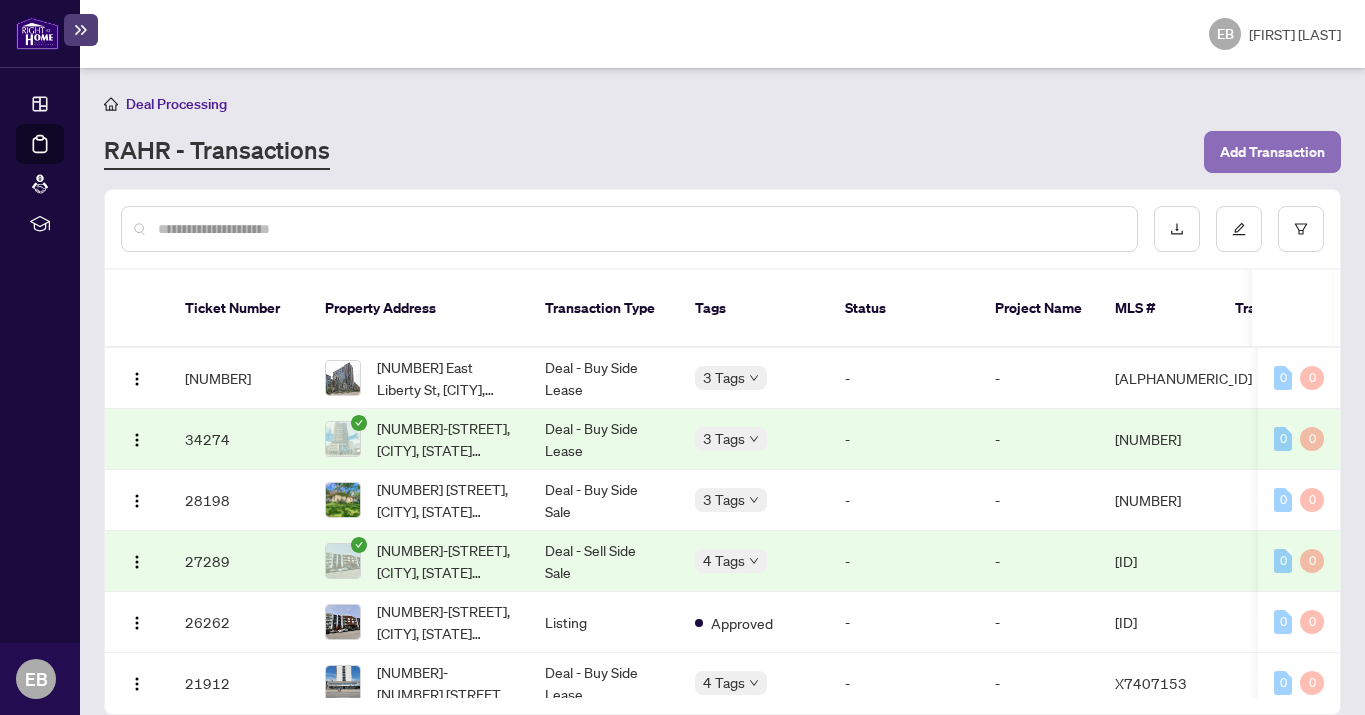 click on "Add Transaction" at bounding box center [1272, 152] 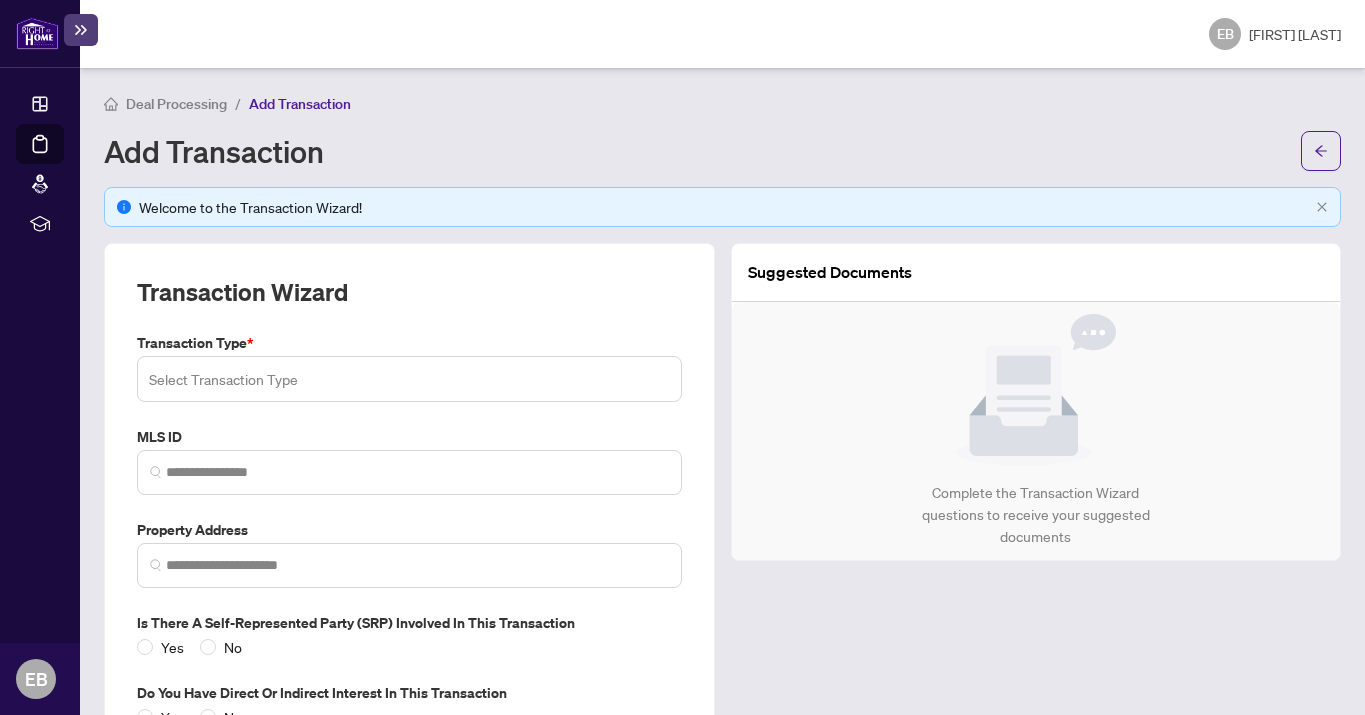 click at bounding box center [409, 379] 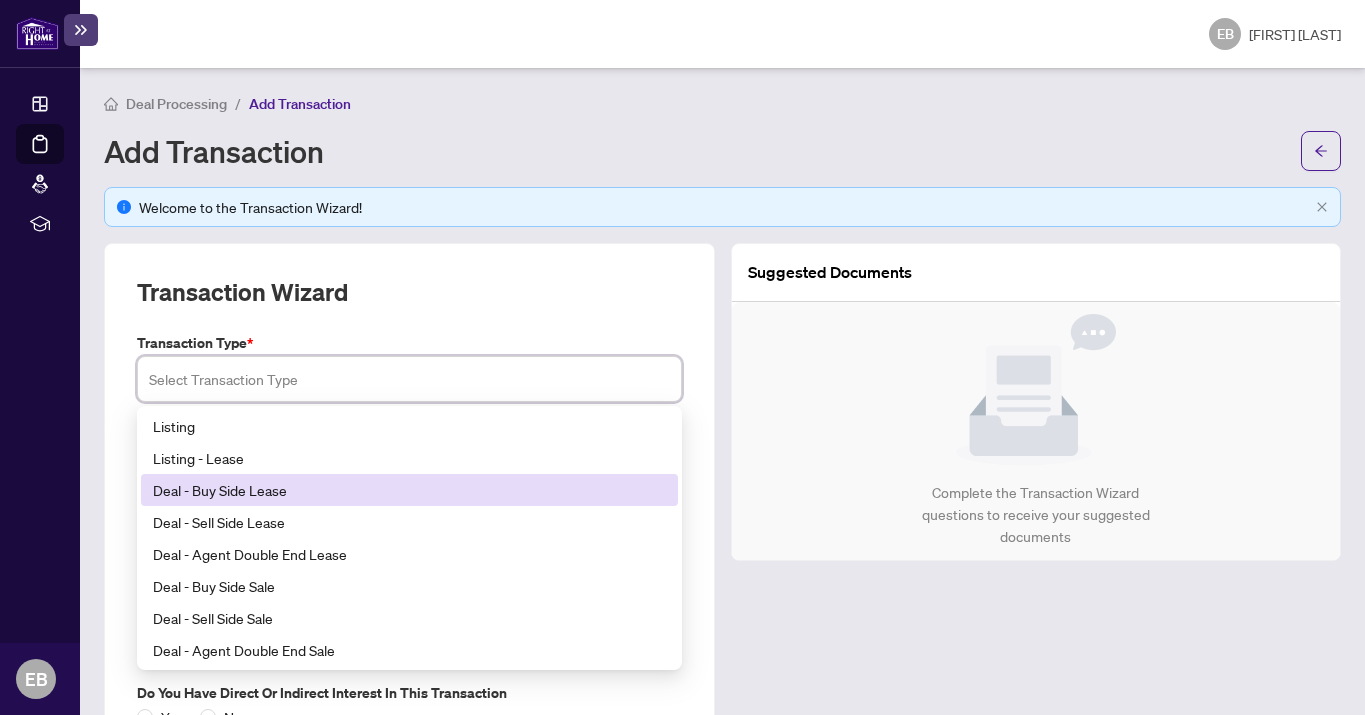 click on "Deal - Buy Side Lease" at bounding box center (409, 490) 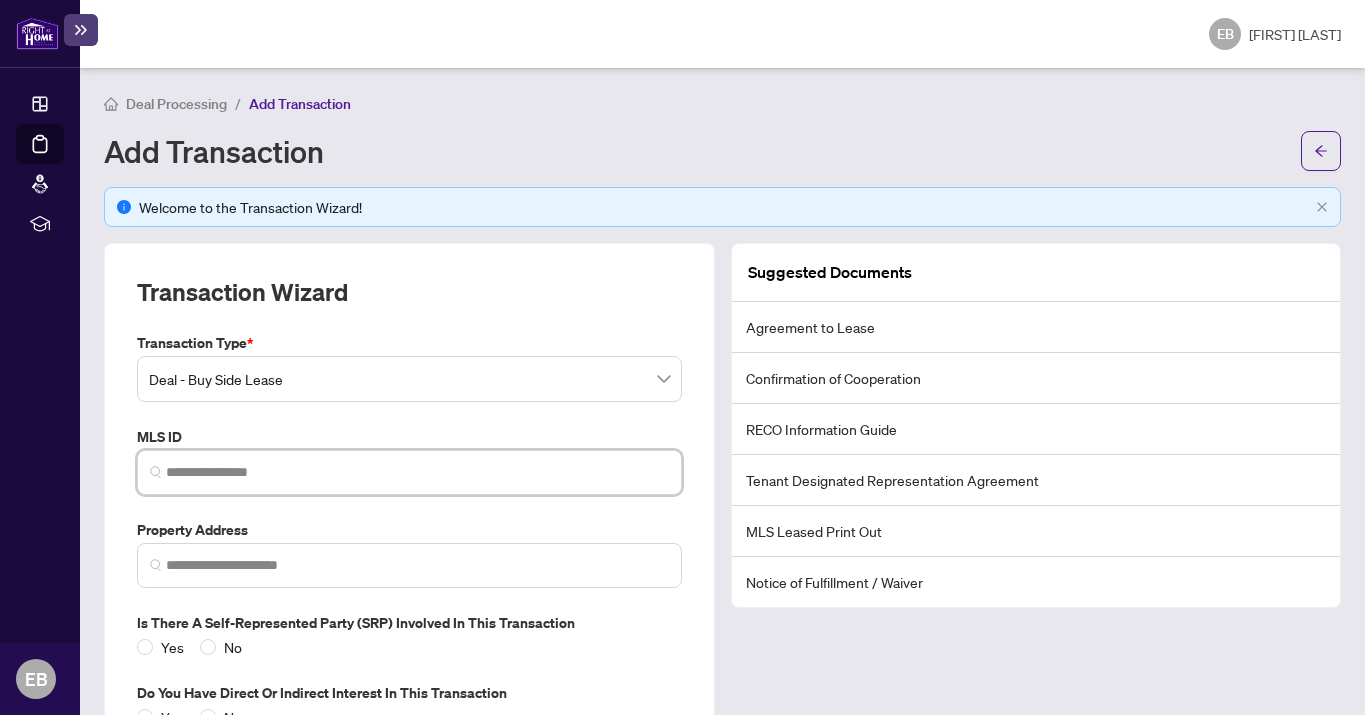 click at bounding box center (417, 472) 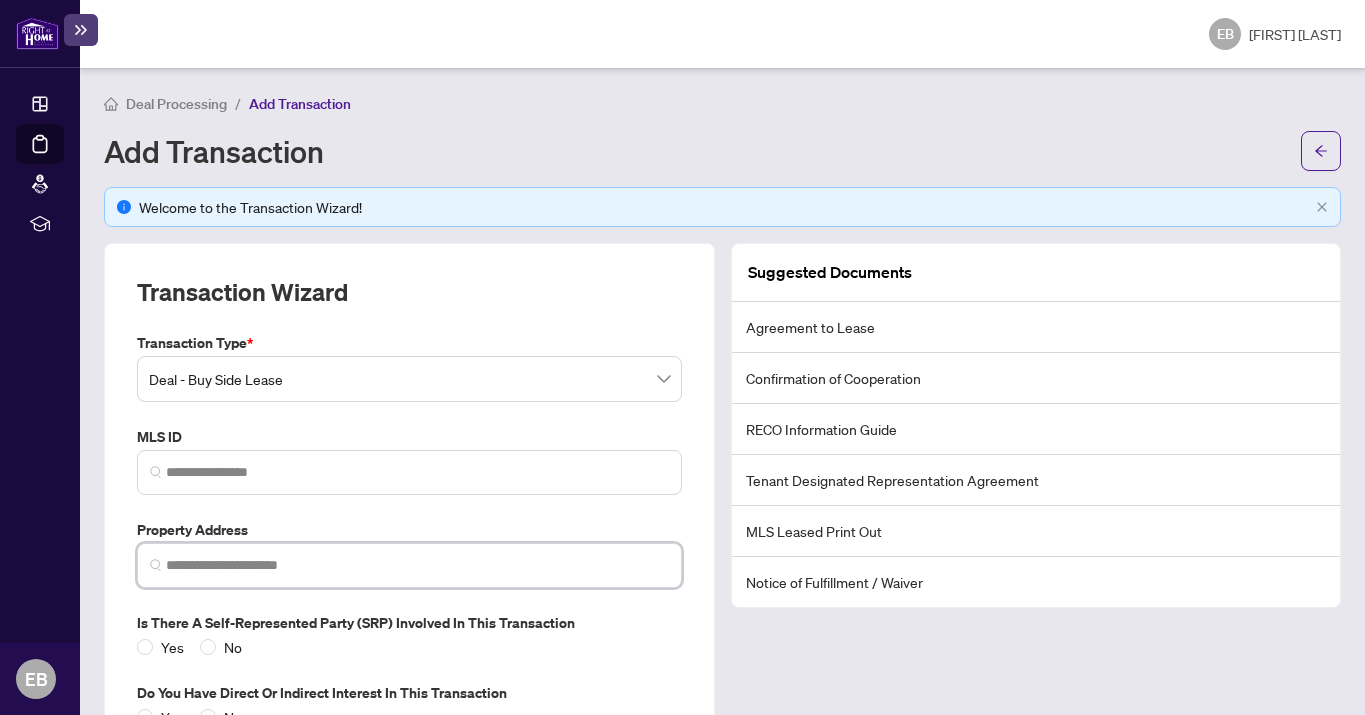 click at bounding box center [417, 565] 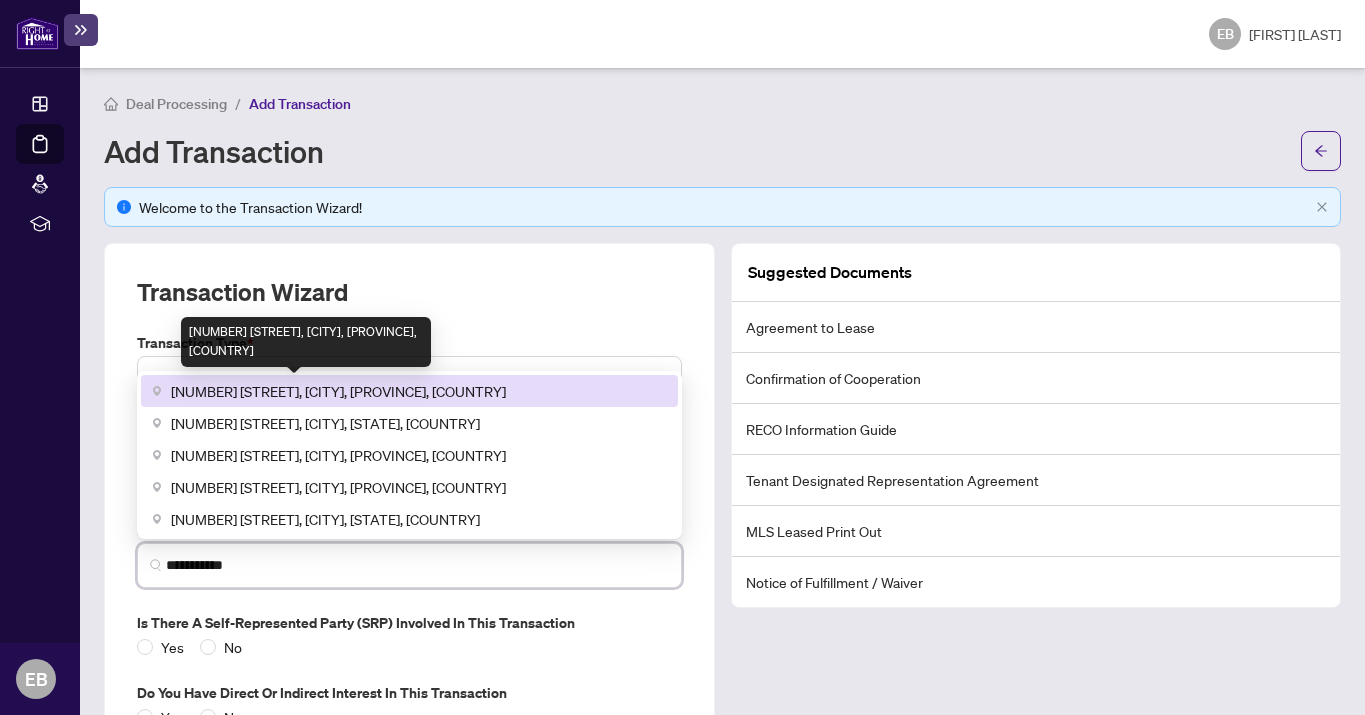 click on "[NUMBER] [STREET], [CITY], [PROVINCE], [COUNTRY]" at bounding box center [409, 391] 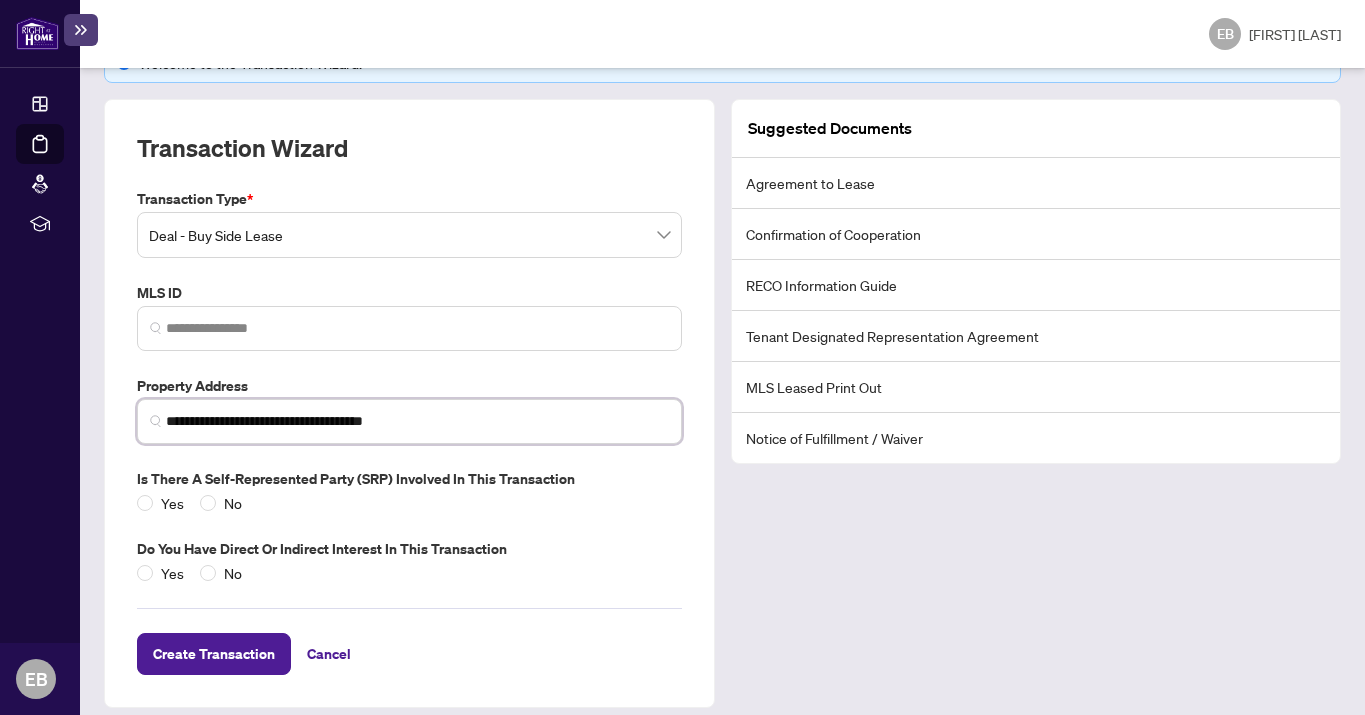 scroll, scrollTop: 160, scrollLeft: 0, axis: vertical 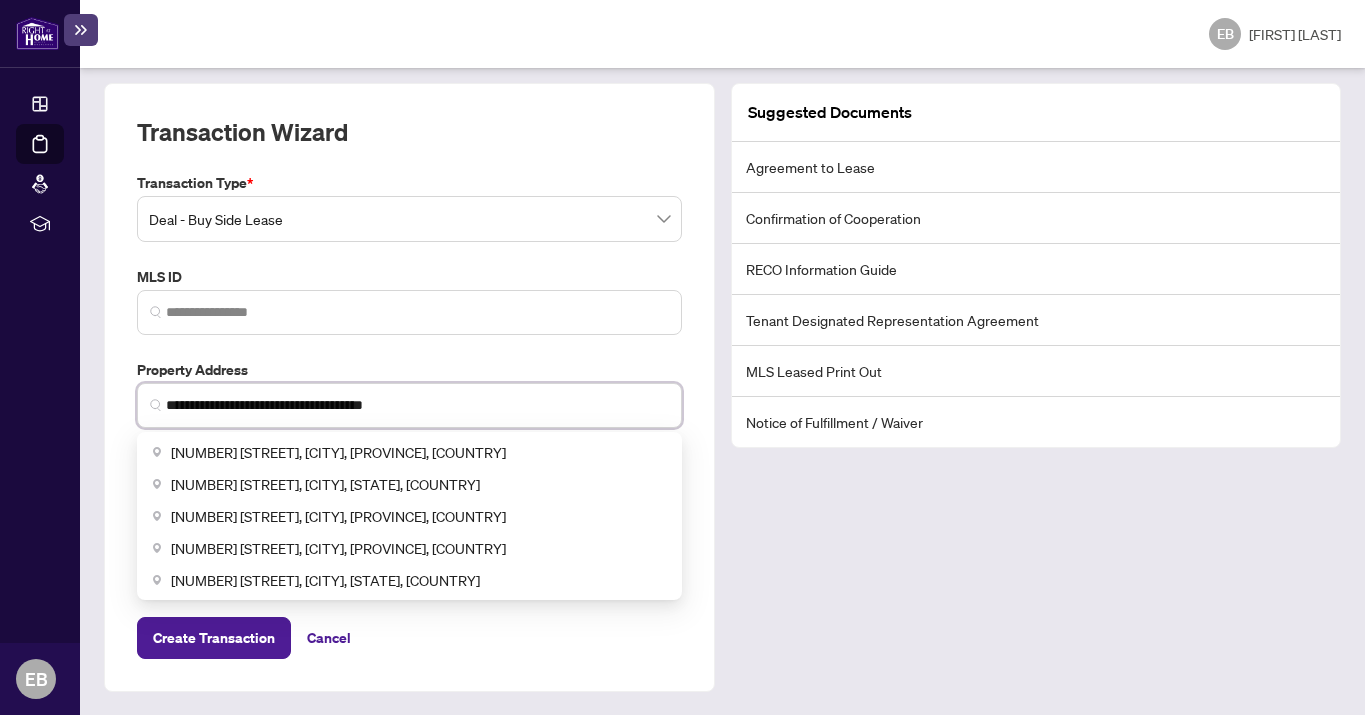 click on "**********" at bounding box center (417, 405) 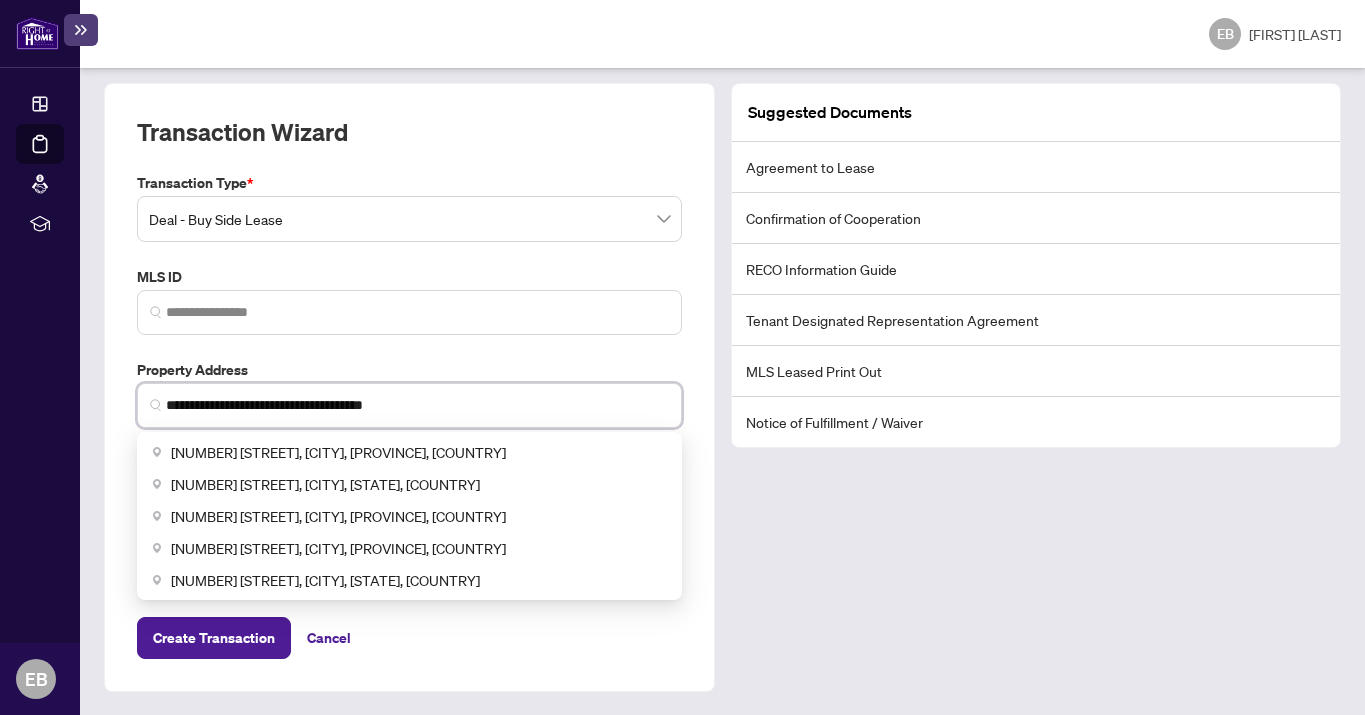 click on "**********" at bounding box center (417, 405) 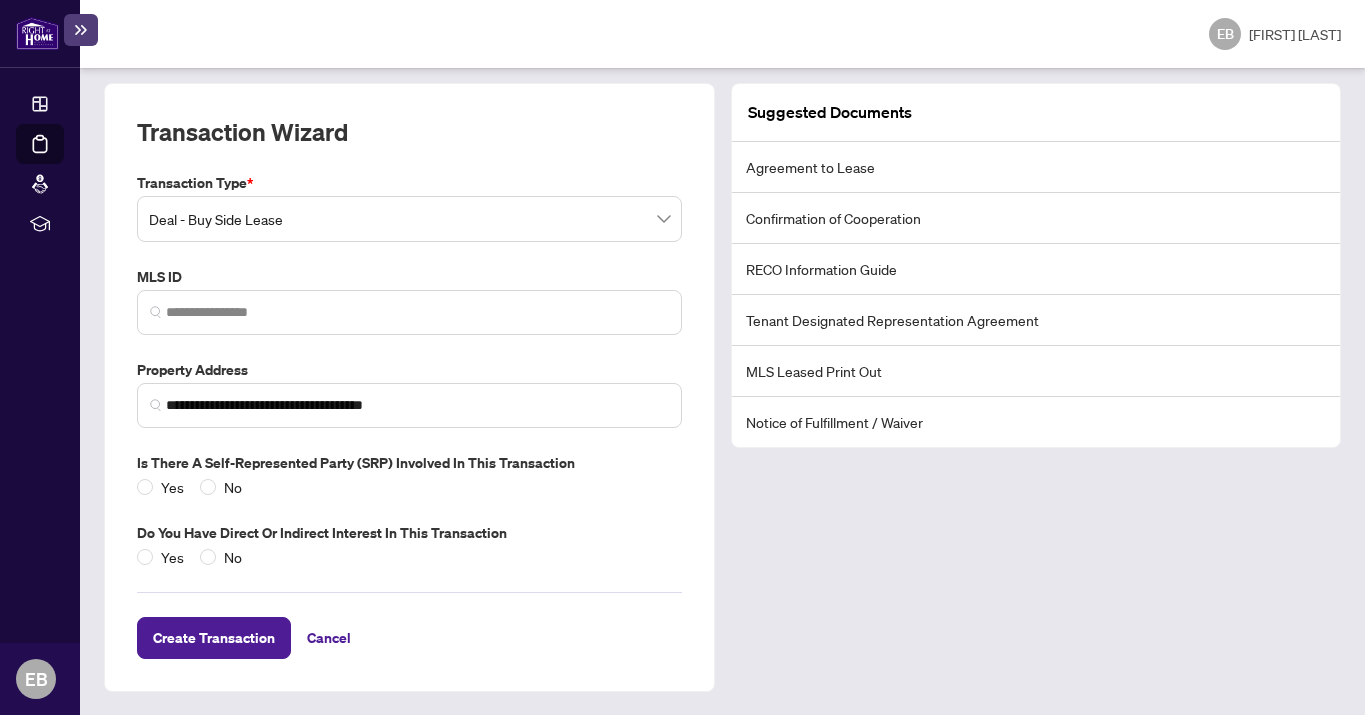 click on "**********" at bounding box center (409, 387) 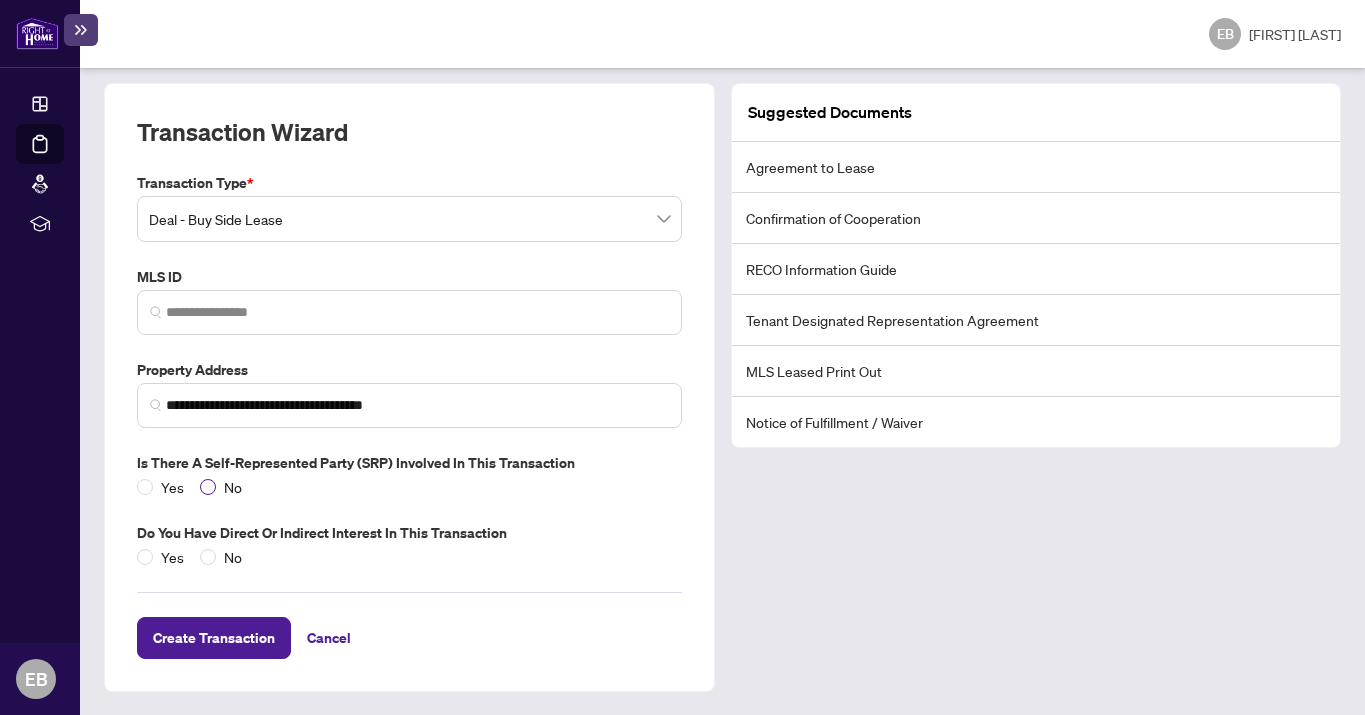 click on "No" at bounding box center (172, 487) 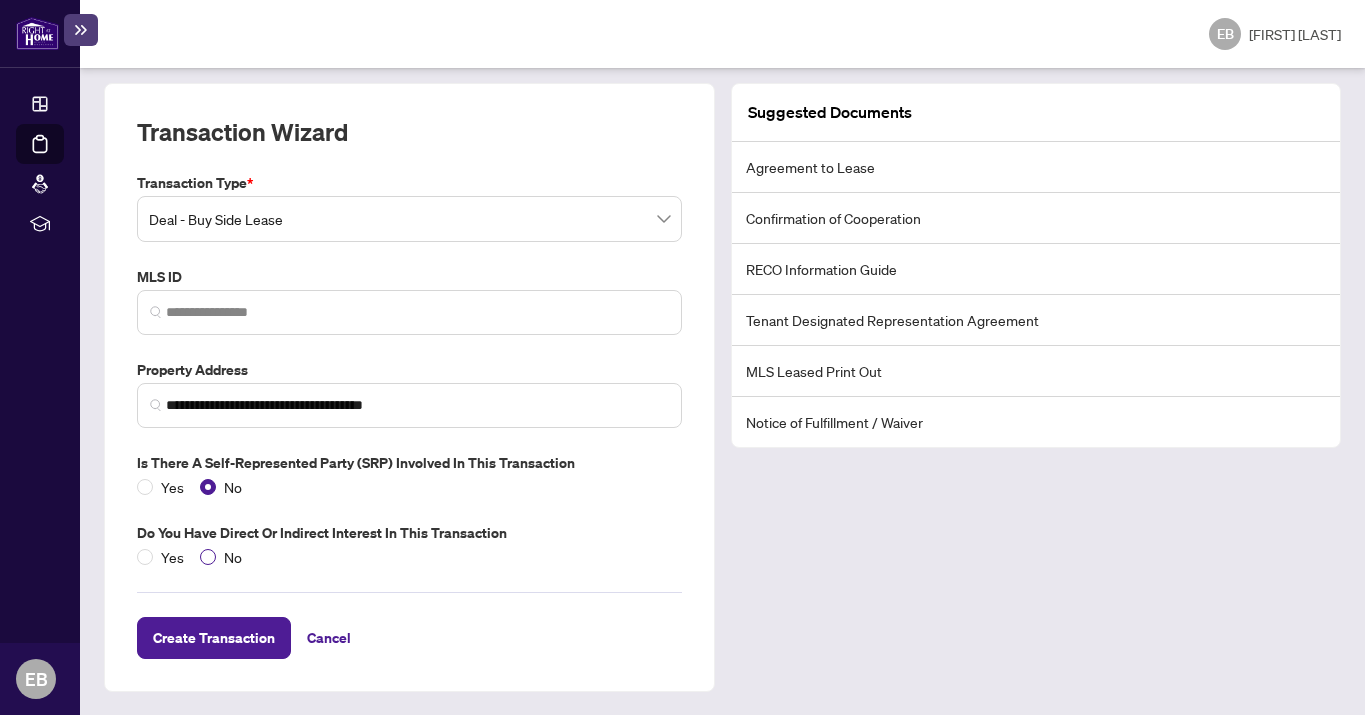 click on "No" at bounding box center (225, 557) 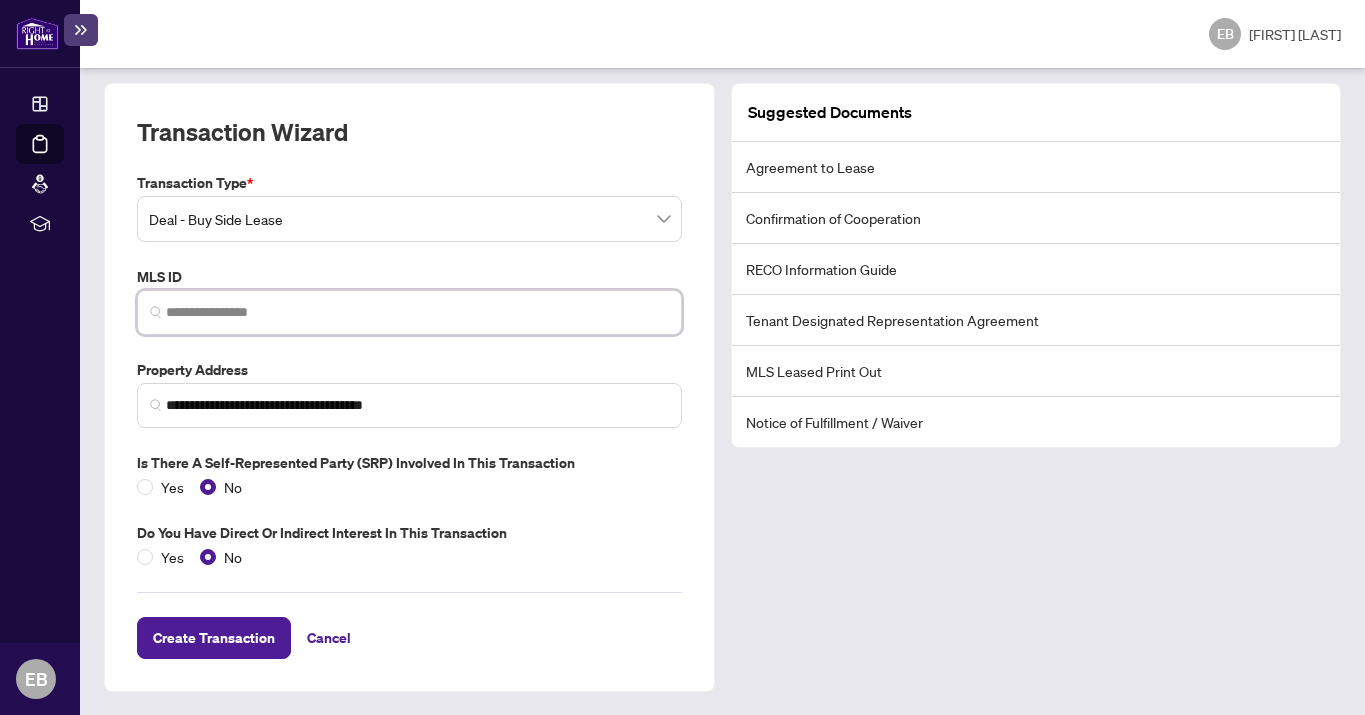 click at bounding box center [417, 312] 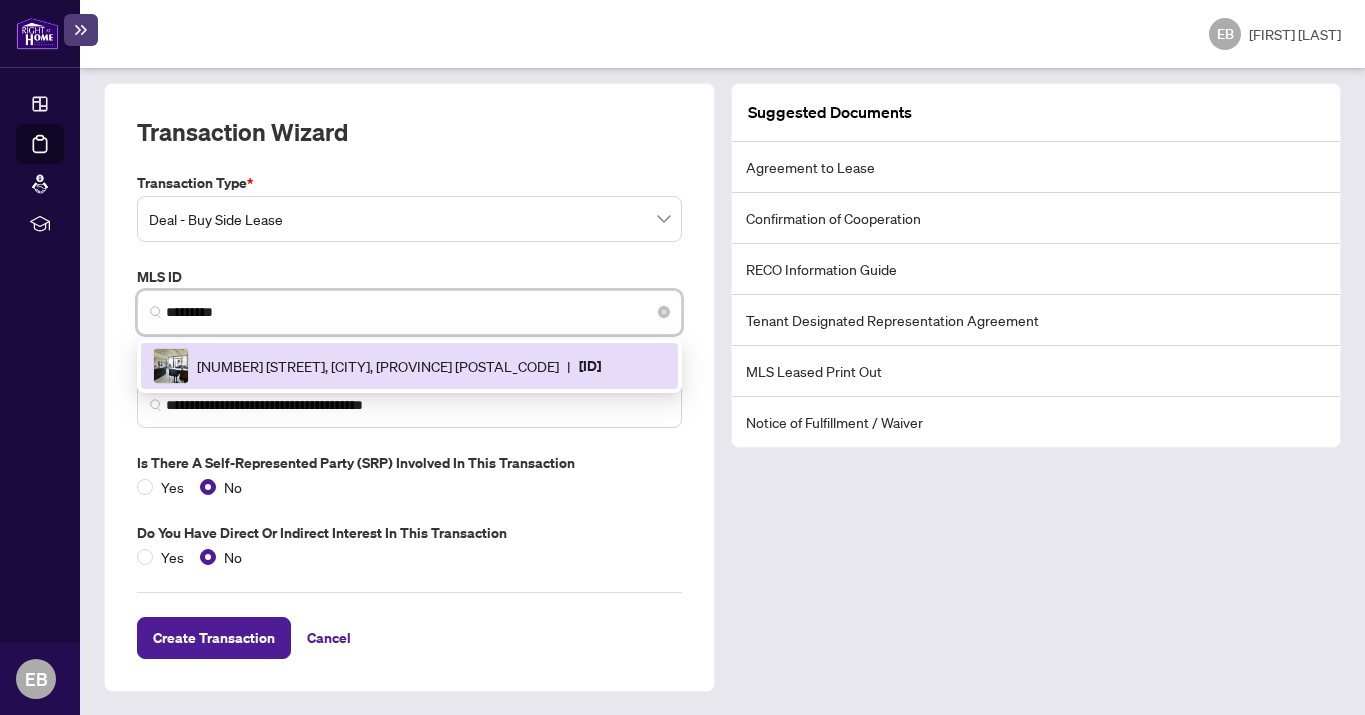 click on "[NUMBER] [STREET], [CITY], [STATE] [POSTAL_CODE], [COUNTRY] | [ID]" at bounding box center [409, 366] 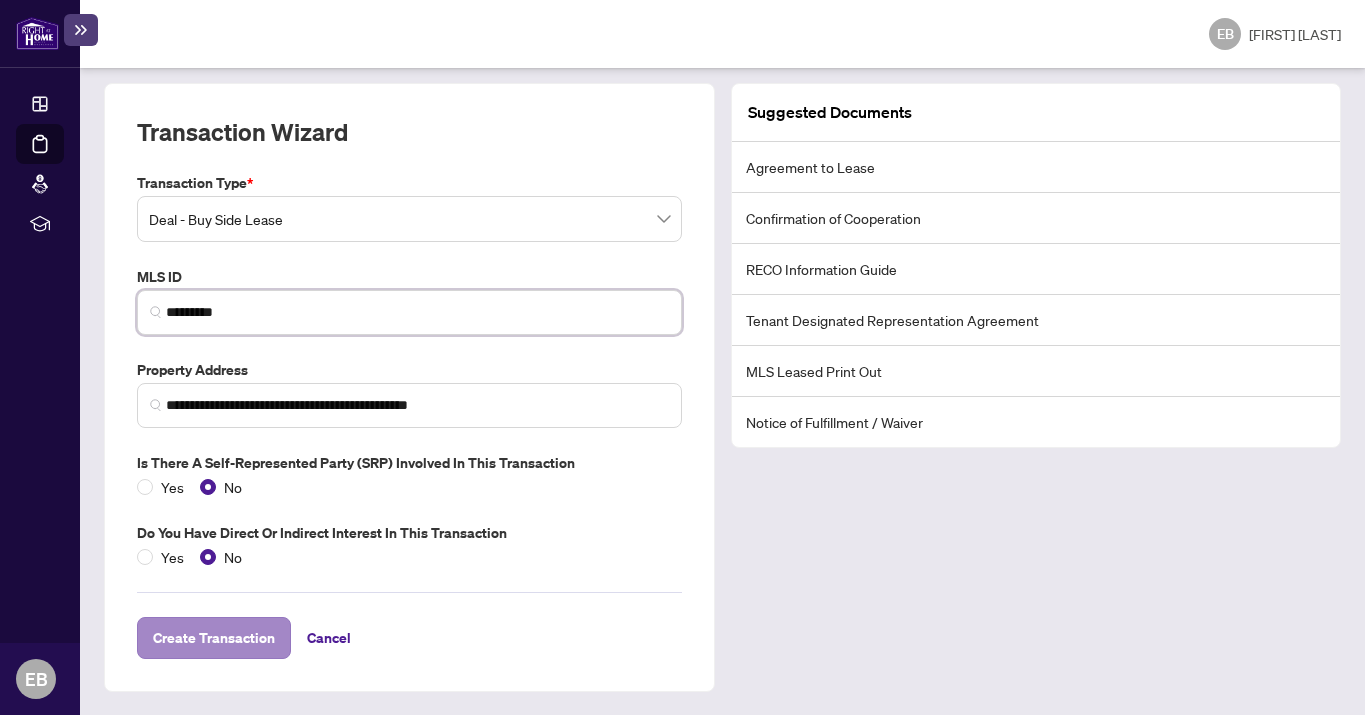 type on "*********" 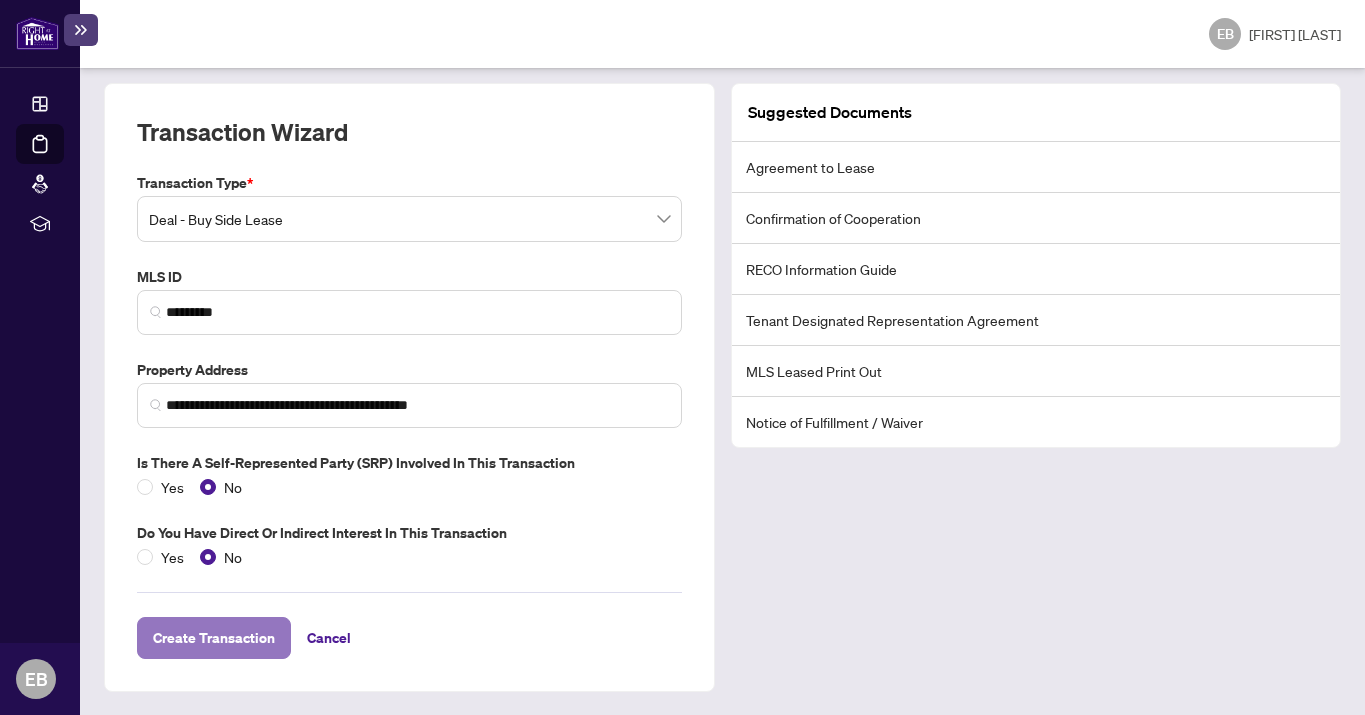 click on "Create Transaction" at bounding box center (214, 638) 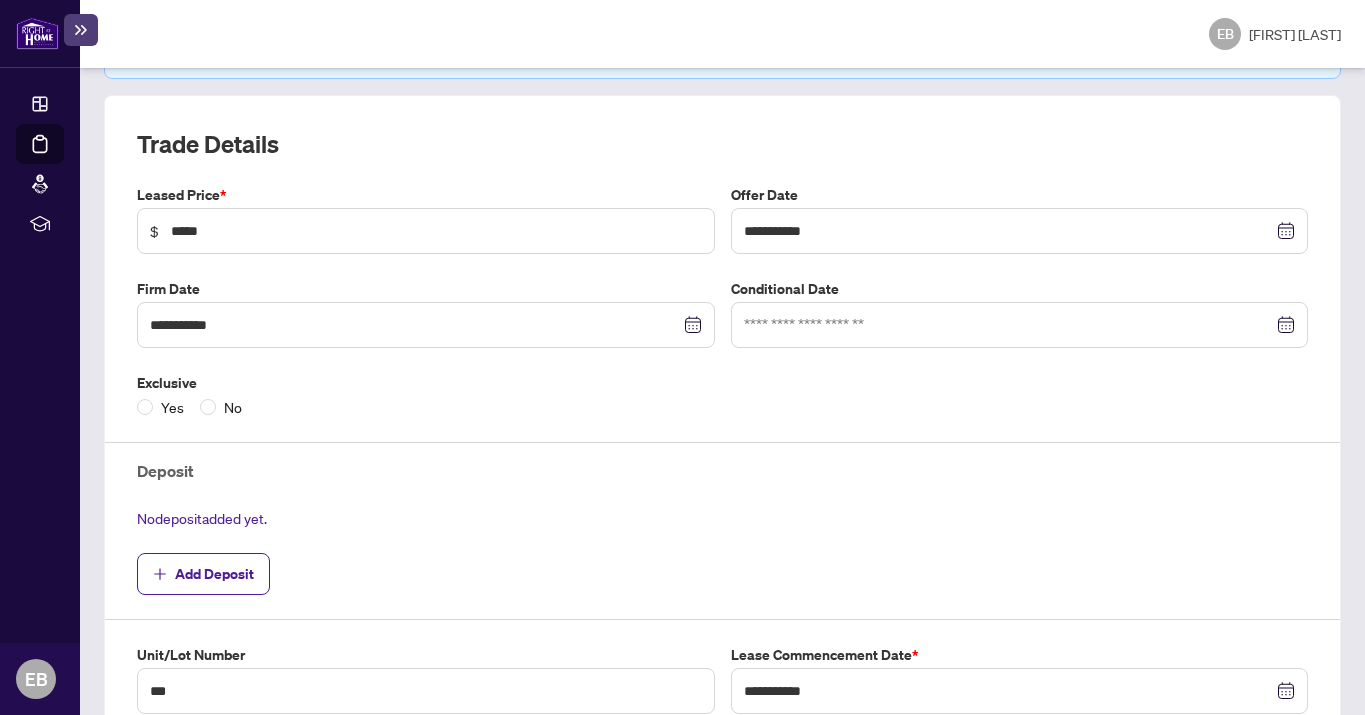 scroll, scrollTop: 329, scrollLeft: 0, axis: vertical 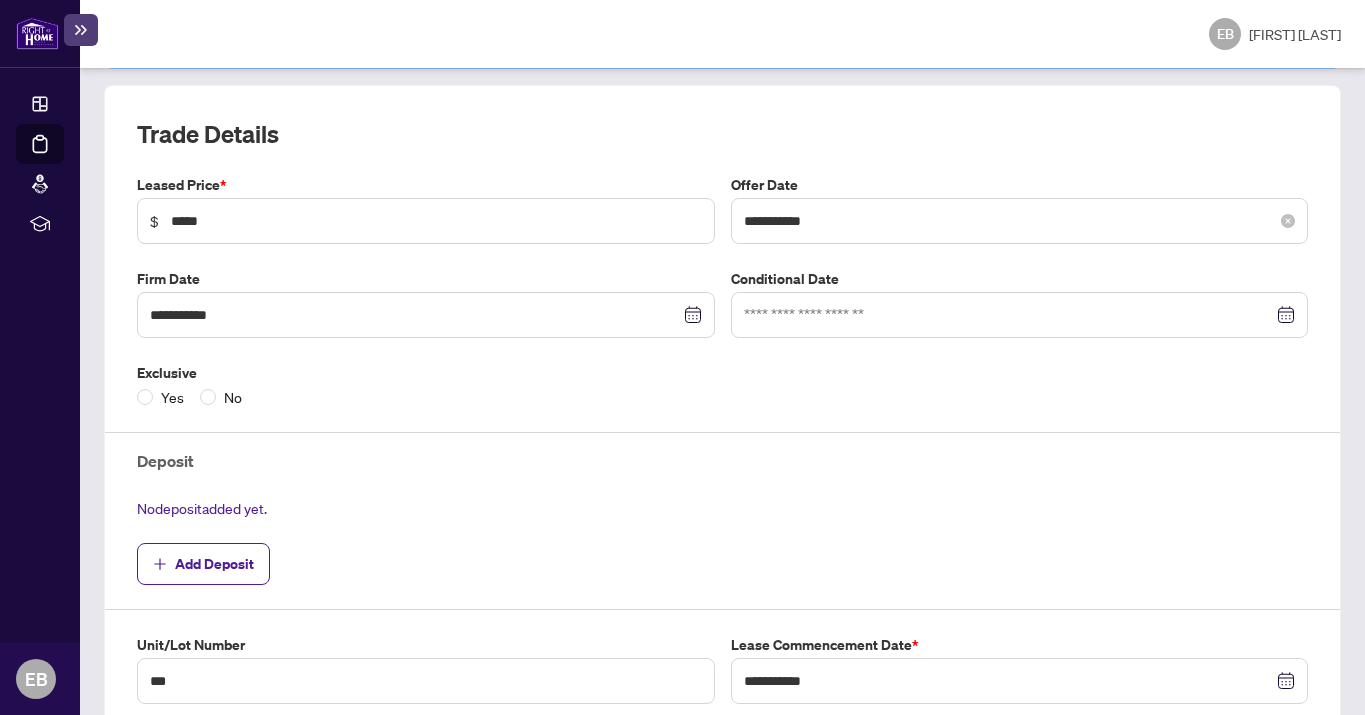 click on "**********" at bounding box center [1020, 221] 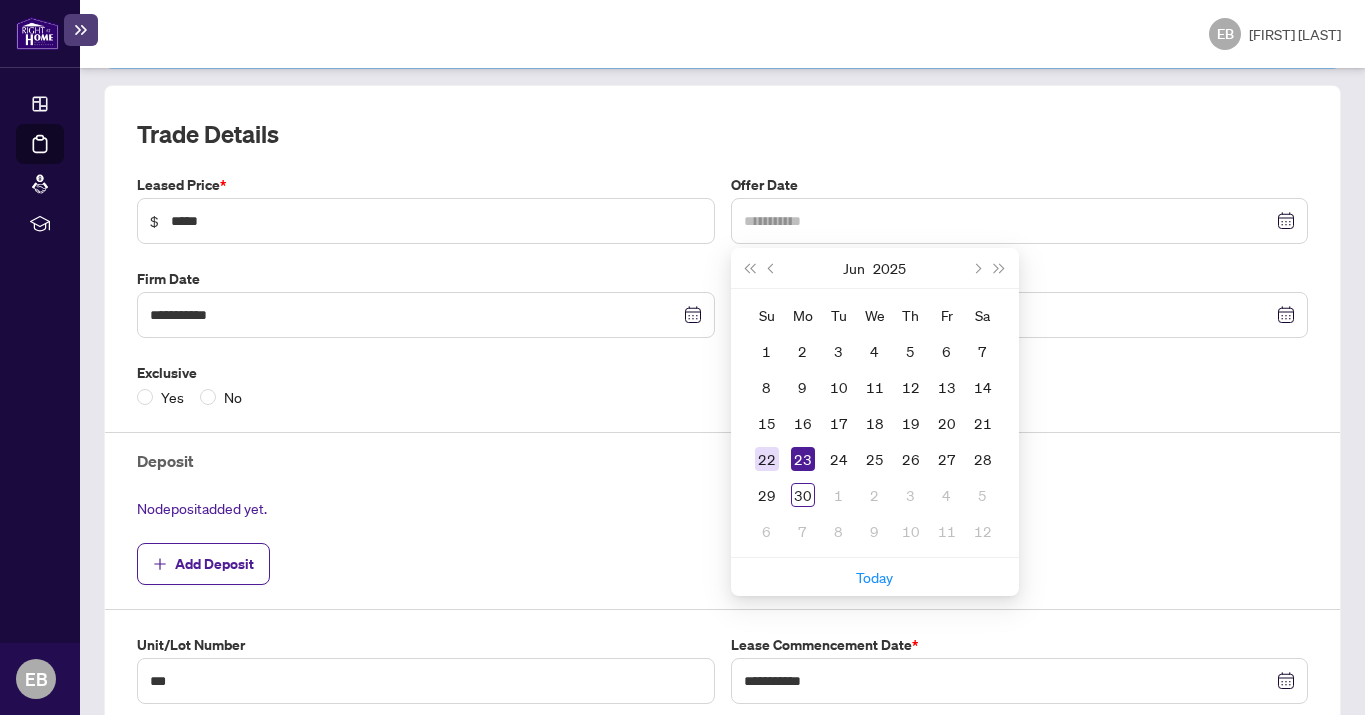 click on "22" at bounding box center (767, 459) 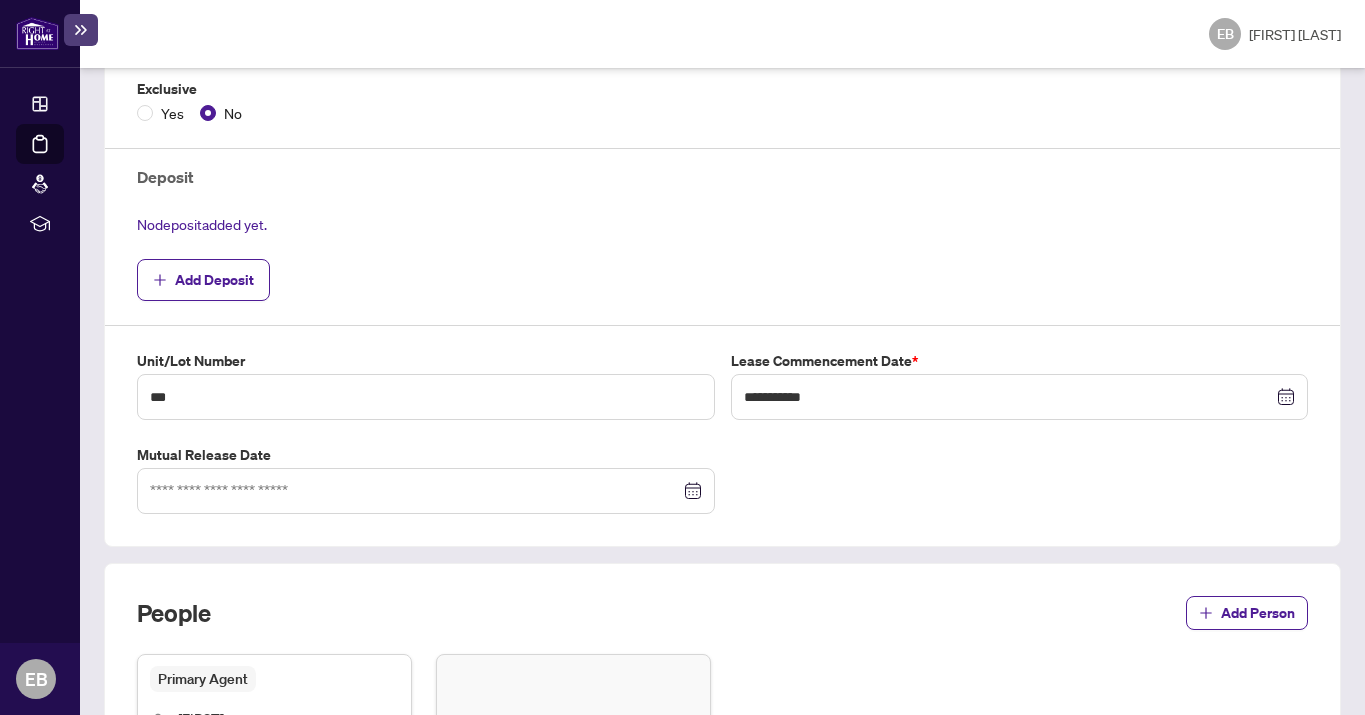 scroll, scrollTop: 620, scrollLeft: 0, axis: vertical 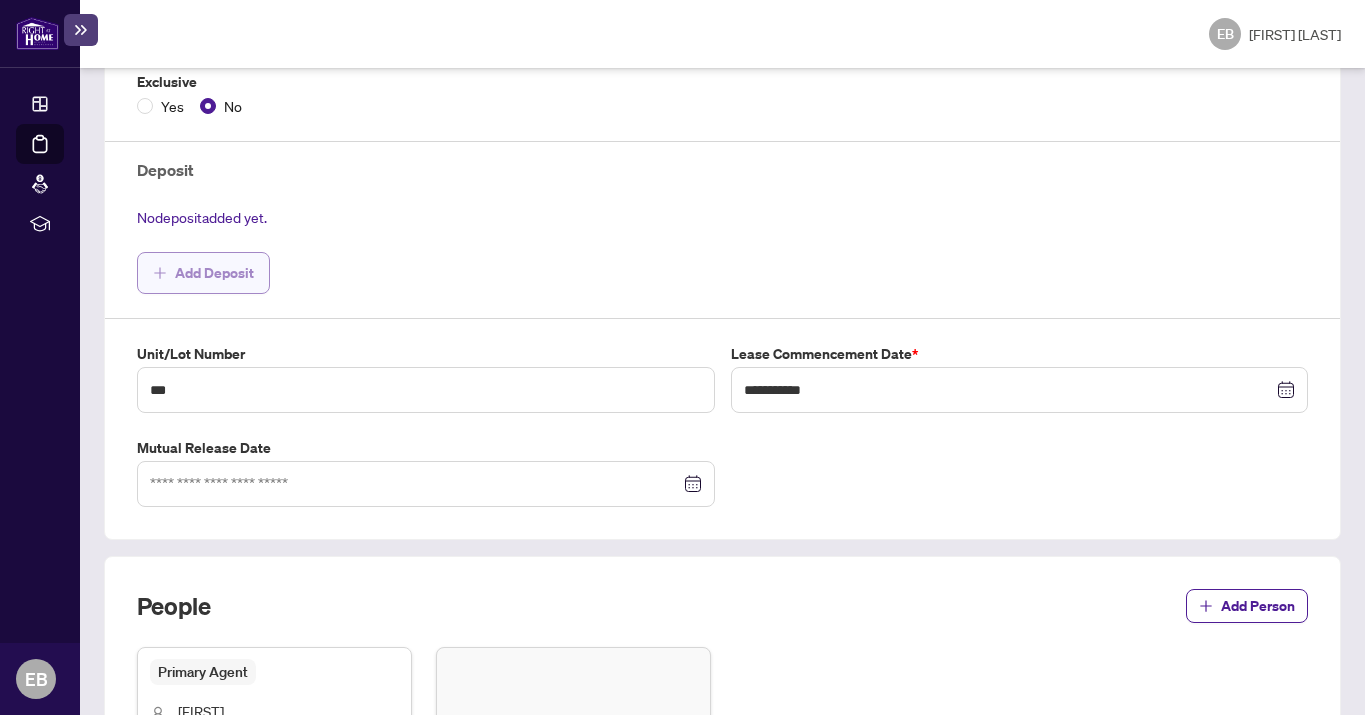 click on "Add Deposit" at bounding box center (203, 273) 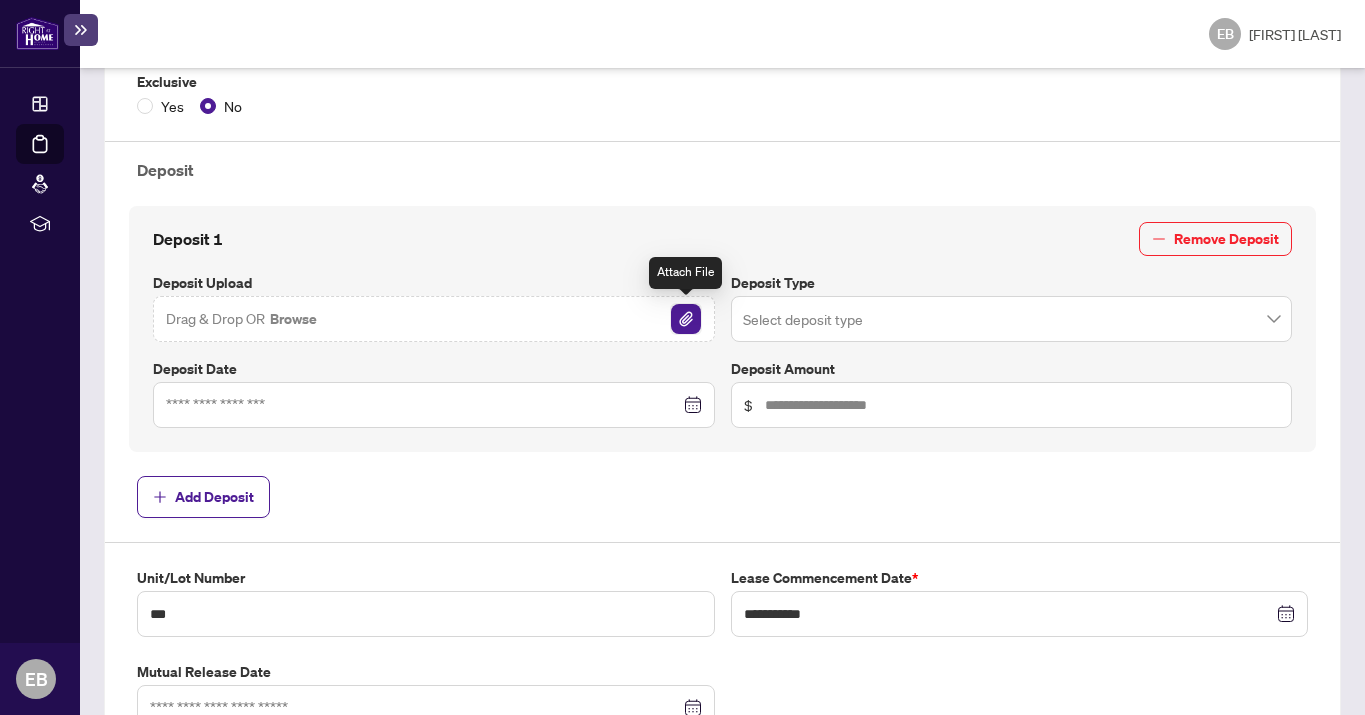 click at bounding box center [686, 319] 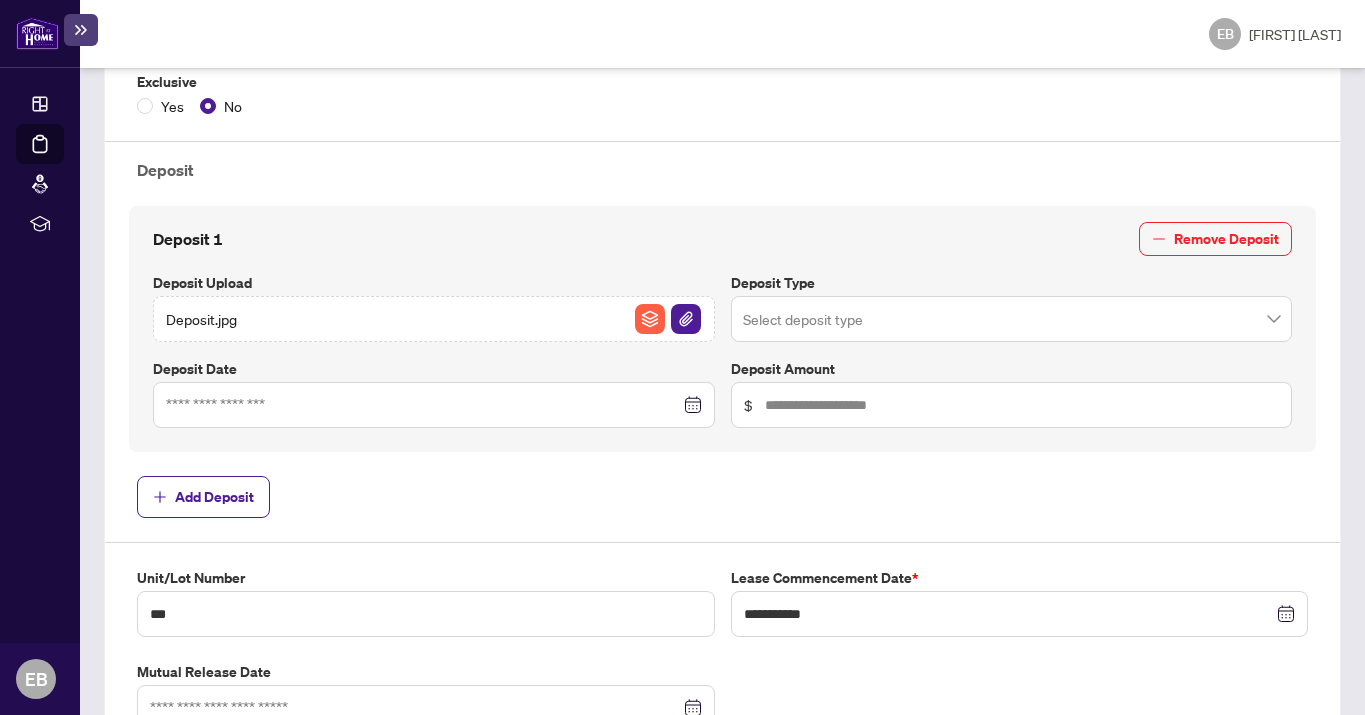 click at bounding box center (434, 405) 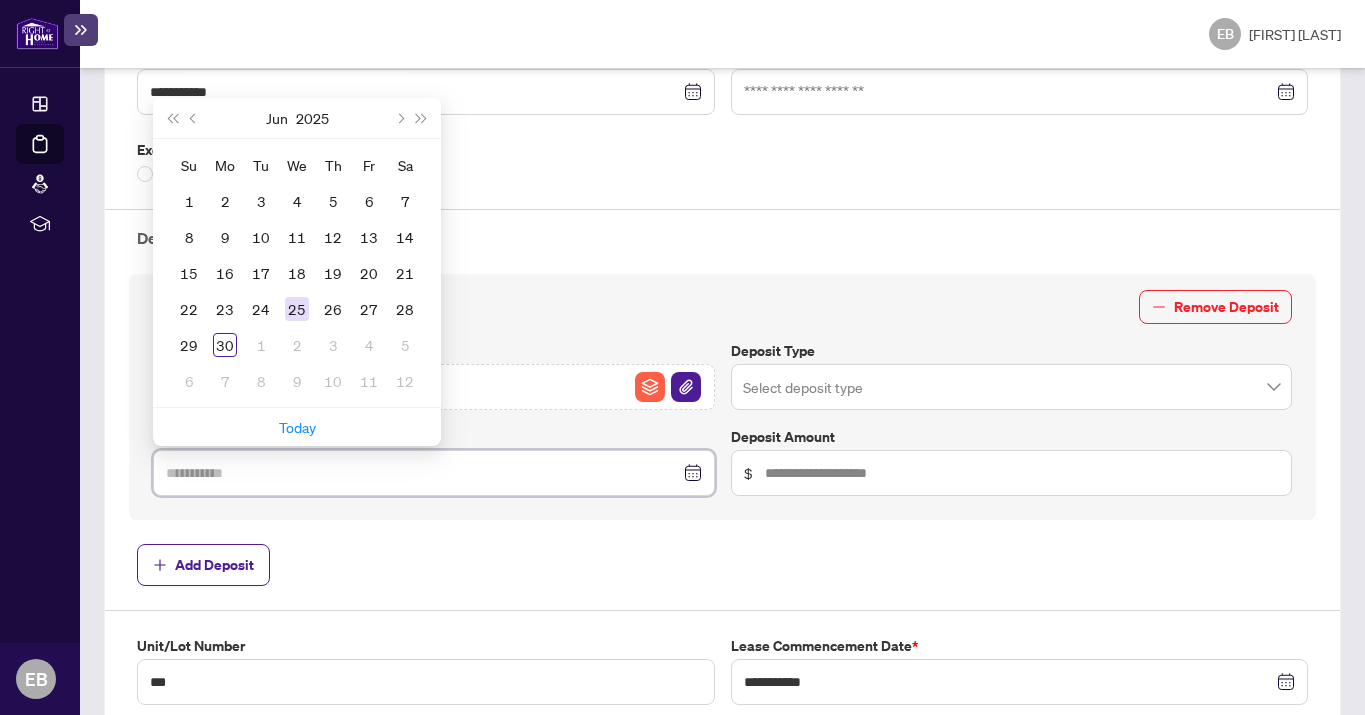 scroll, scrollTop: 545, scrollLeft: 0, axis: vertical 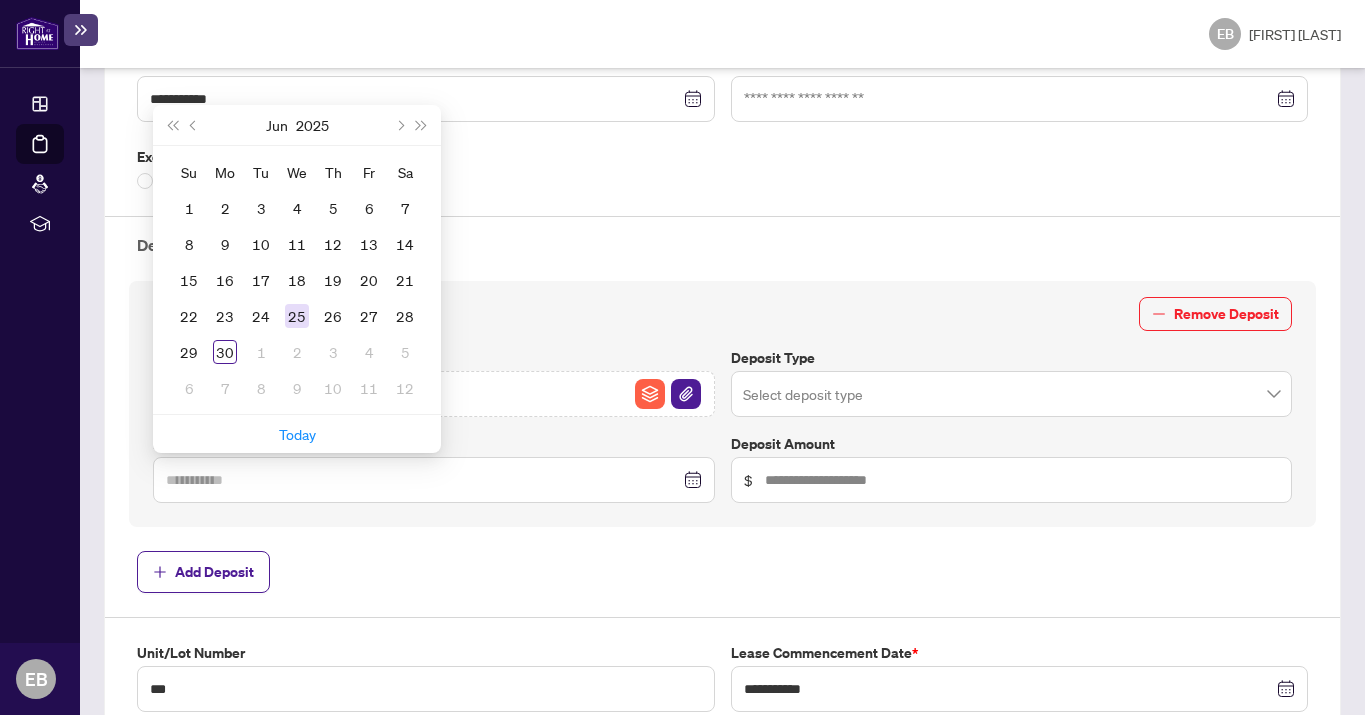 click on "25" at bounding box center (297, 316) 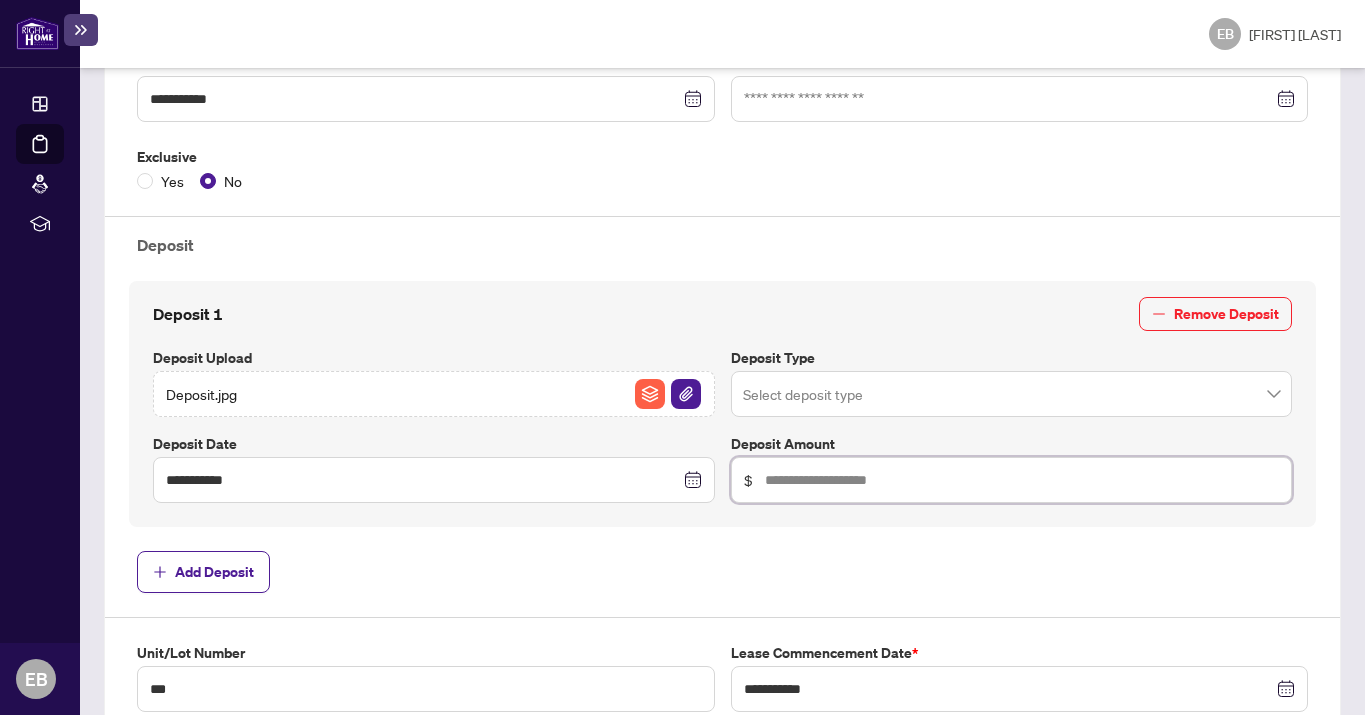 click at bounding box center [1022, 480] 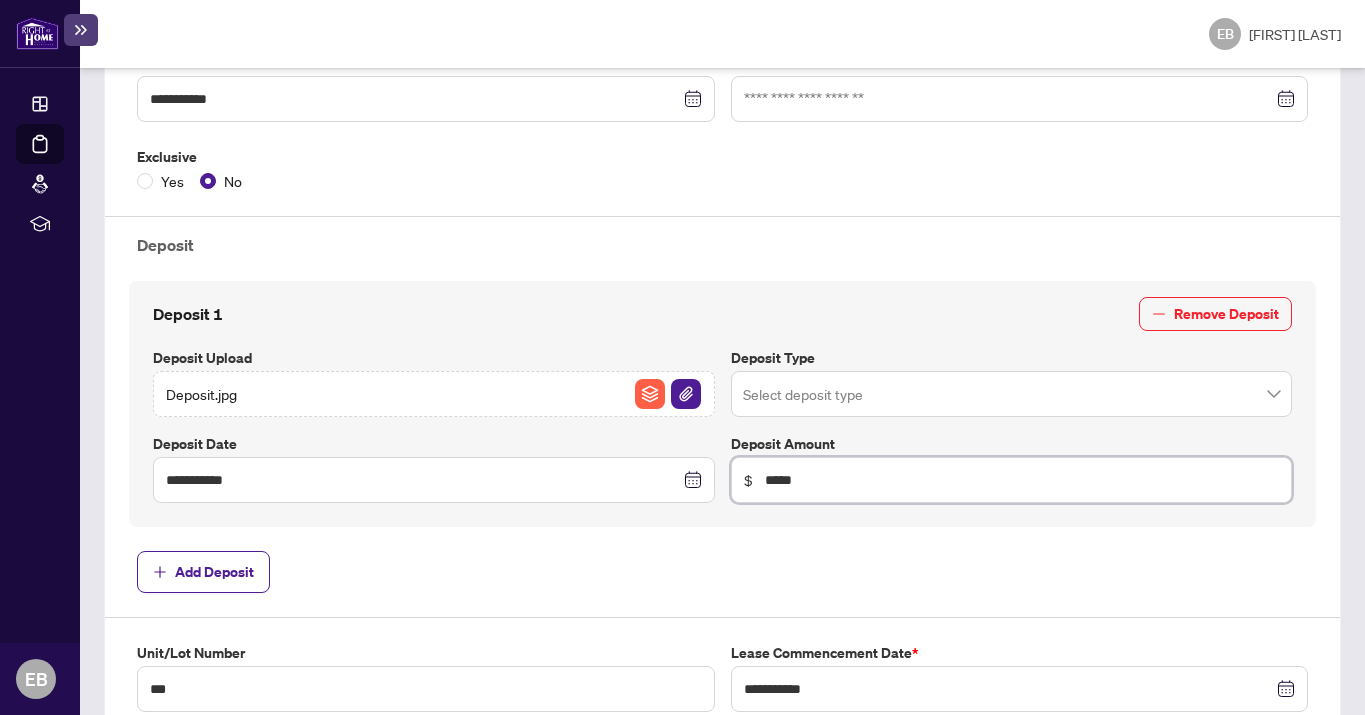 type on "*****" 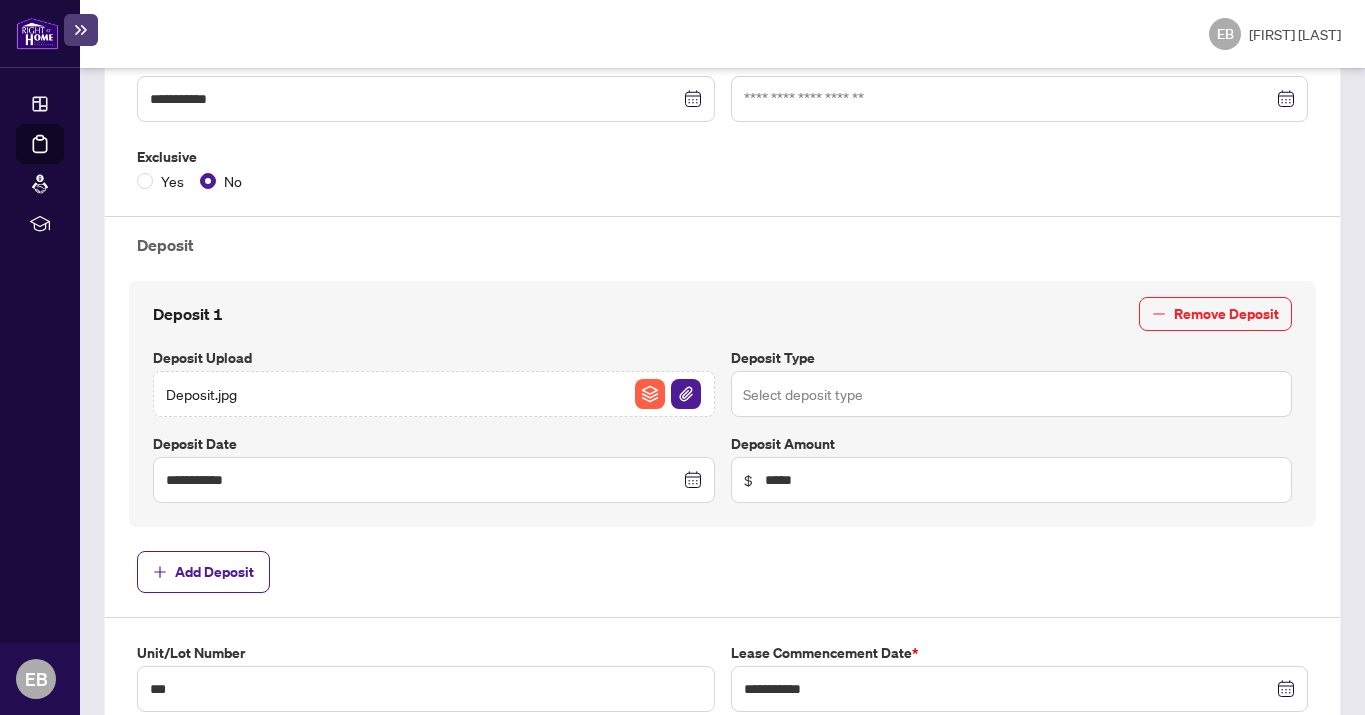 click at bounding box center [1012, 394] 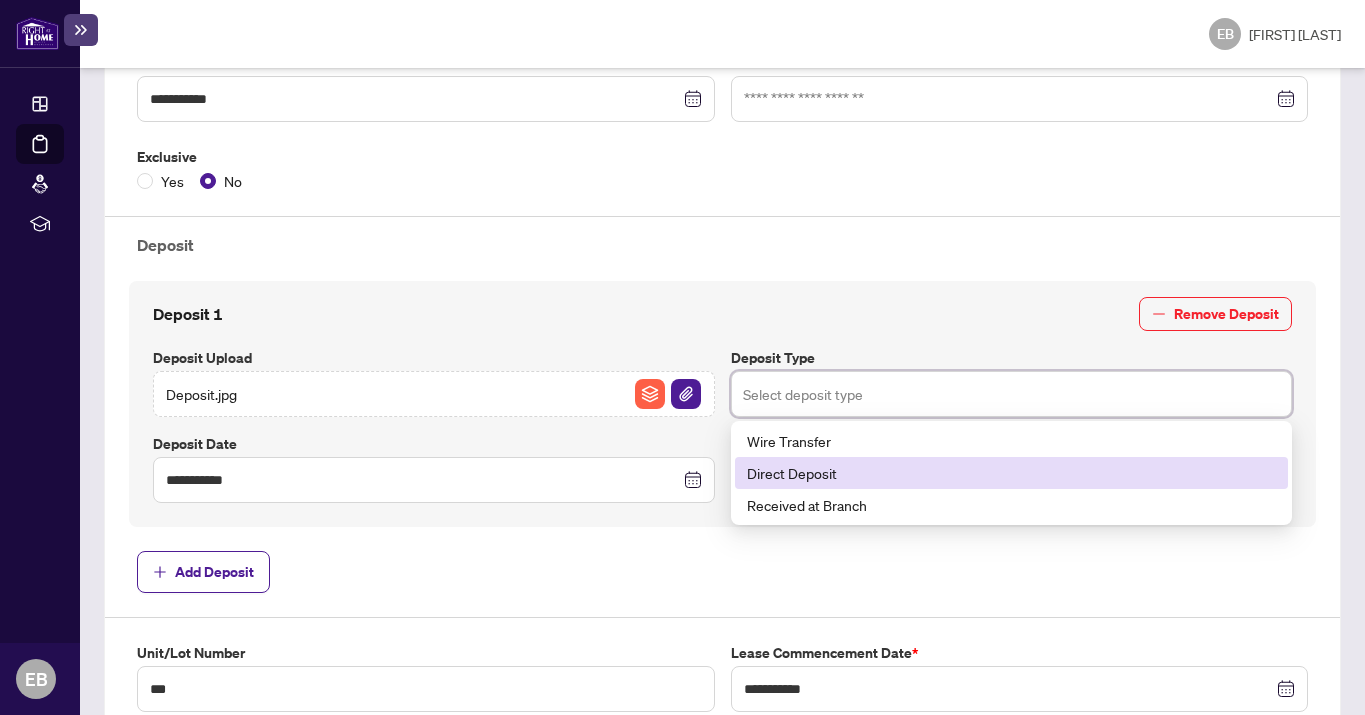 click on "Direct Deposit" at bounding box center [1012, 473] 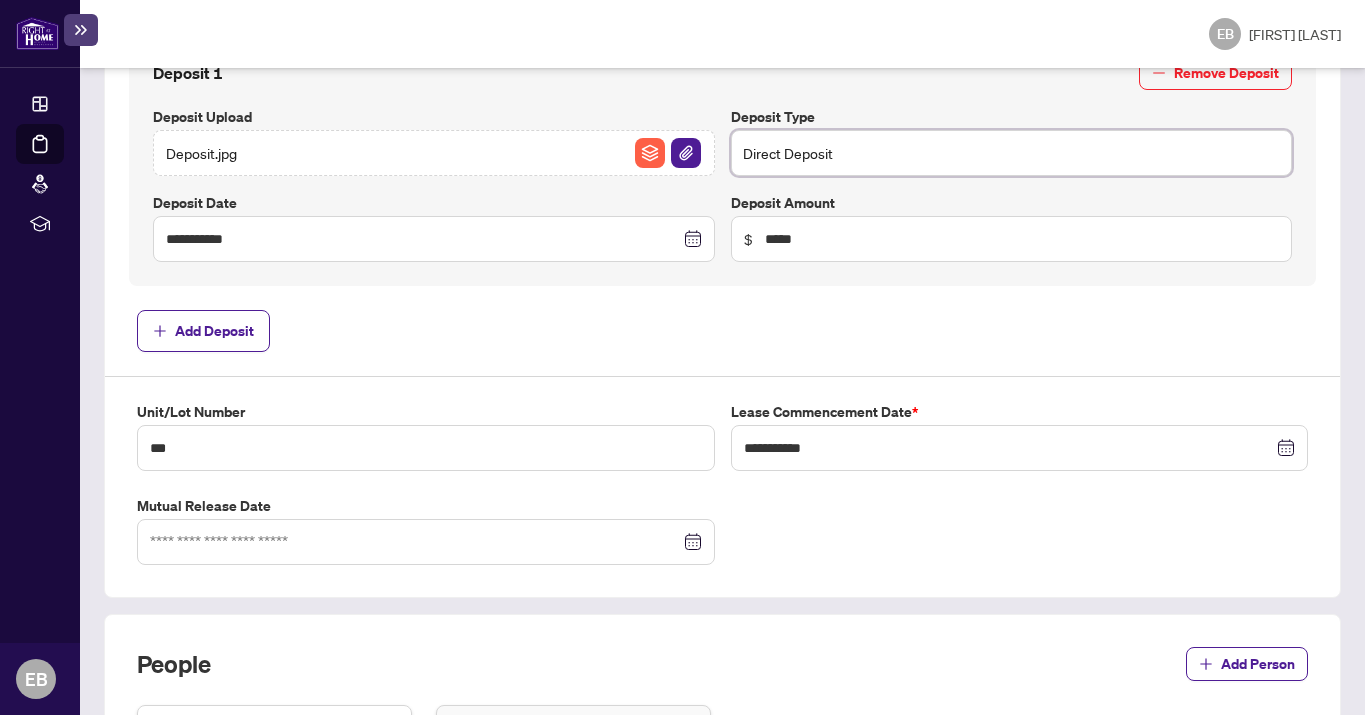 scroll, scrollTop: 789, scrollLeft: 0, axis: vertical 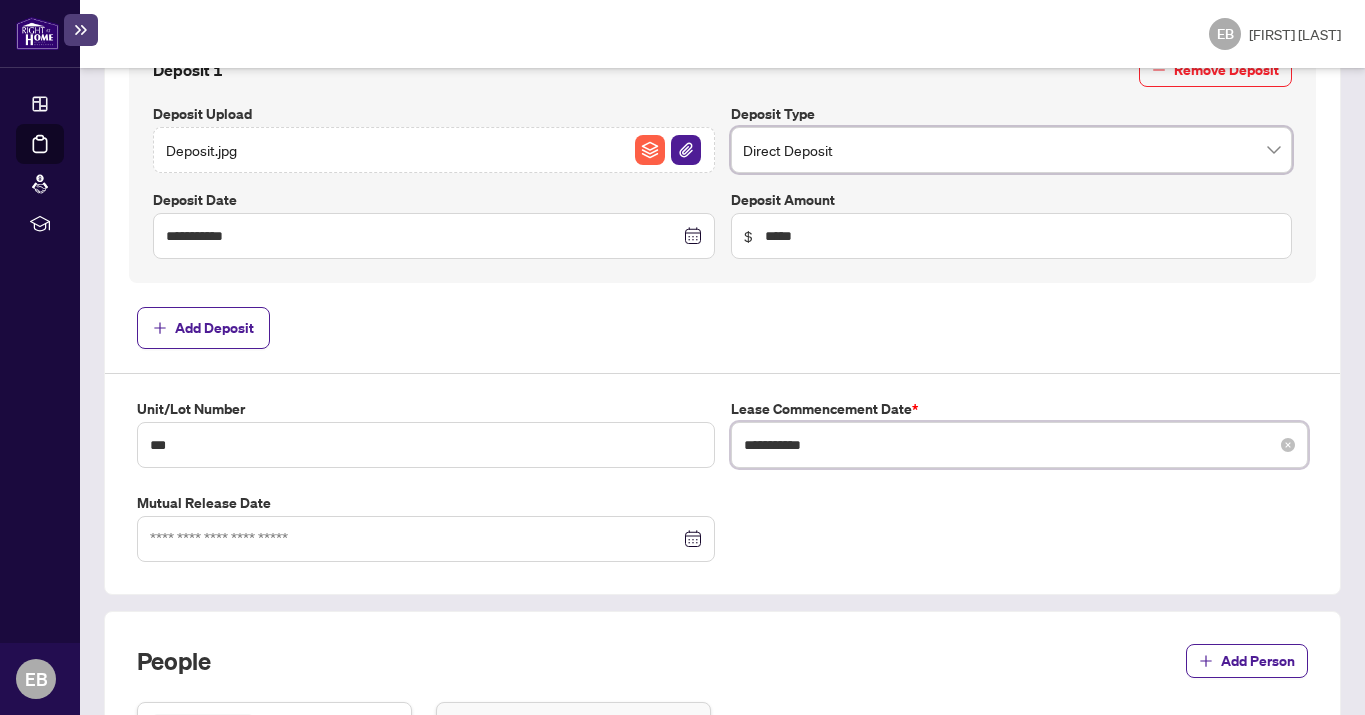 click on "**********" at bounding box center (1009, 445) 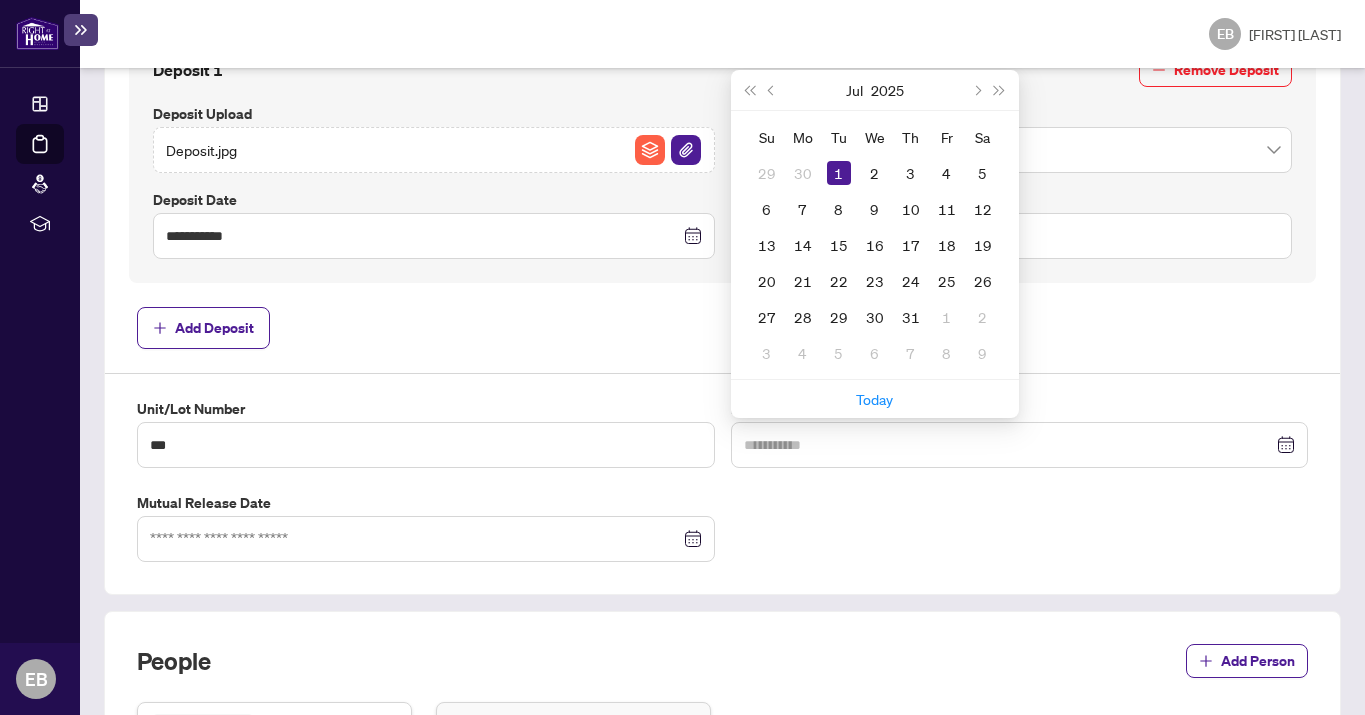 click on "1" at bounding box center [839, 173] 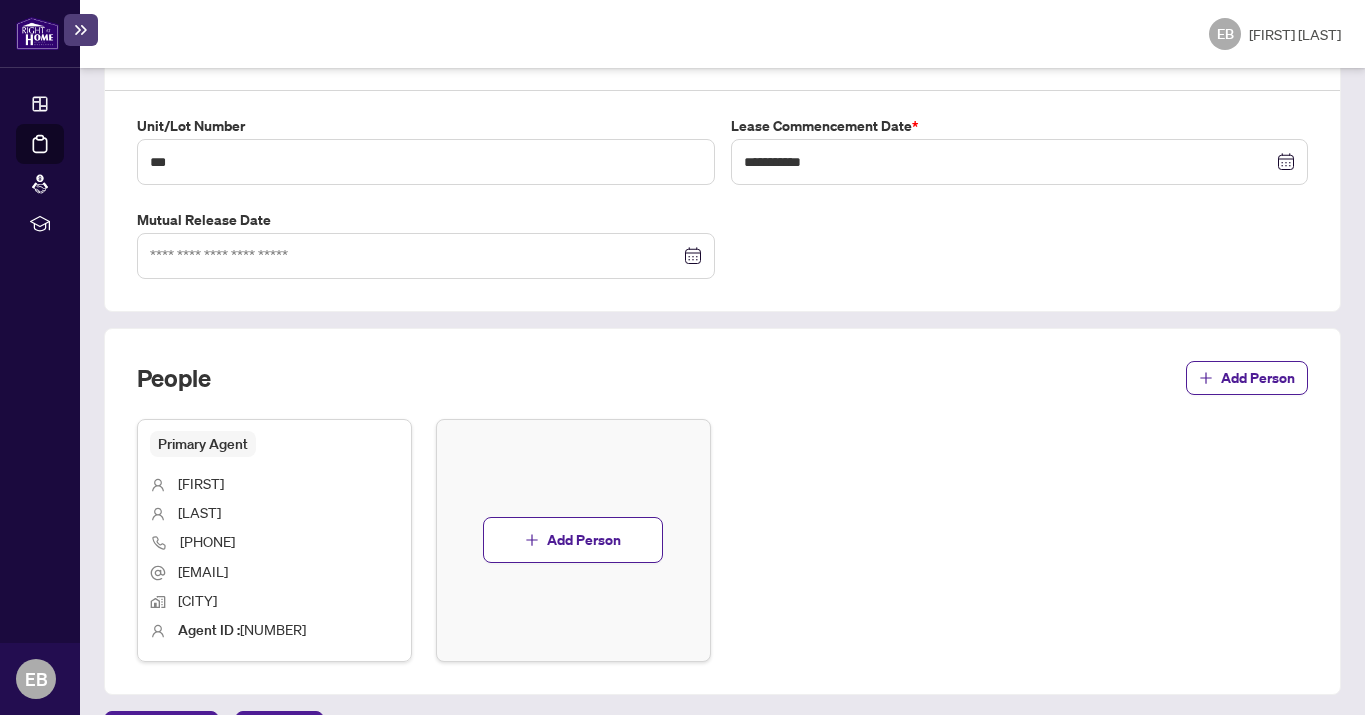 scroll, scrollTop: 1131, scrollLeft: 0, axis: vertical 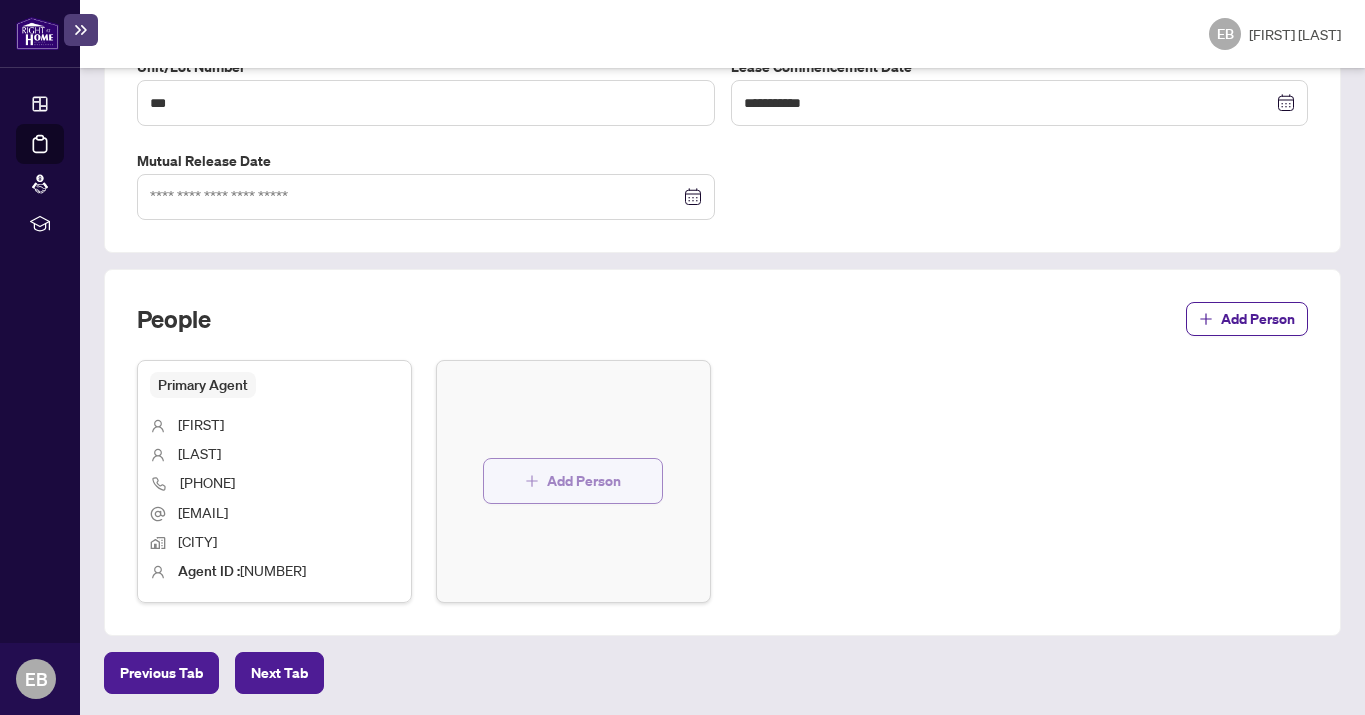 click on "Add Person" at bounding box center (584, 481) 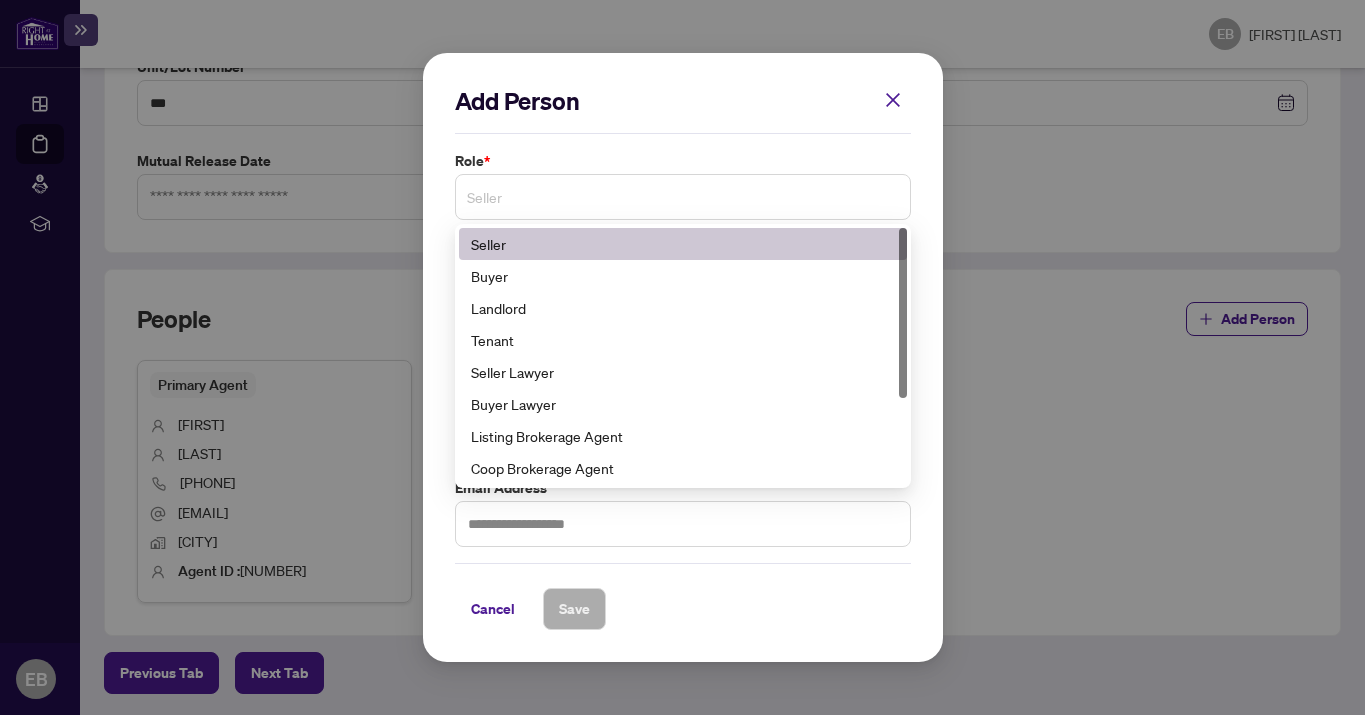 click on "Seller" at bounding box center (683, 197) 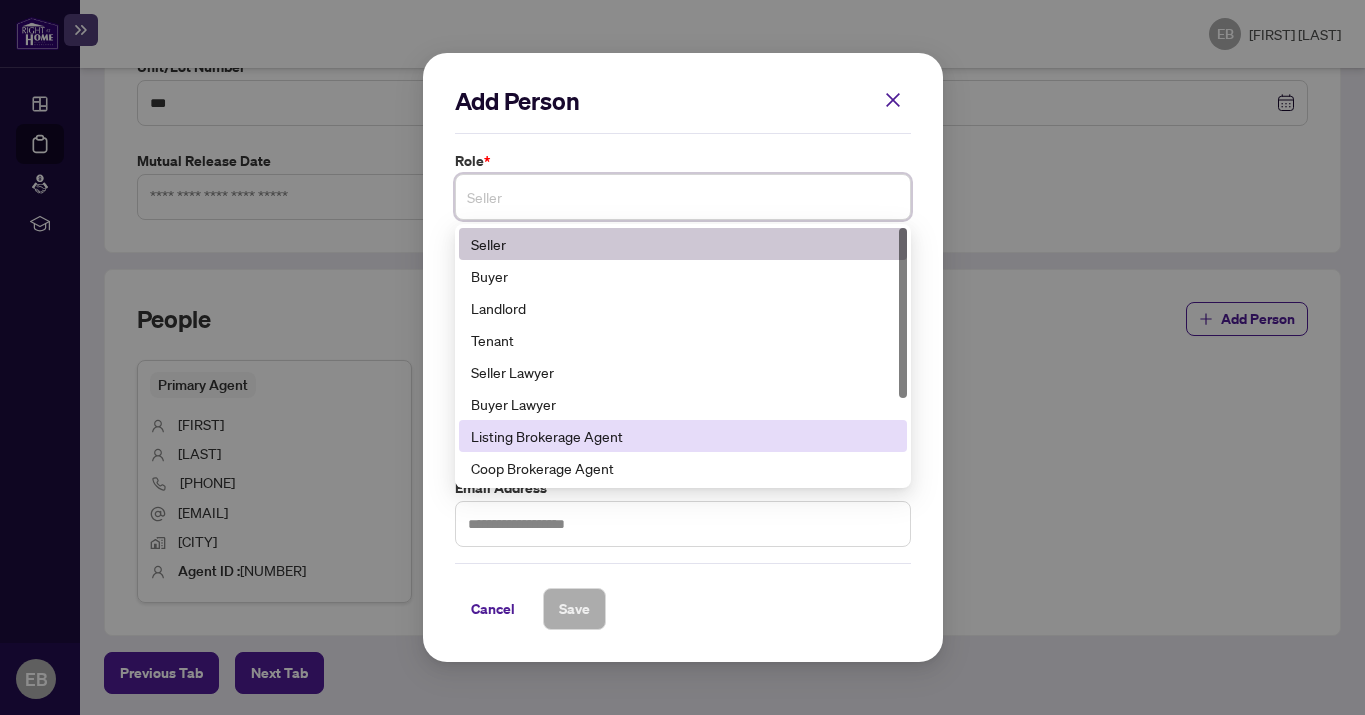 click on "Listing Brokerage Agent" at bounding box center (683, 436) 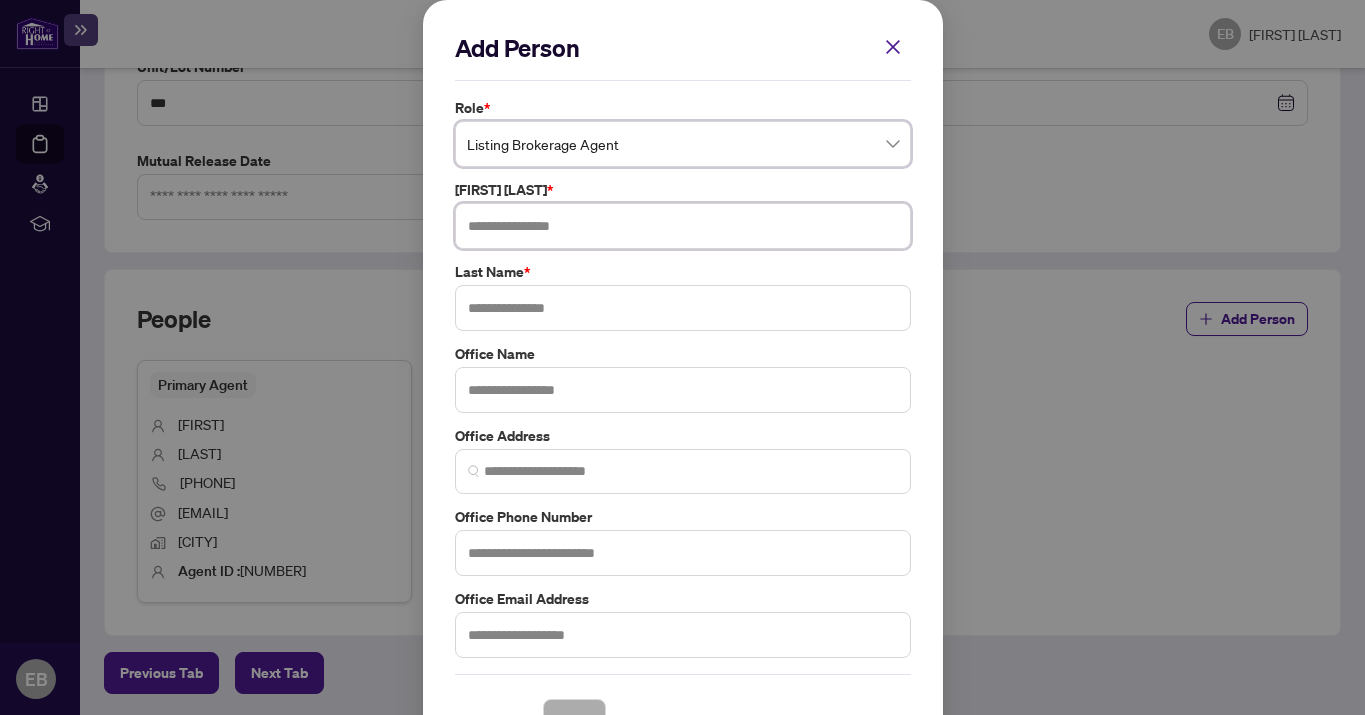 click at bounding box center (683, 226) 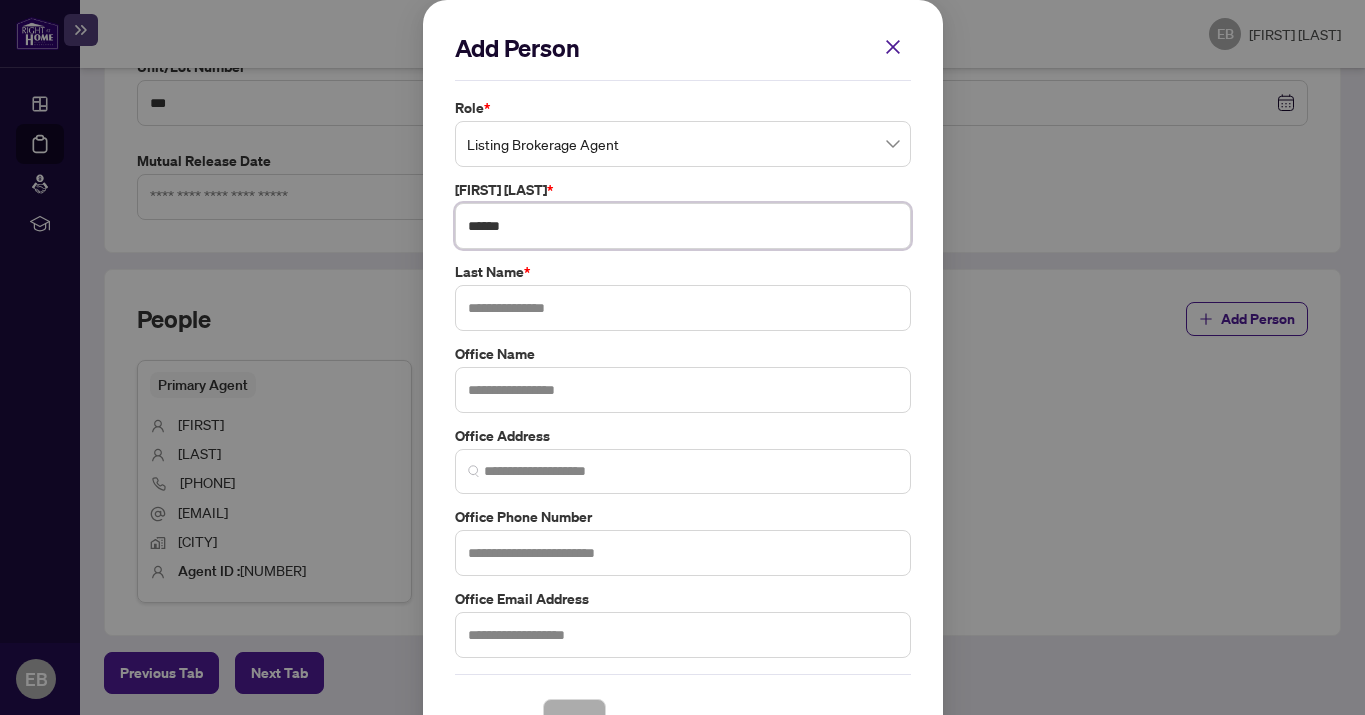 type on "******" 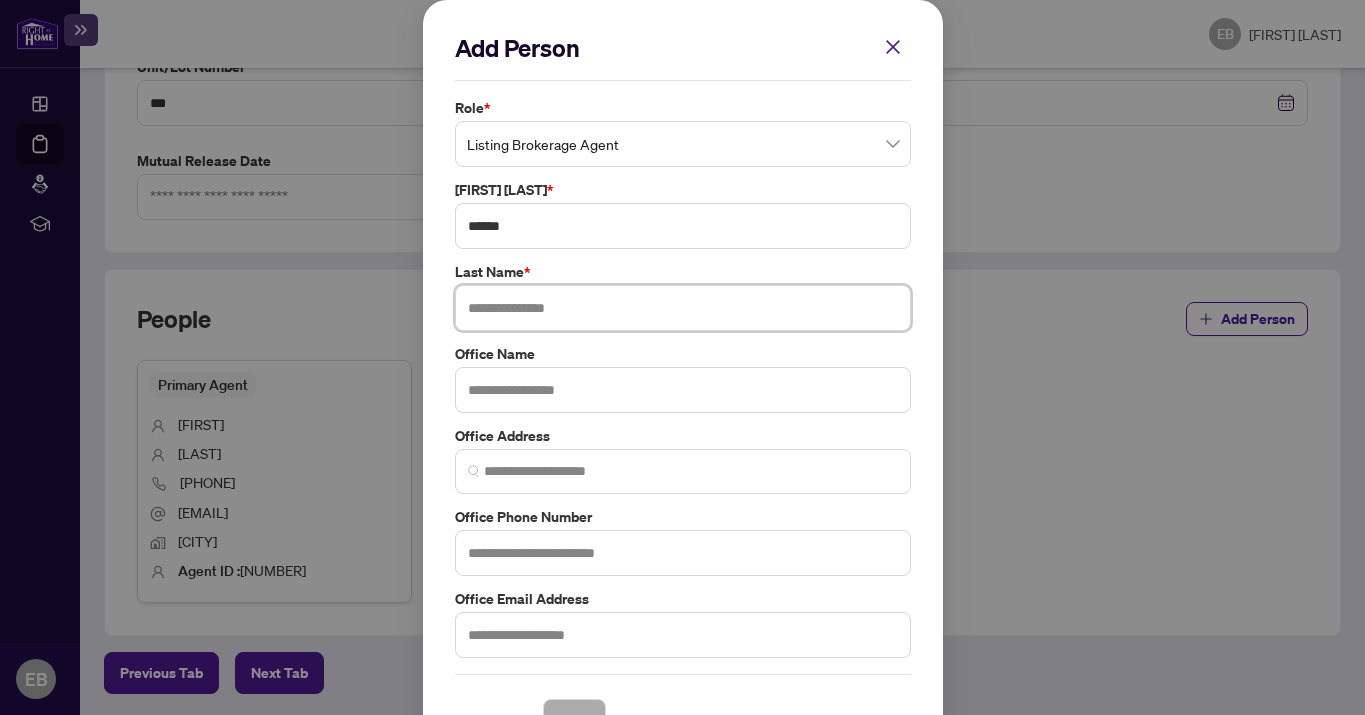 click at bounding box center (683, 308) 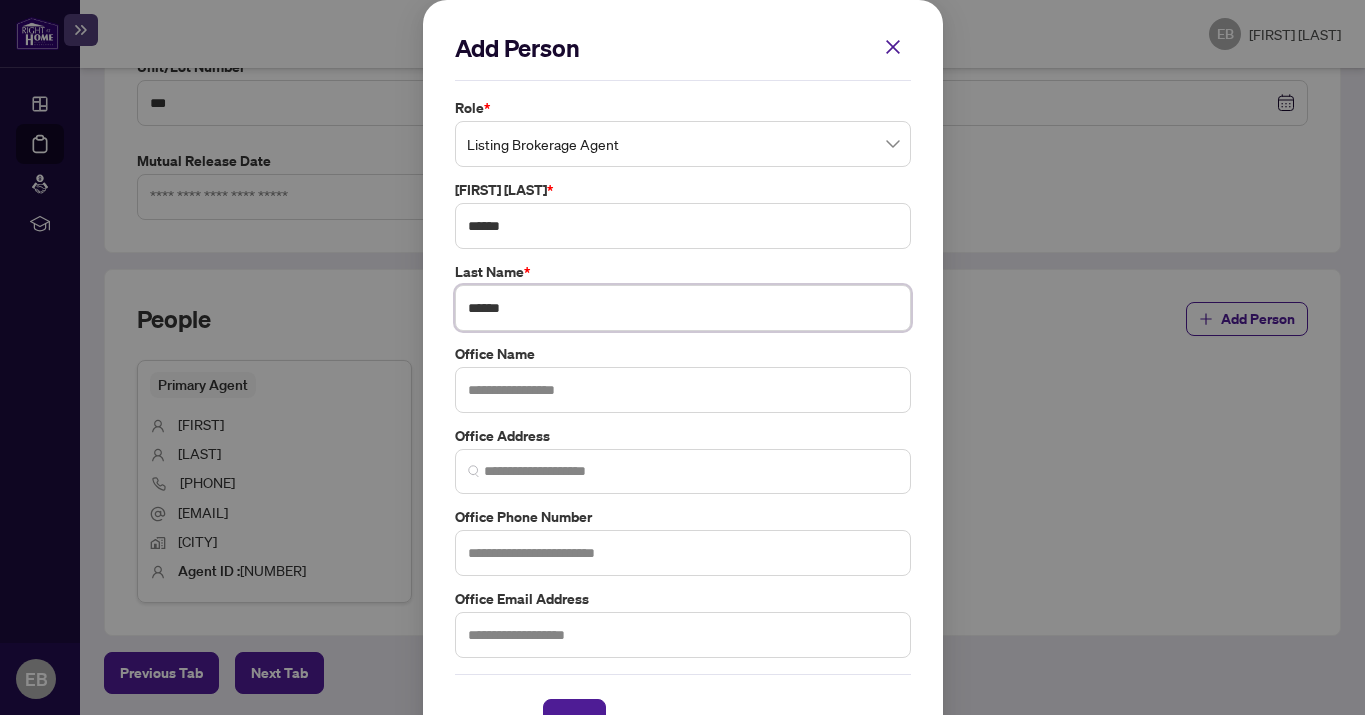 type on "******" 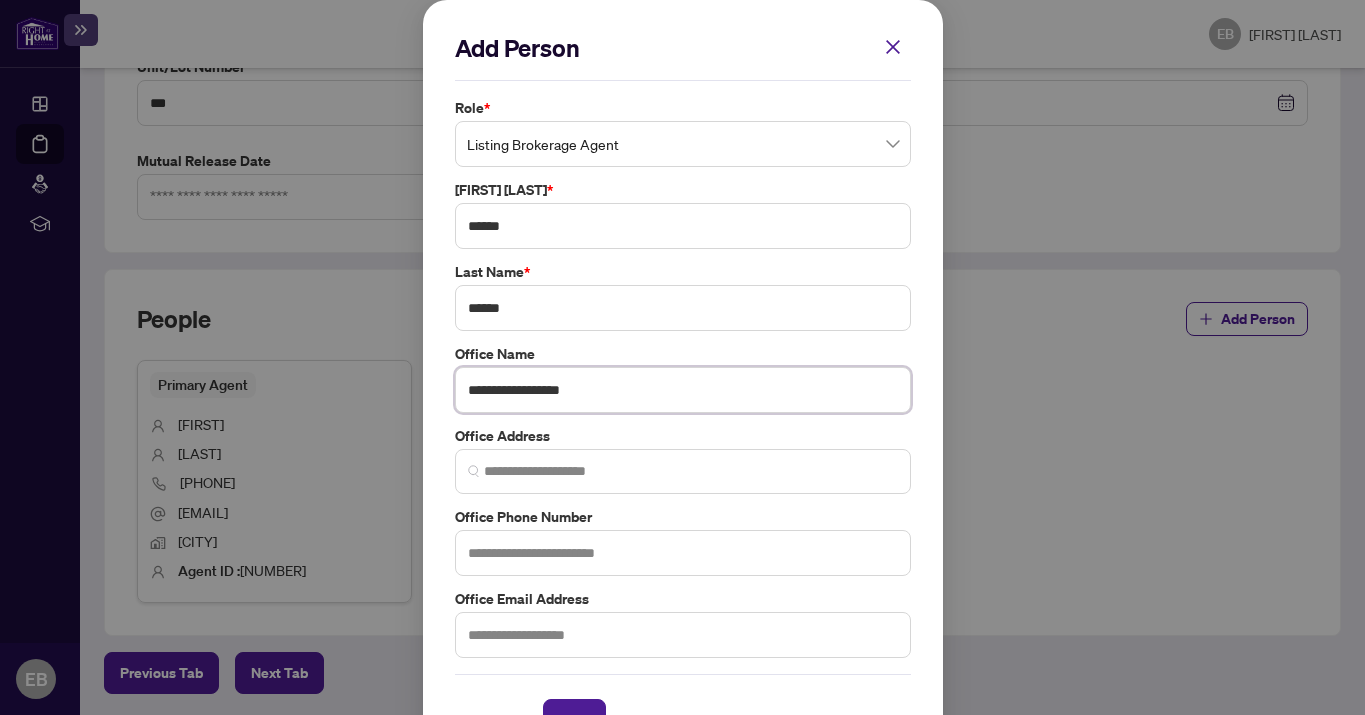 type on "**********" 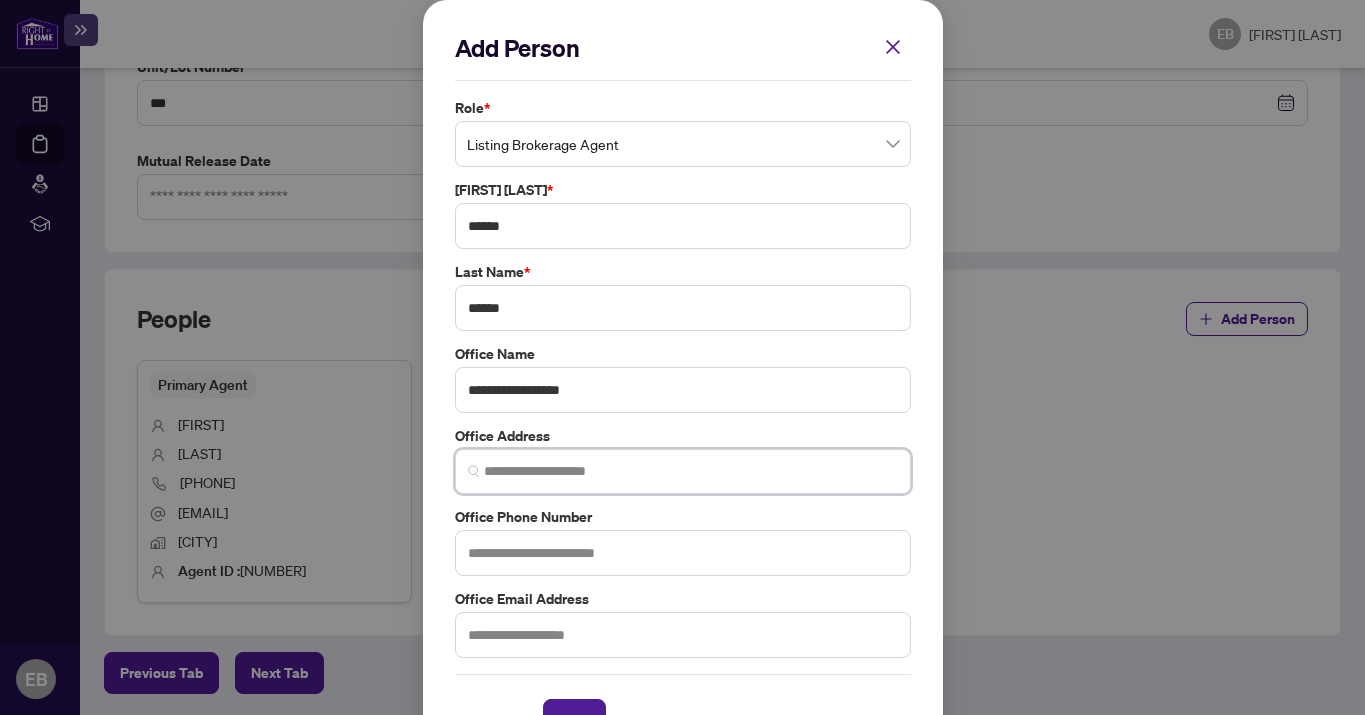 click at bounding box center [691, 471] 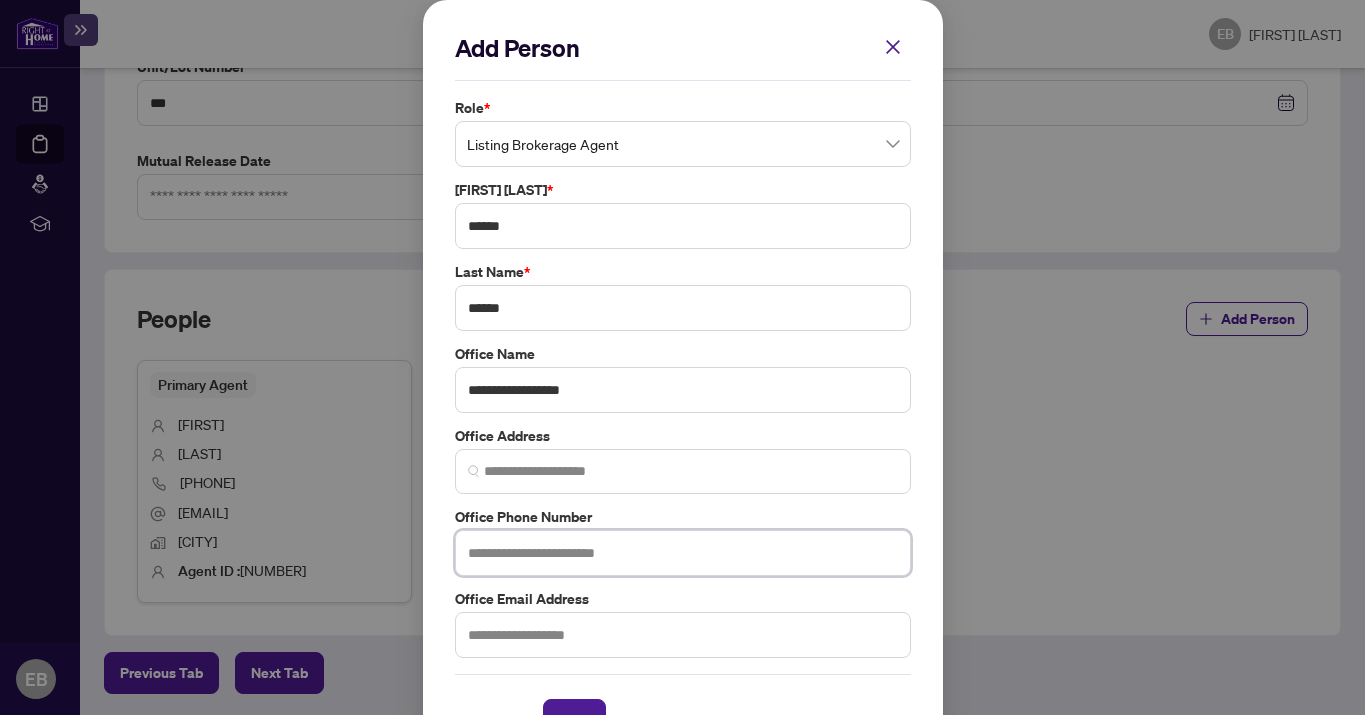 click at bounding box center (683, 553) 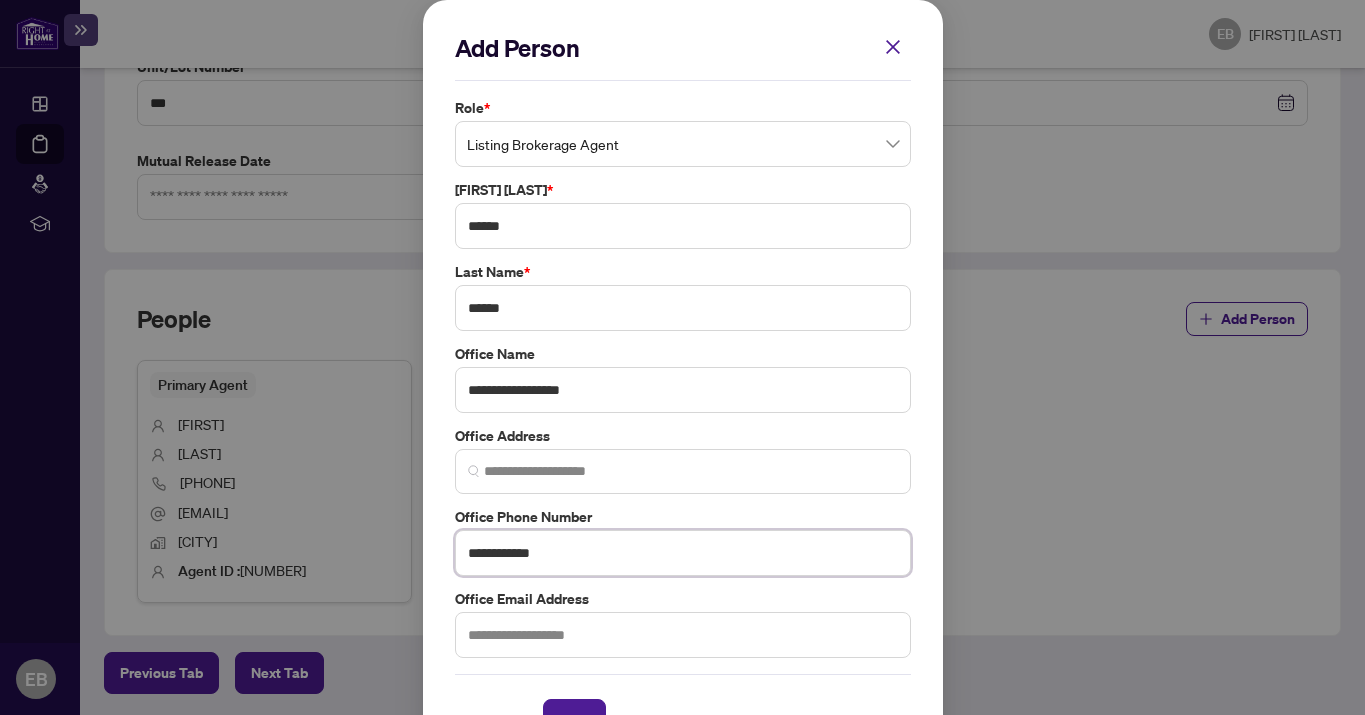 scroll, scrollTop: 58, scrollLeft: 0, axis: vertical 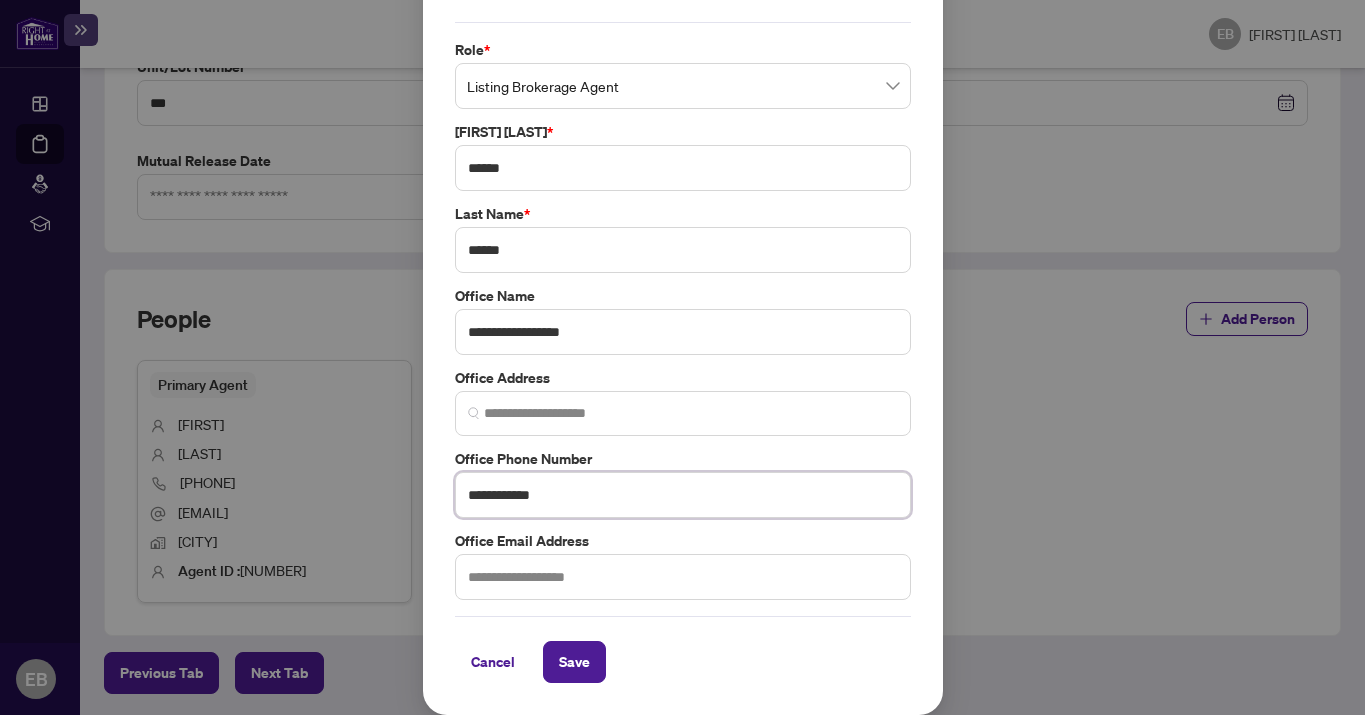 type on "**********" 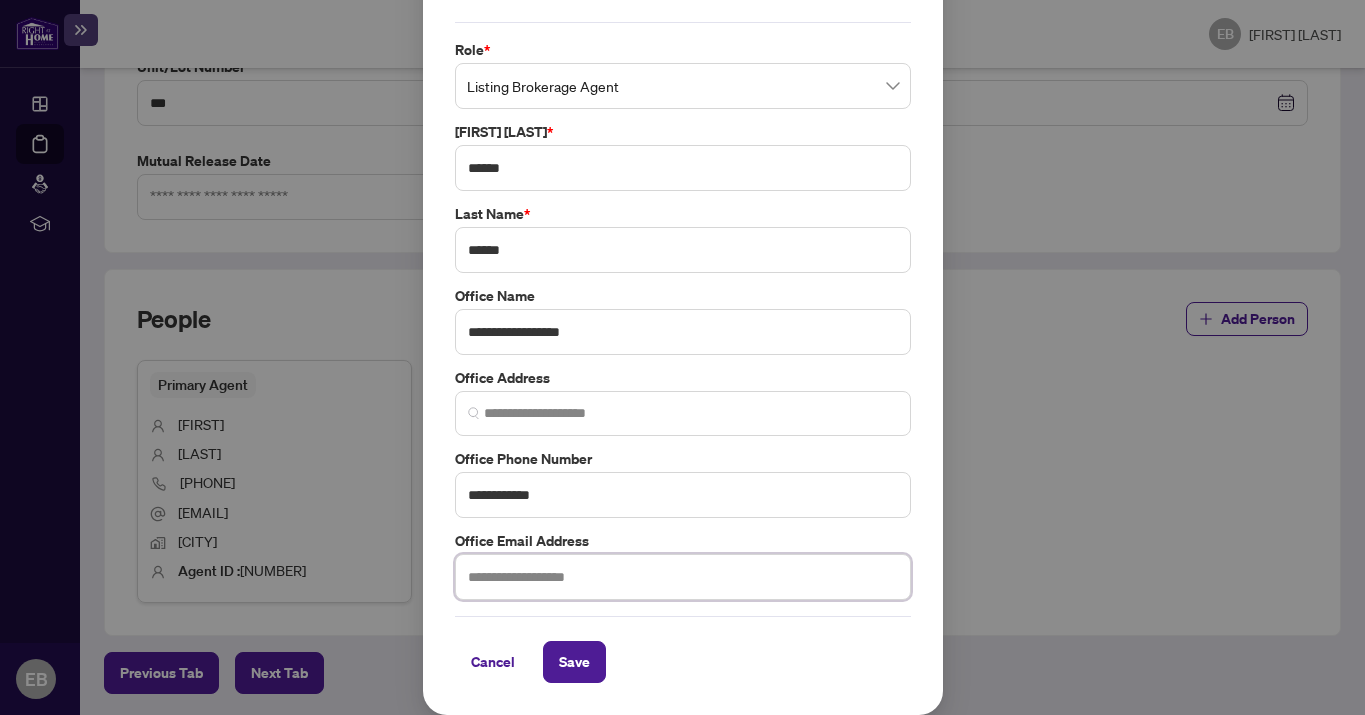 click at bounding box center (683, 577) 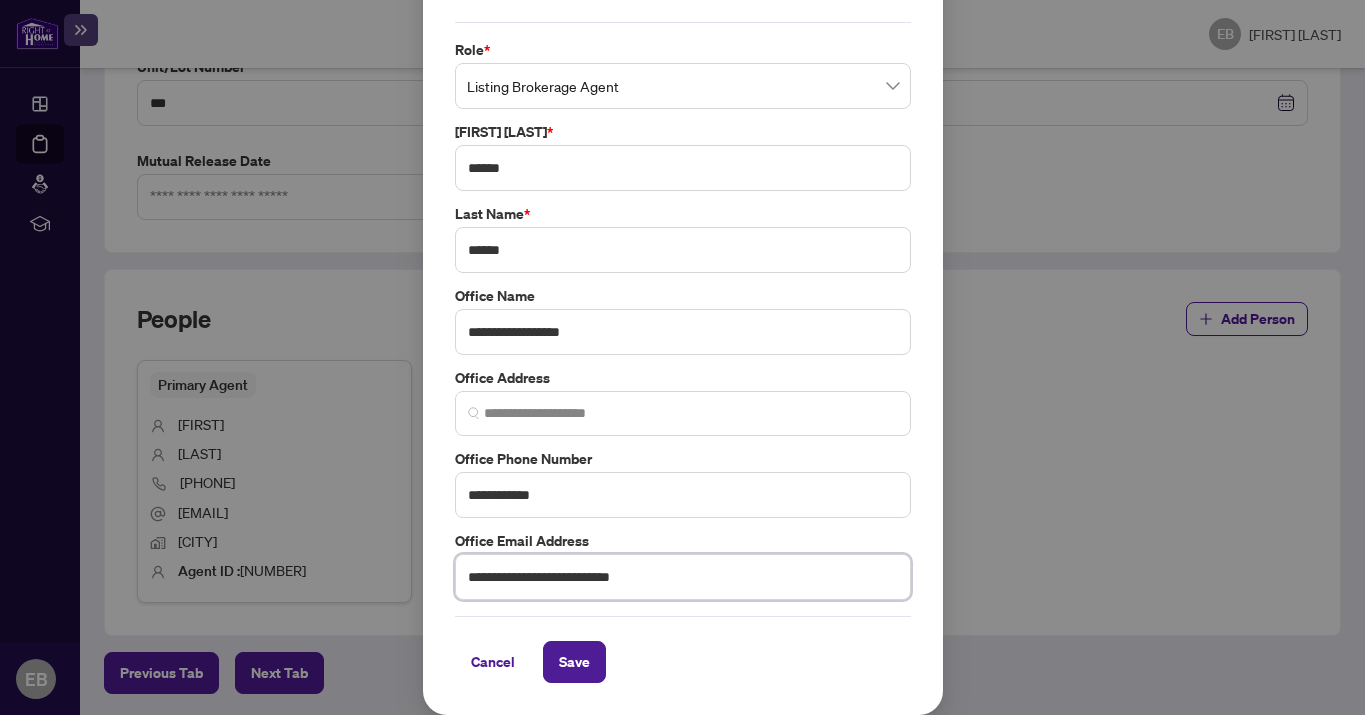 type on "**********" 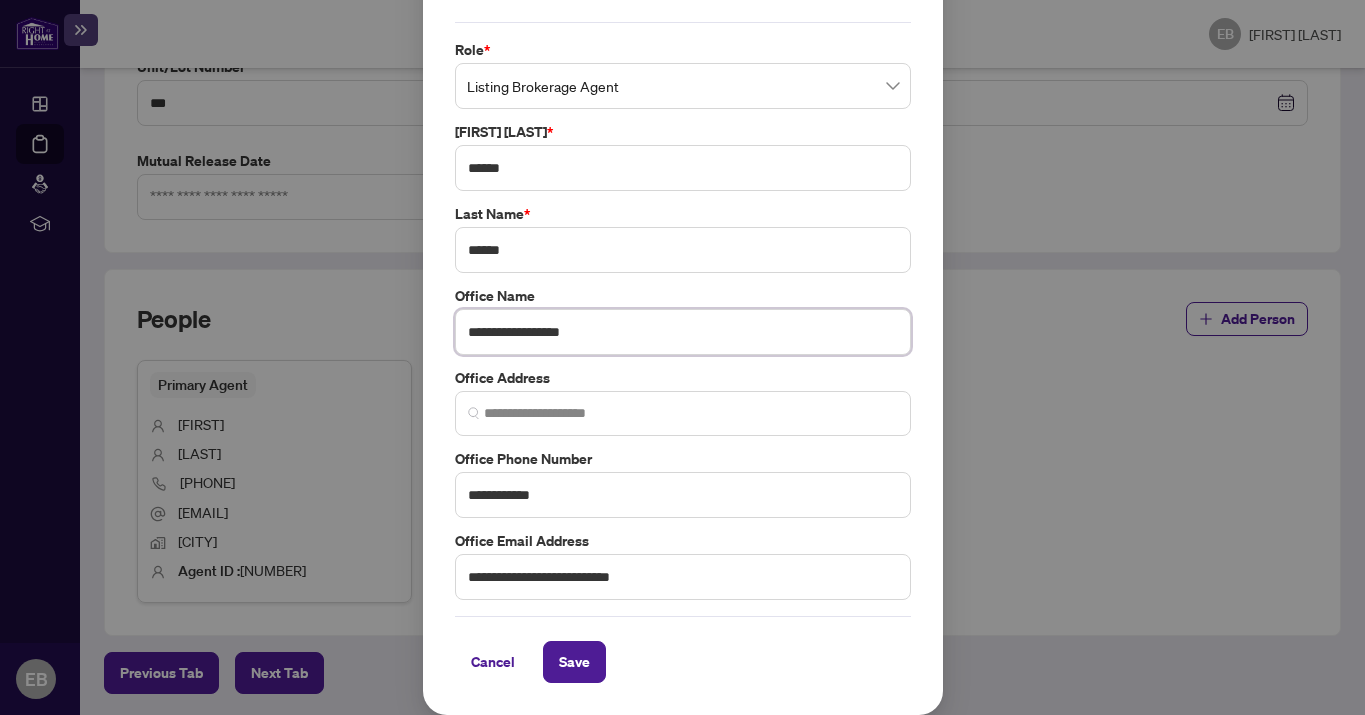 click on "**********" at bounding box center (683, 332) 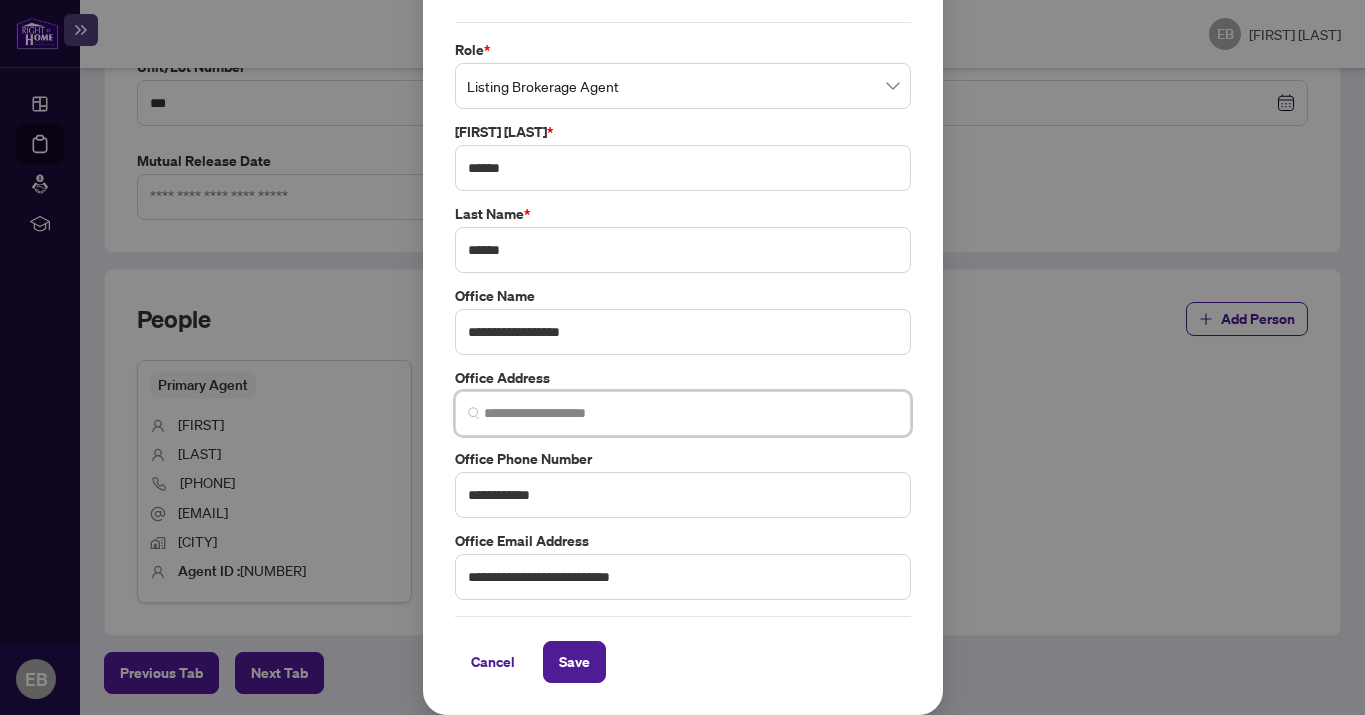 click at bounding box center [691, 413] 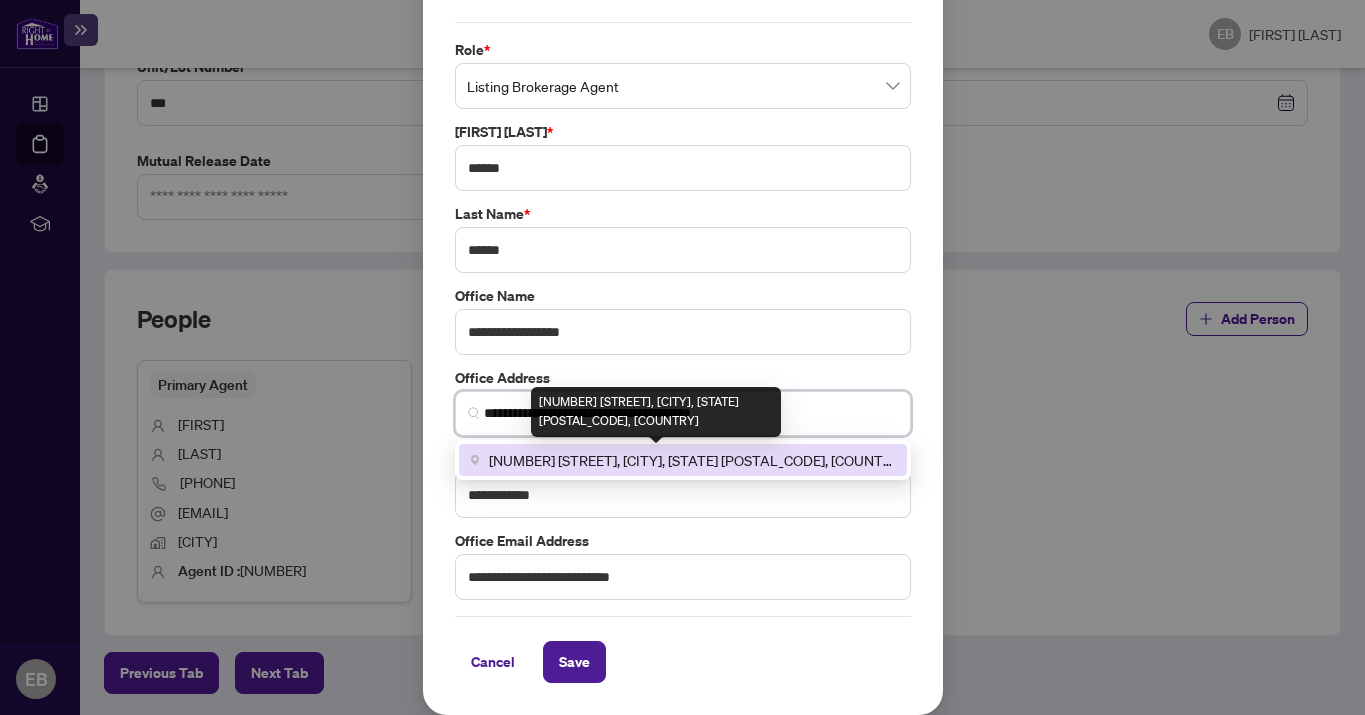 click on "[NUMBER] [STREET], [CITY], [STATE] [POSTAL_CODE], [COUNTRY]" at bounding box center (692, 460) 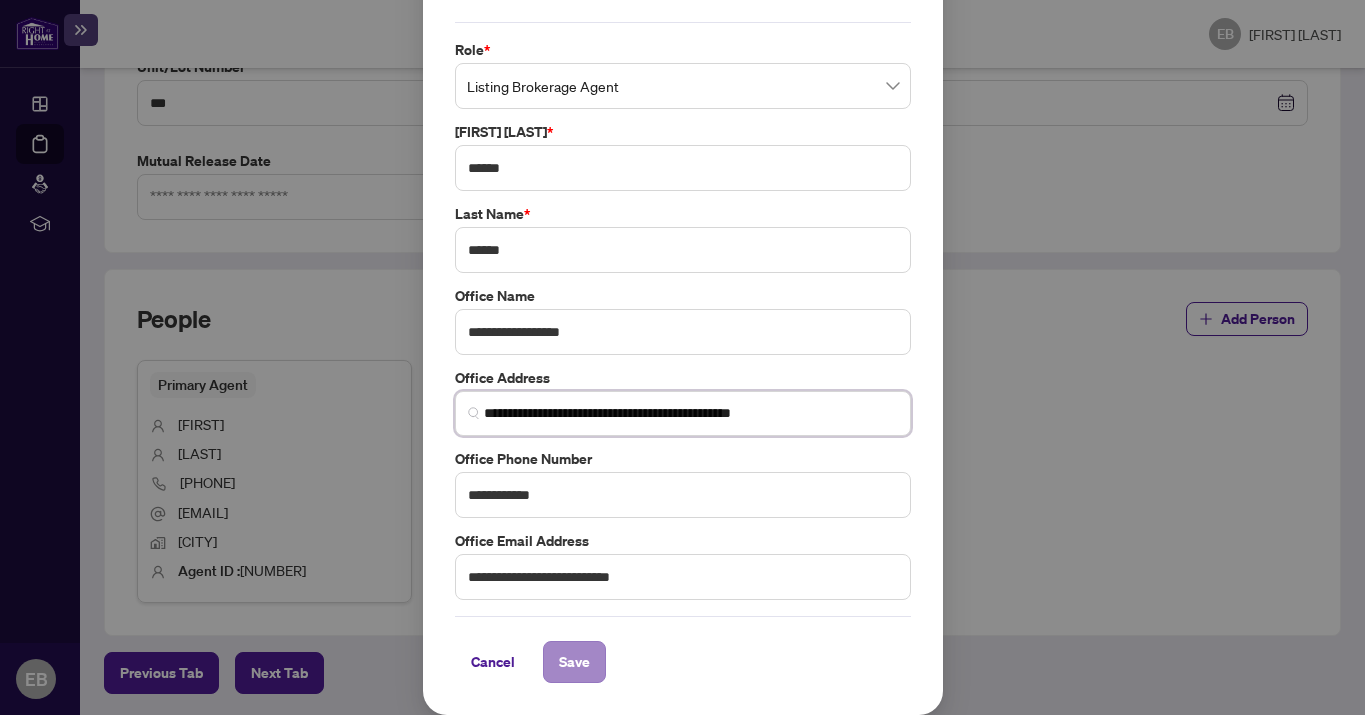 type on "**********" 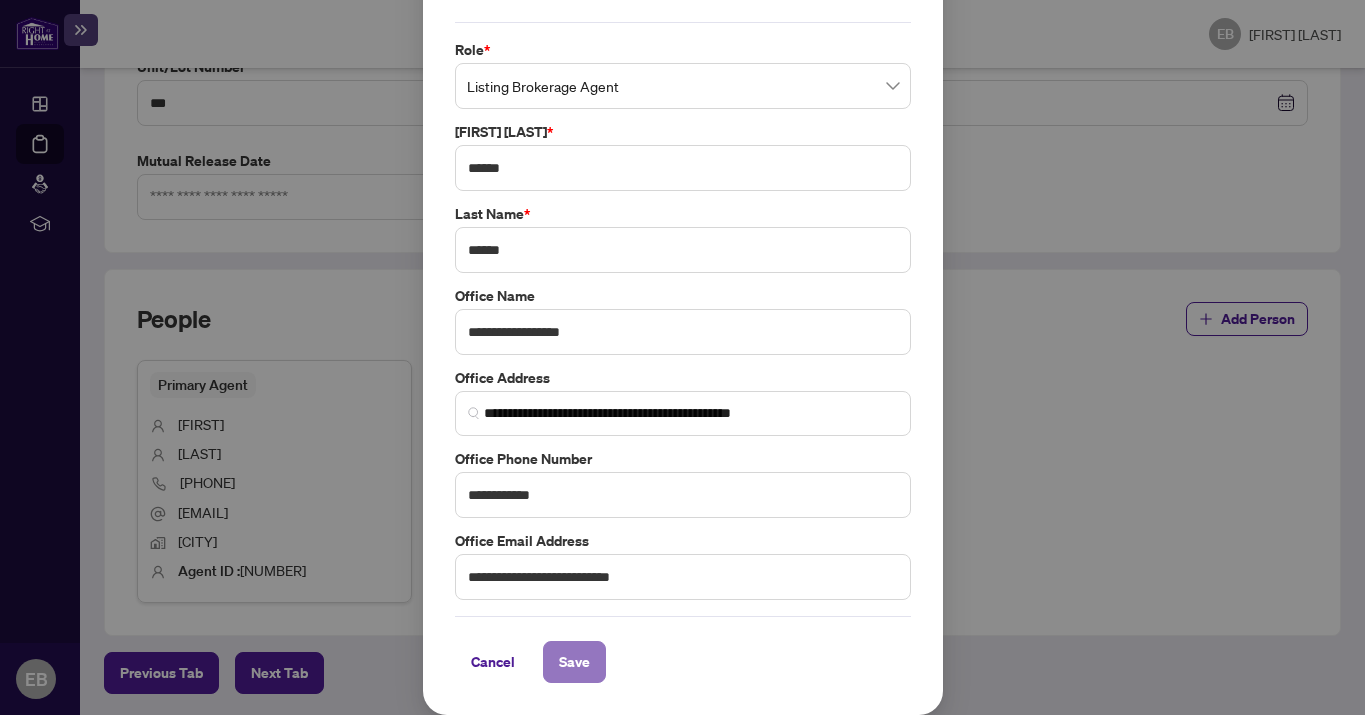 click on "Save" at bounding box center (574, 662) 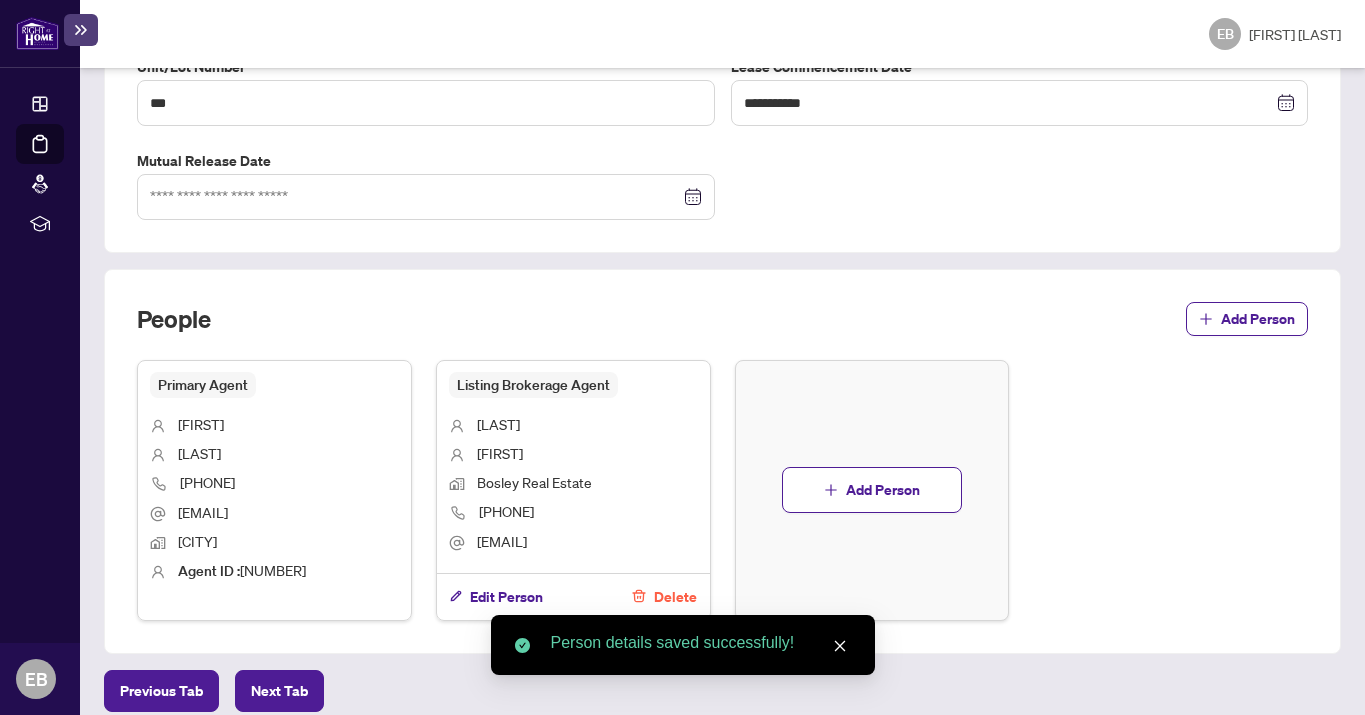 scroll, scrollTop: 1149, scrollLeft: 0, axis: vertical 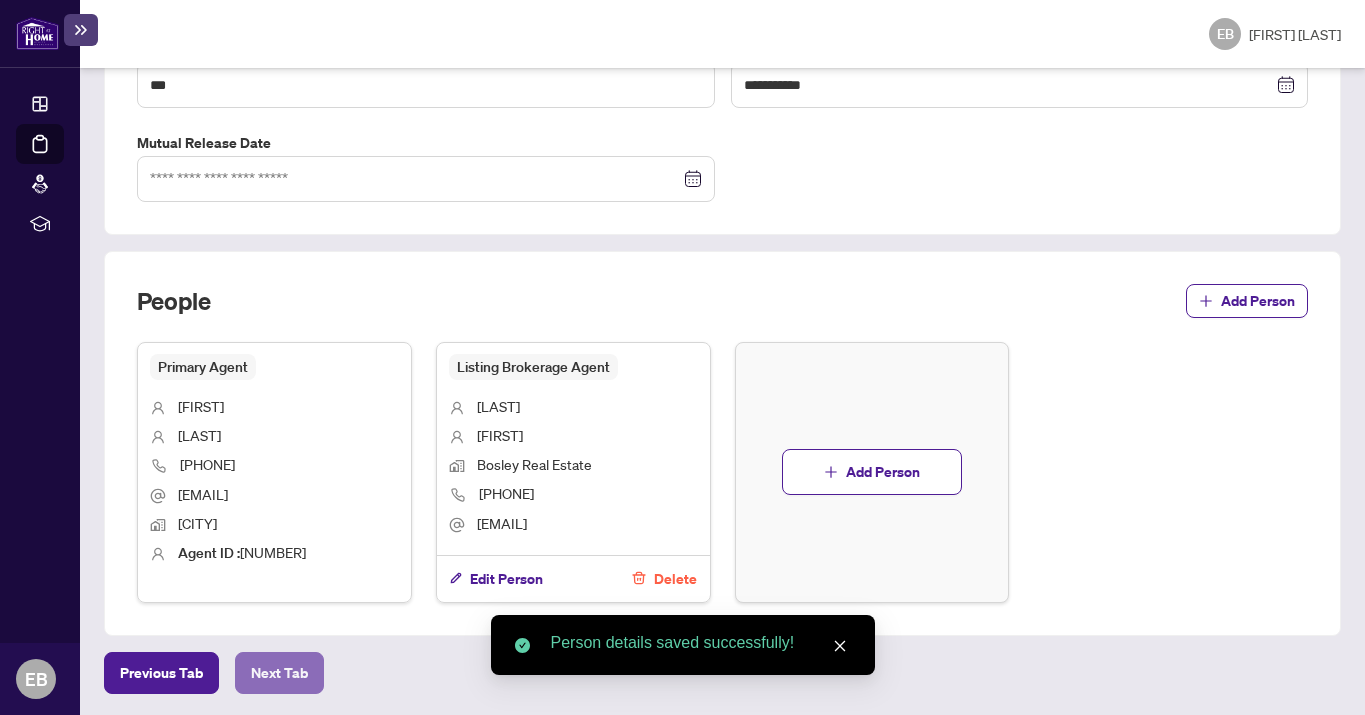 click on "Next Tab" at bounding box center [161, 673] 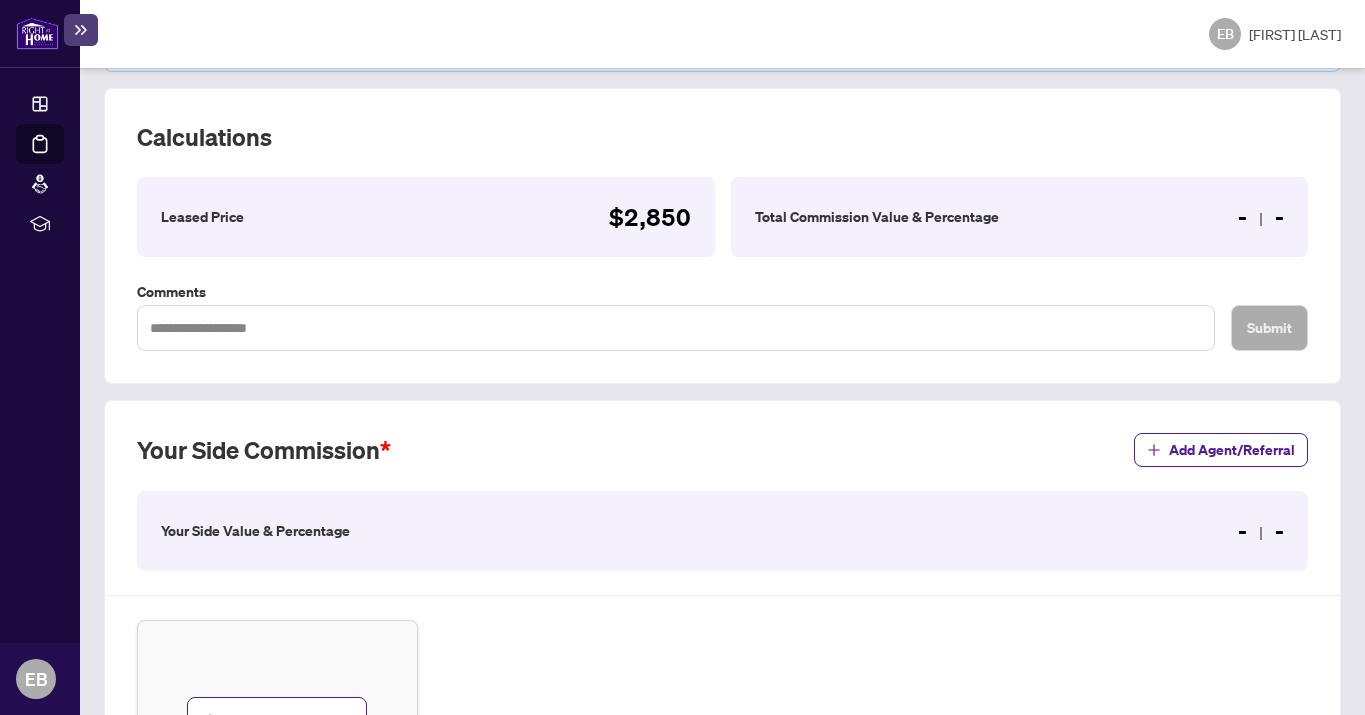 scroll, scrollTop: 412, scrollLeft: 0, axis: vertical 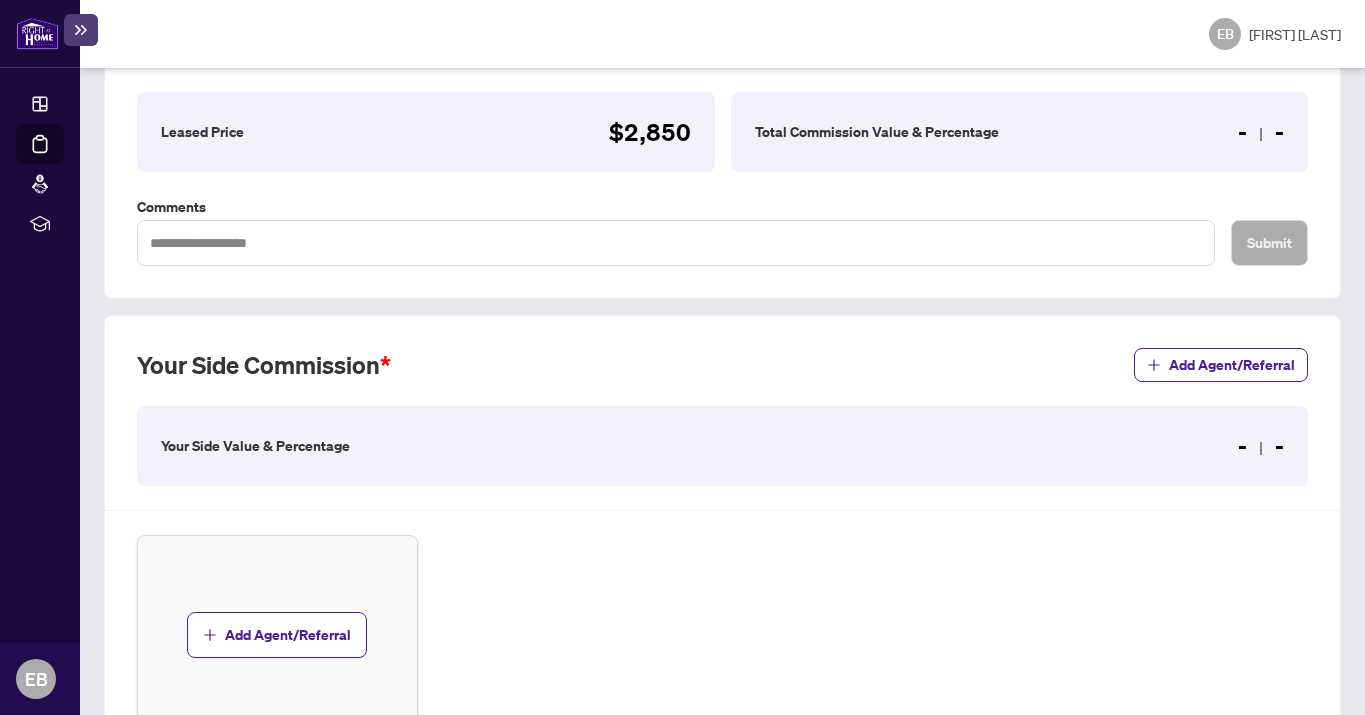click on "-     -" at bounding box center (1261, 446) 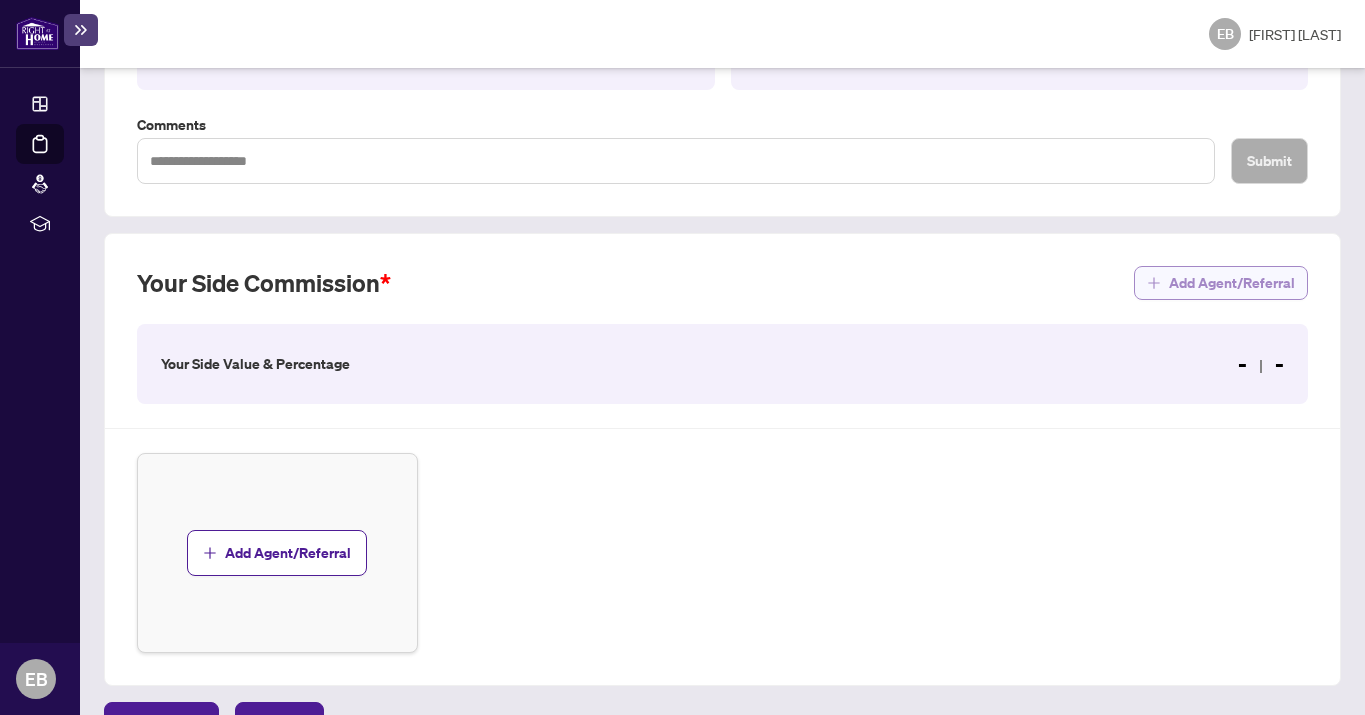 scroll, scrollTop: 544, scrollLeft: 0, axis: vertical 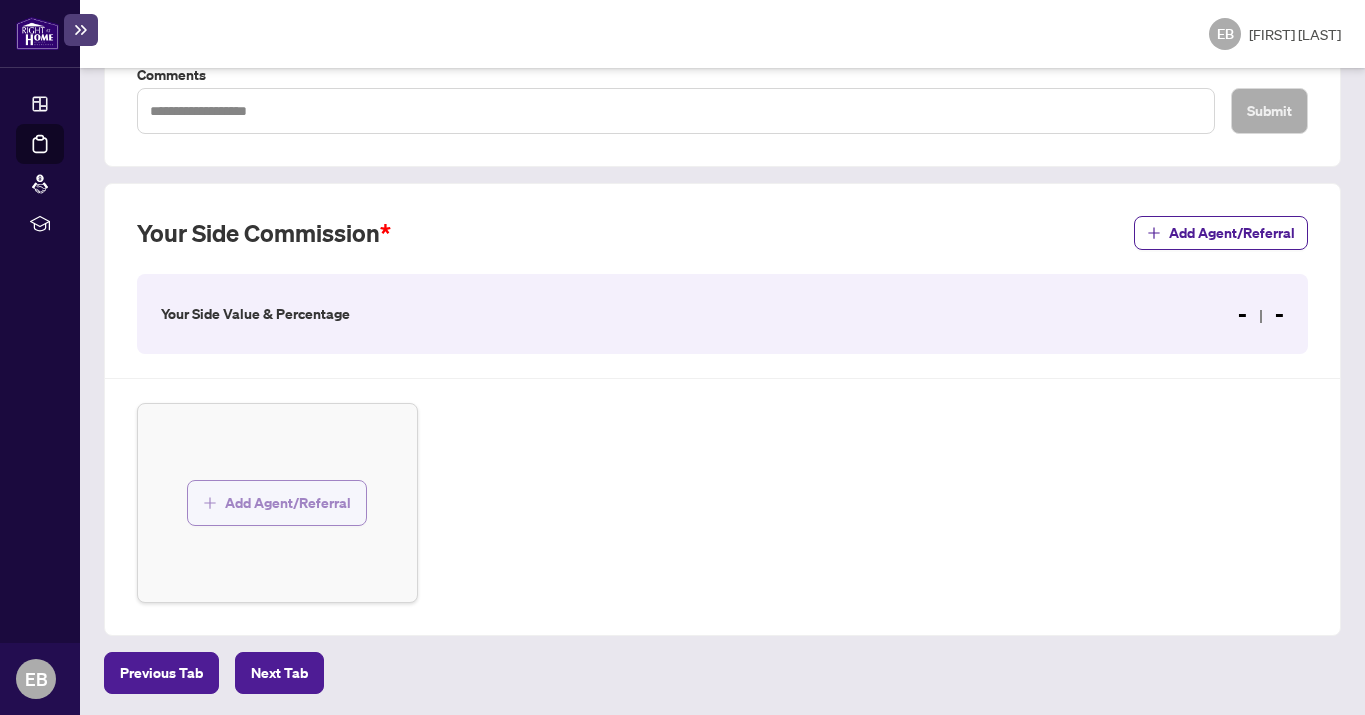 click on "Add Agent/Referral" at bounding box center [288, 503] 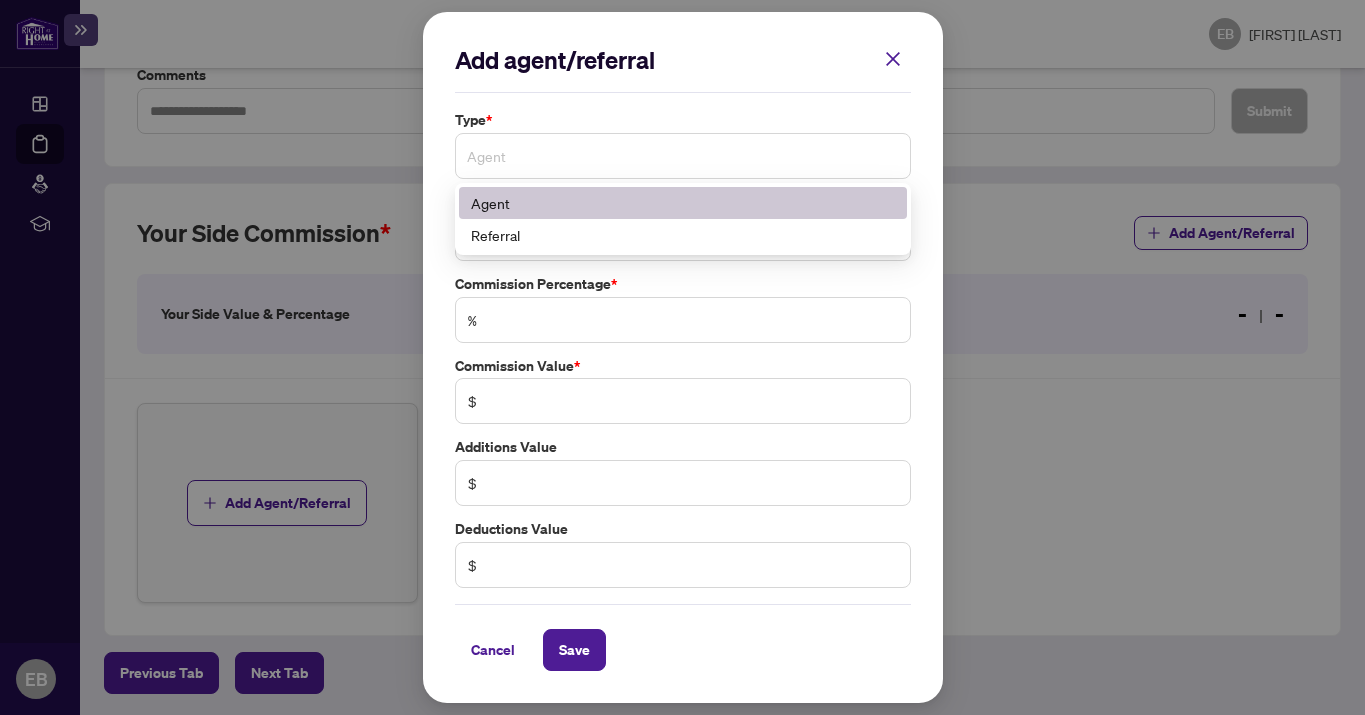 click on "Agent" at bounding box center (683, 156) 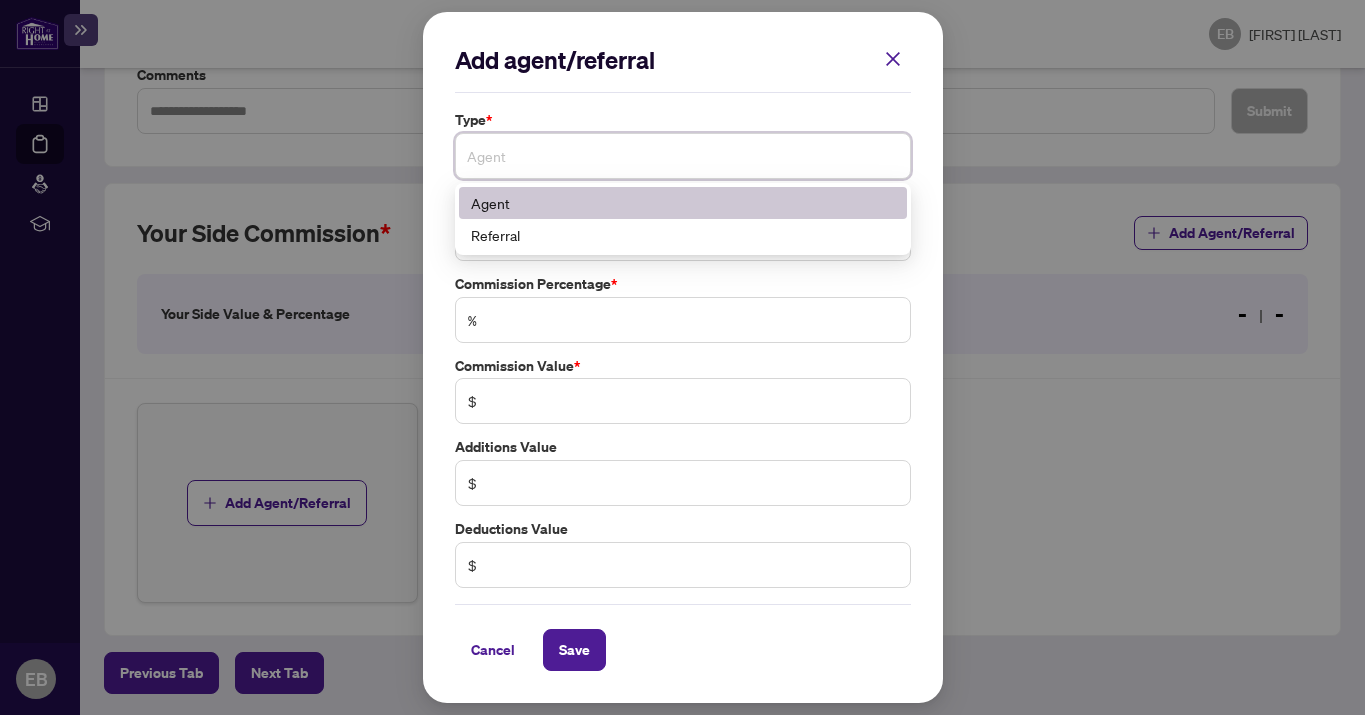 click on "Agent" at bounding box center (683, 203) 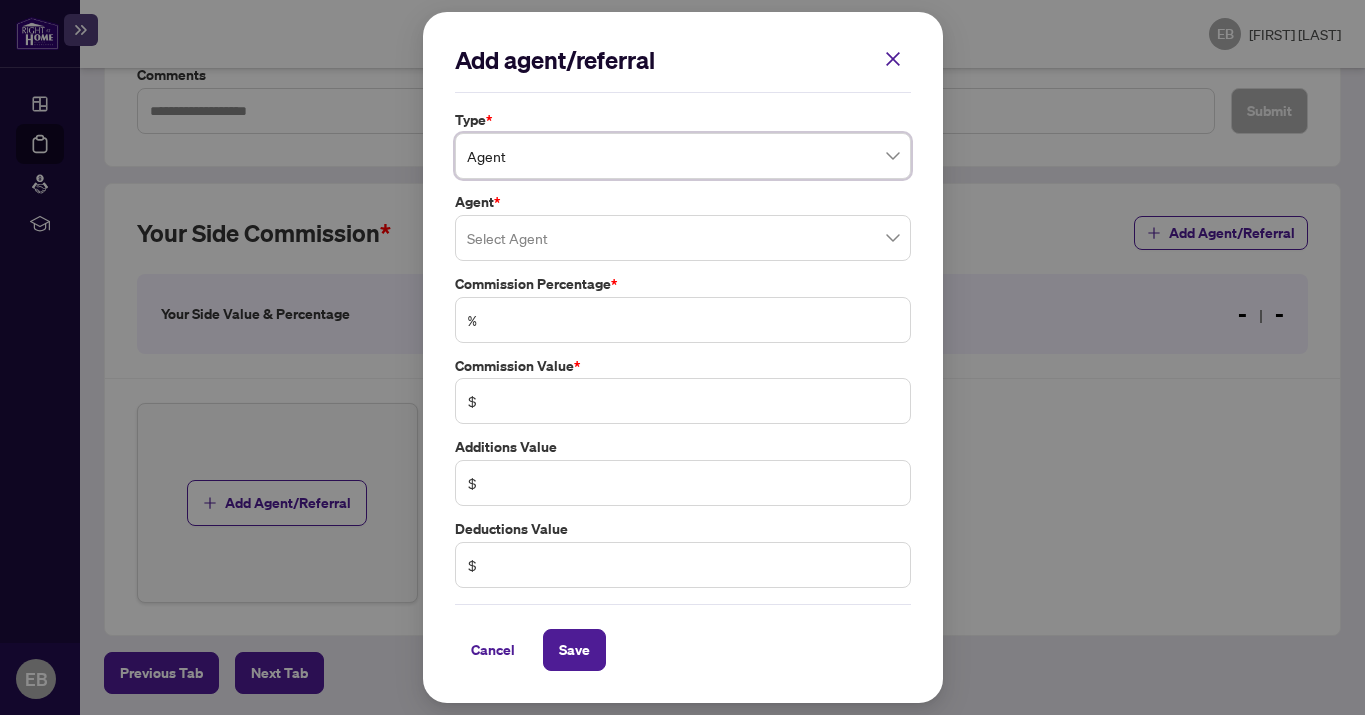 click at bounding box center [683, 238] 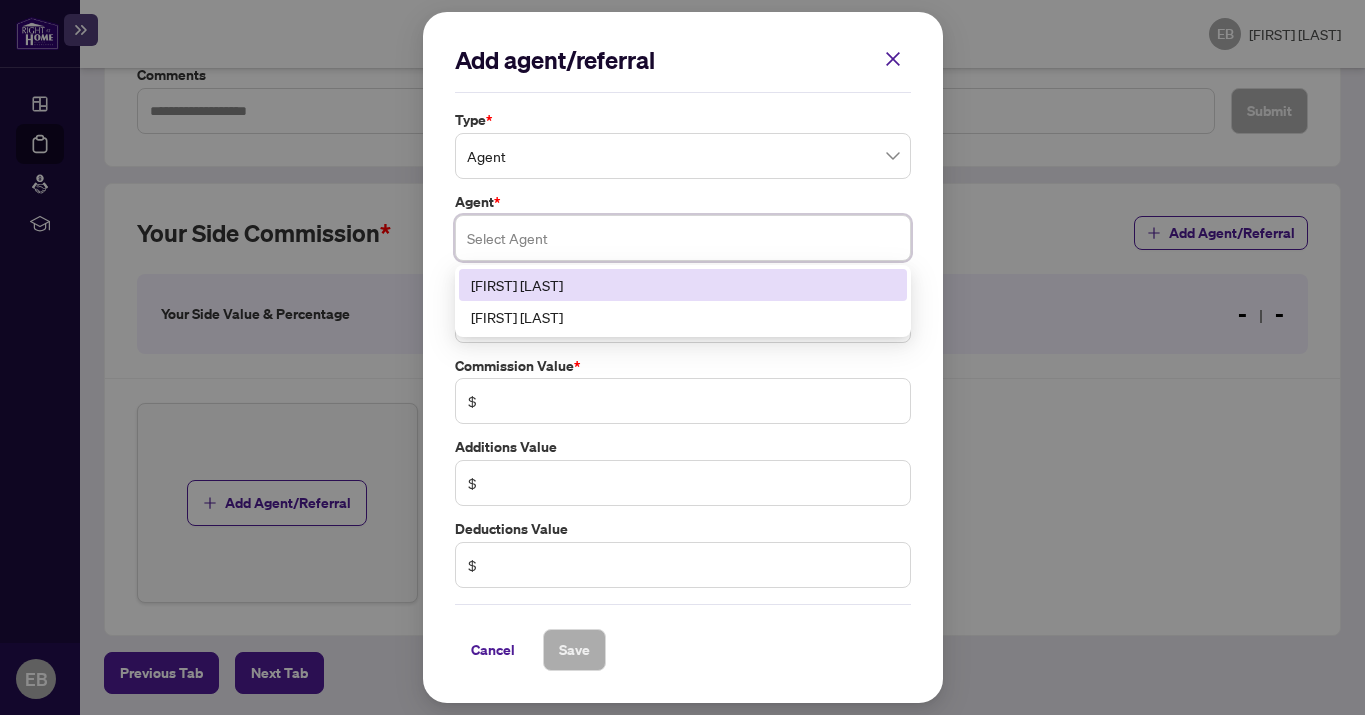 click on "[FIRST] [LAST]" at bounding box center [683, 285] 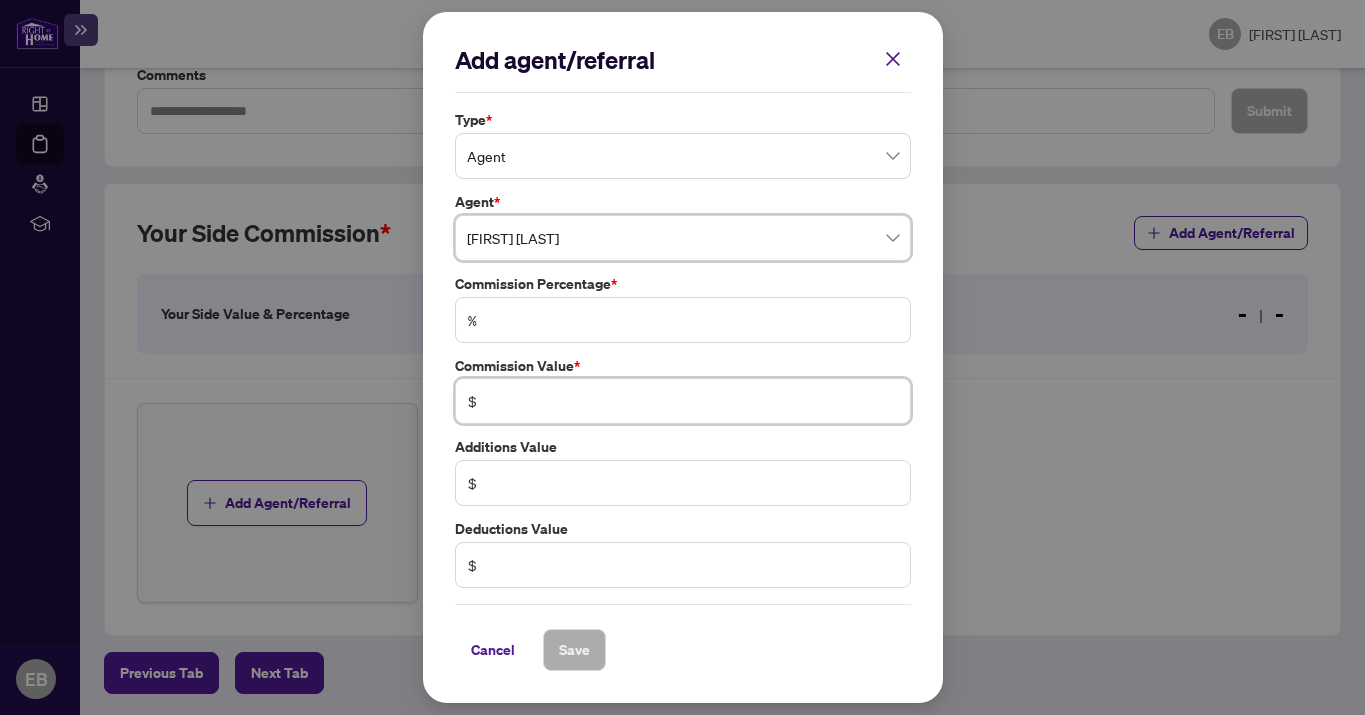 click at bounding box center [693, 401] 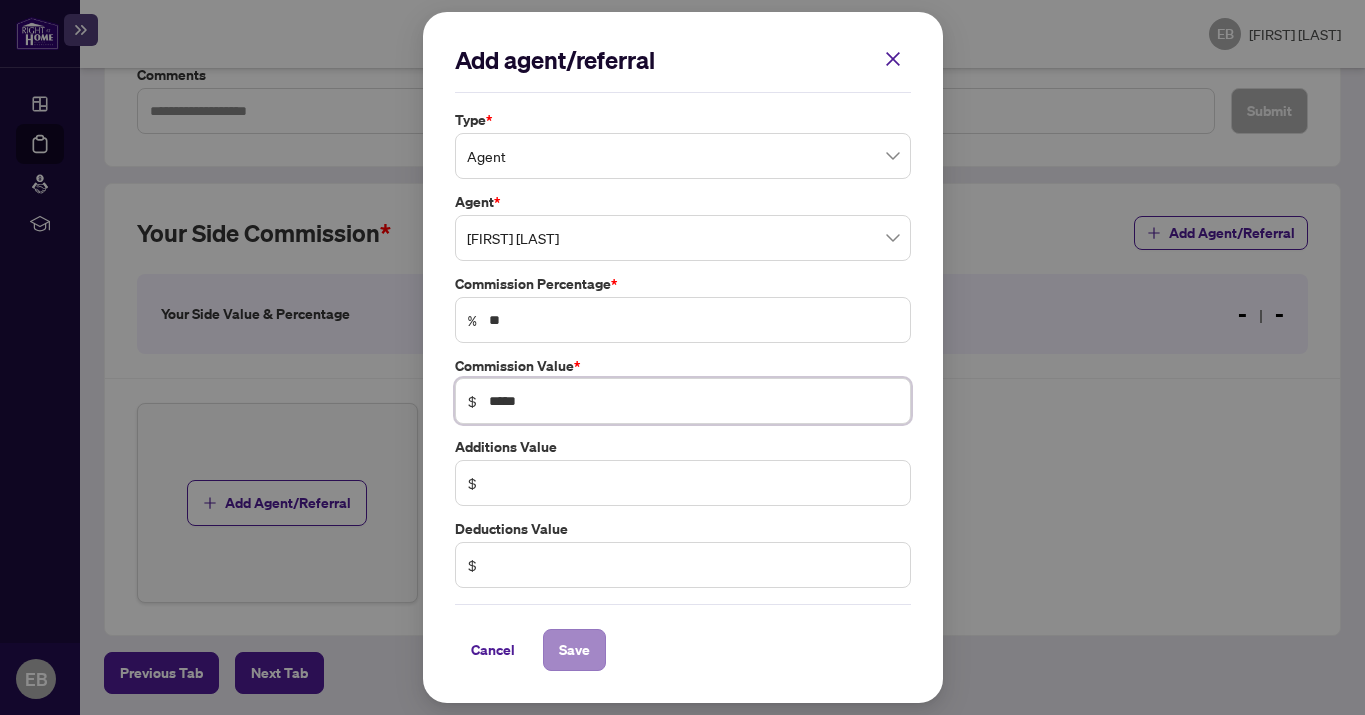 type on "*****" 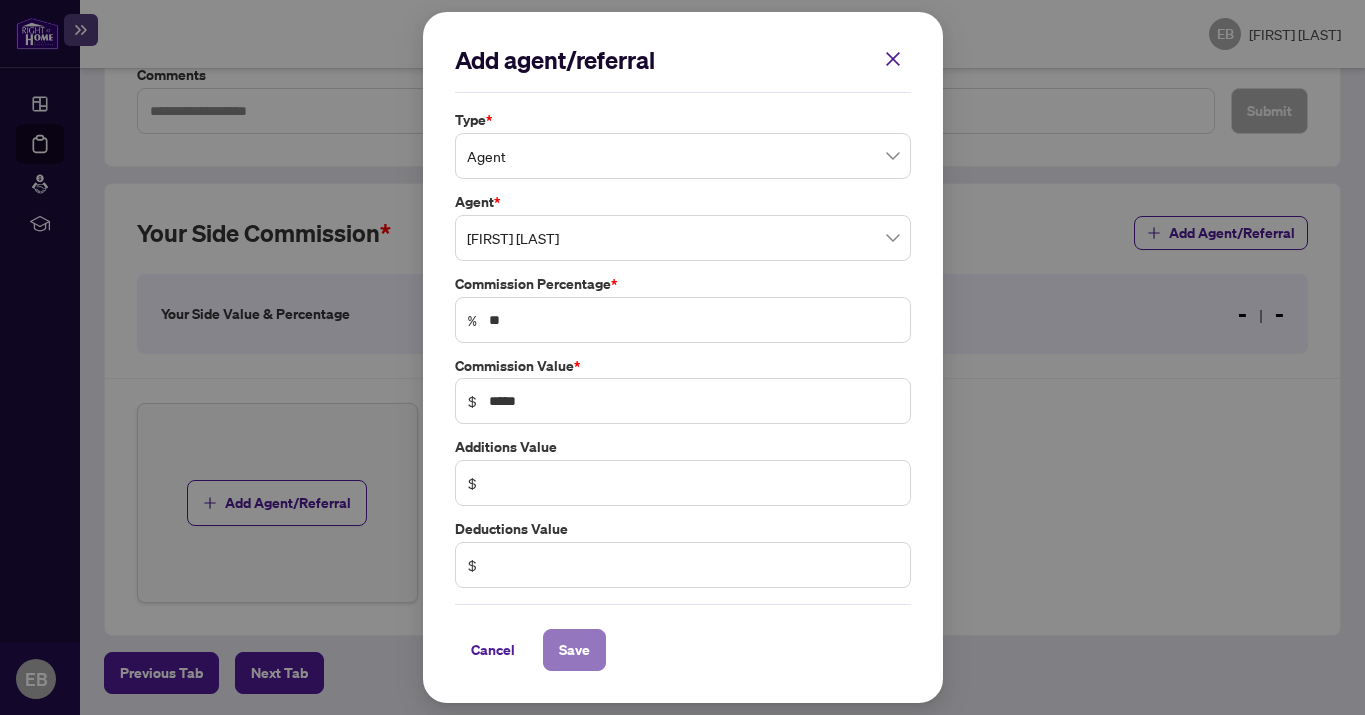 click on "Save" at bounding box center [574, 650] 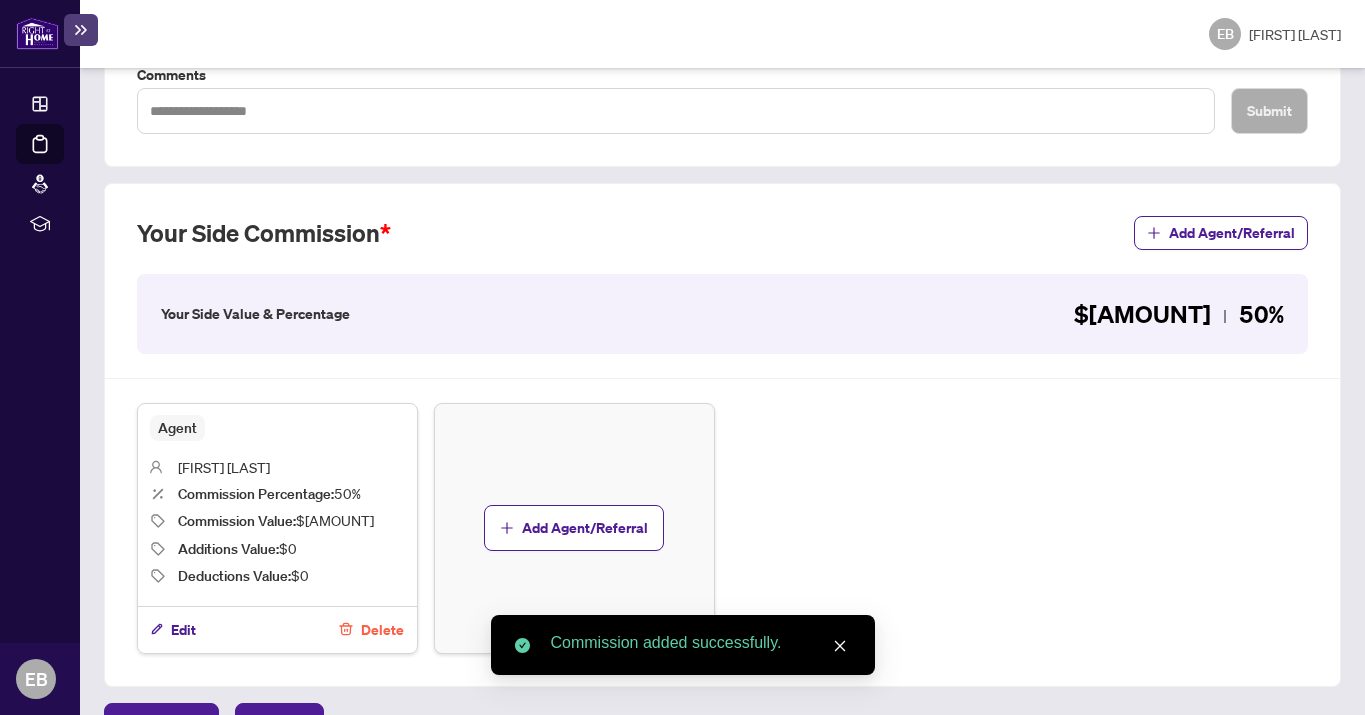 scroll, scrollTop: 589, scrollLeft: 0, axis: vertical 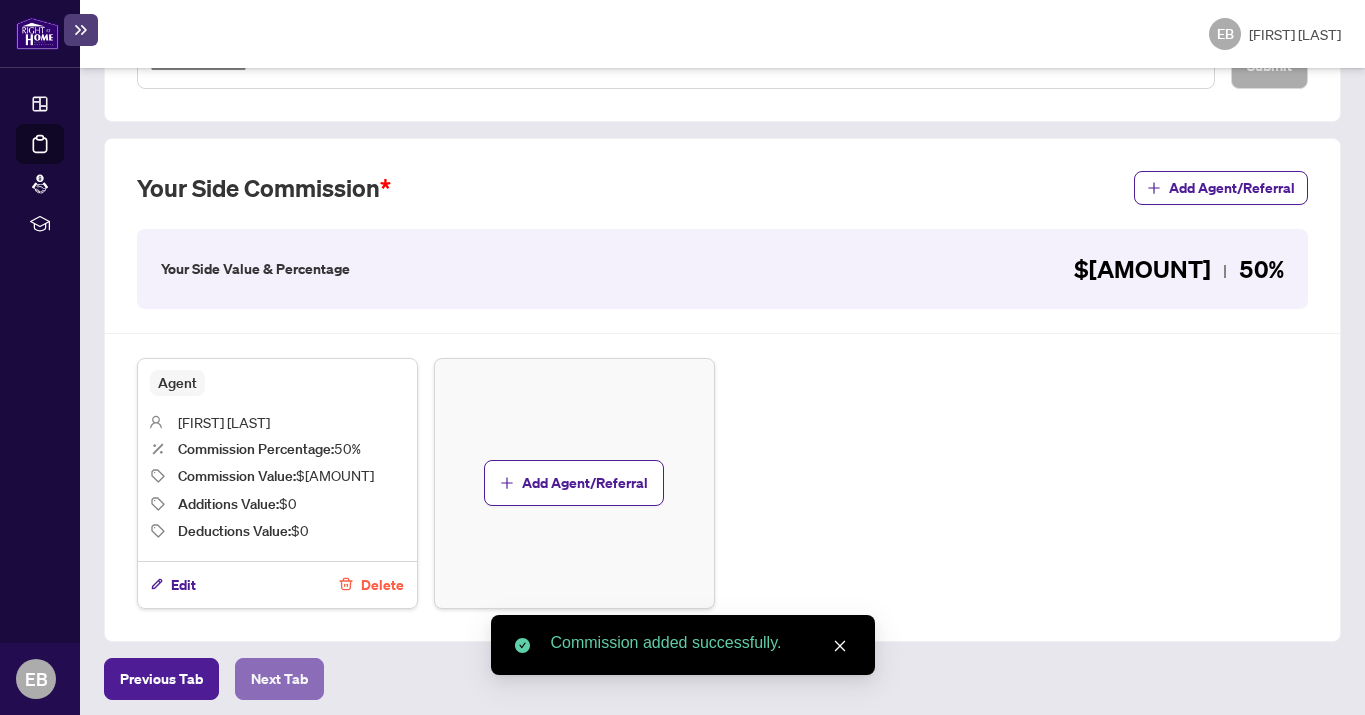 click on "Next Tab" at bounding box center [161, 679] 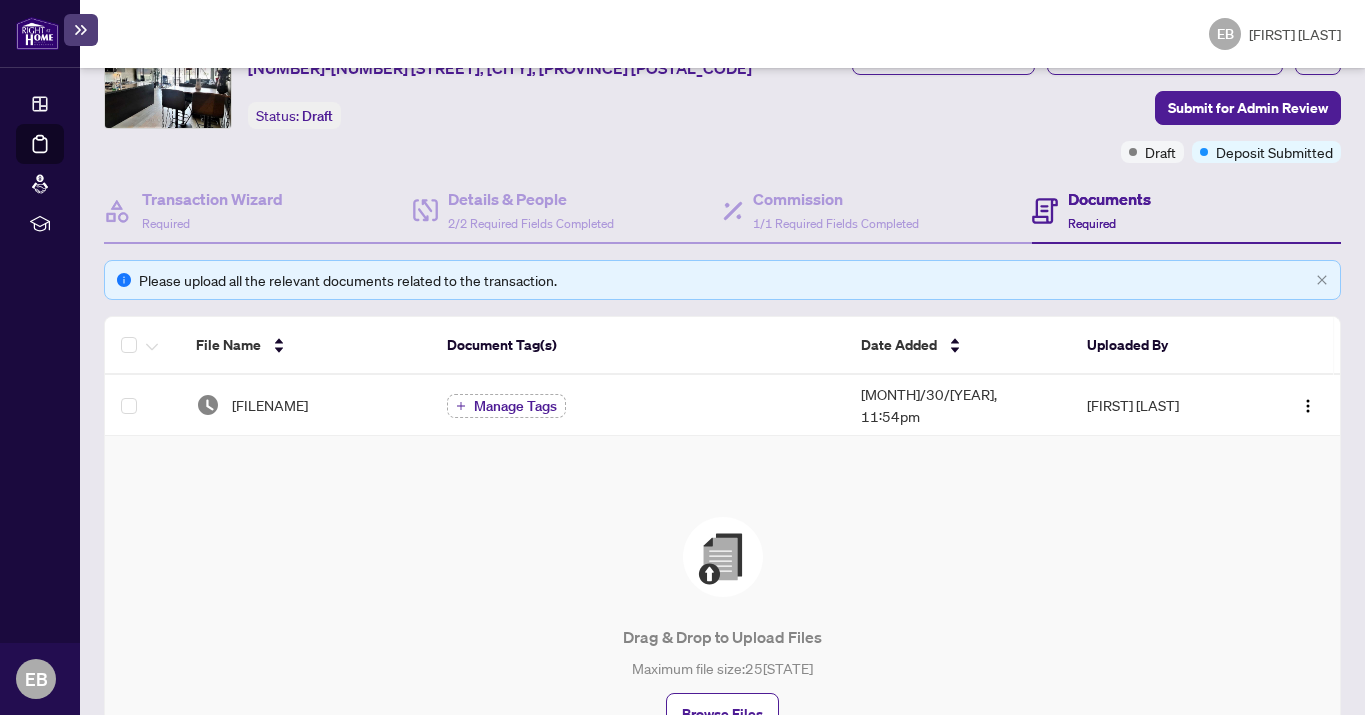 scroll, scrollTop: 100, scrollLeft: 0, axis: vertical 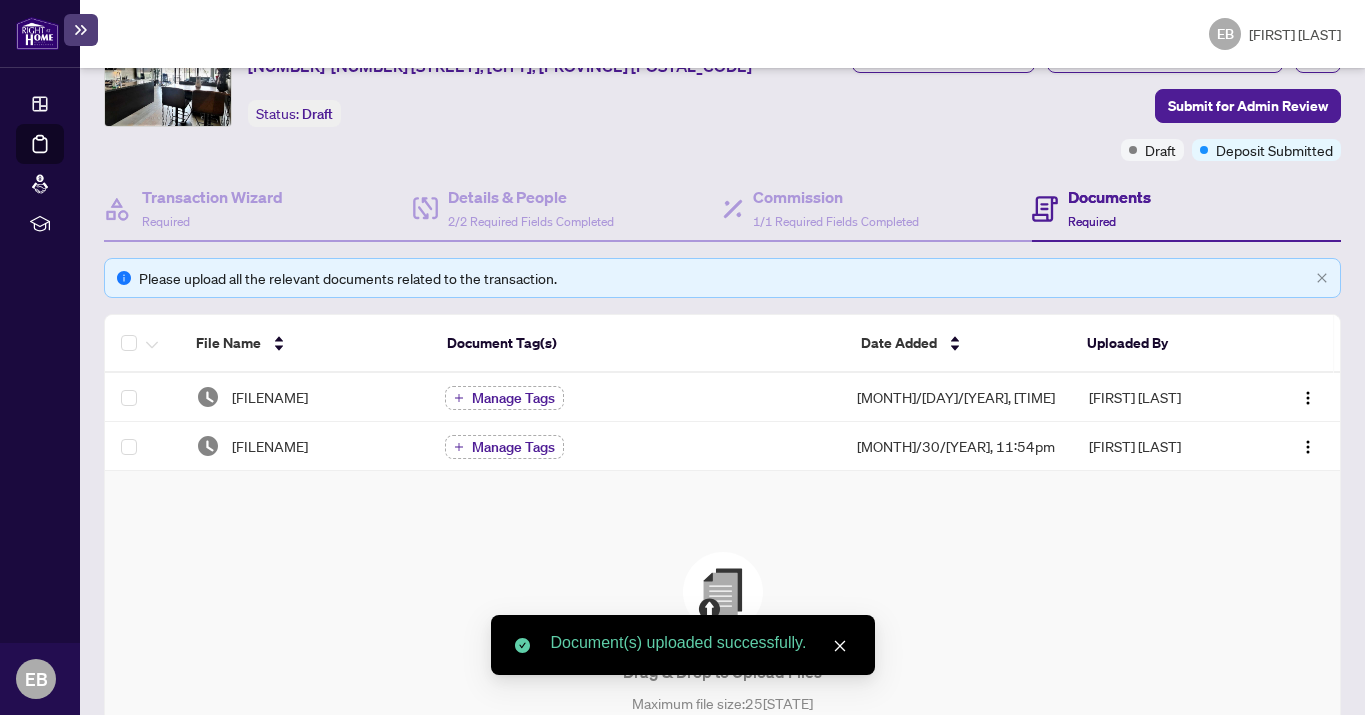 click at bounding box center [840, 646] 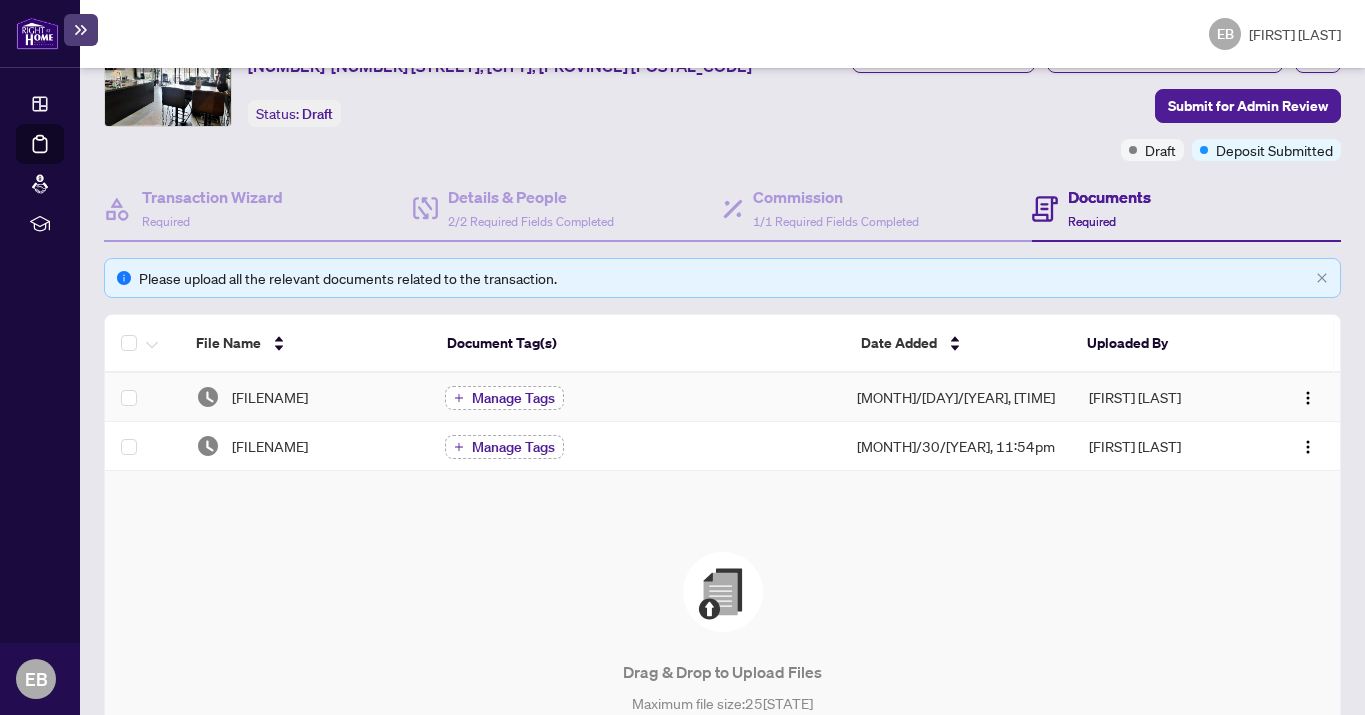 click on "Manage Tags" at bounding box center [513, 398] 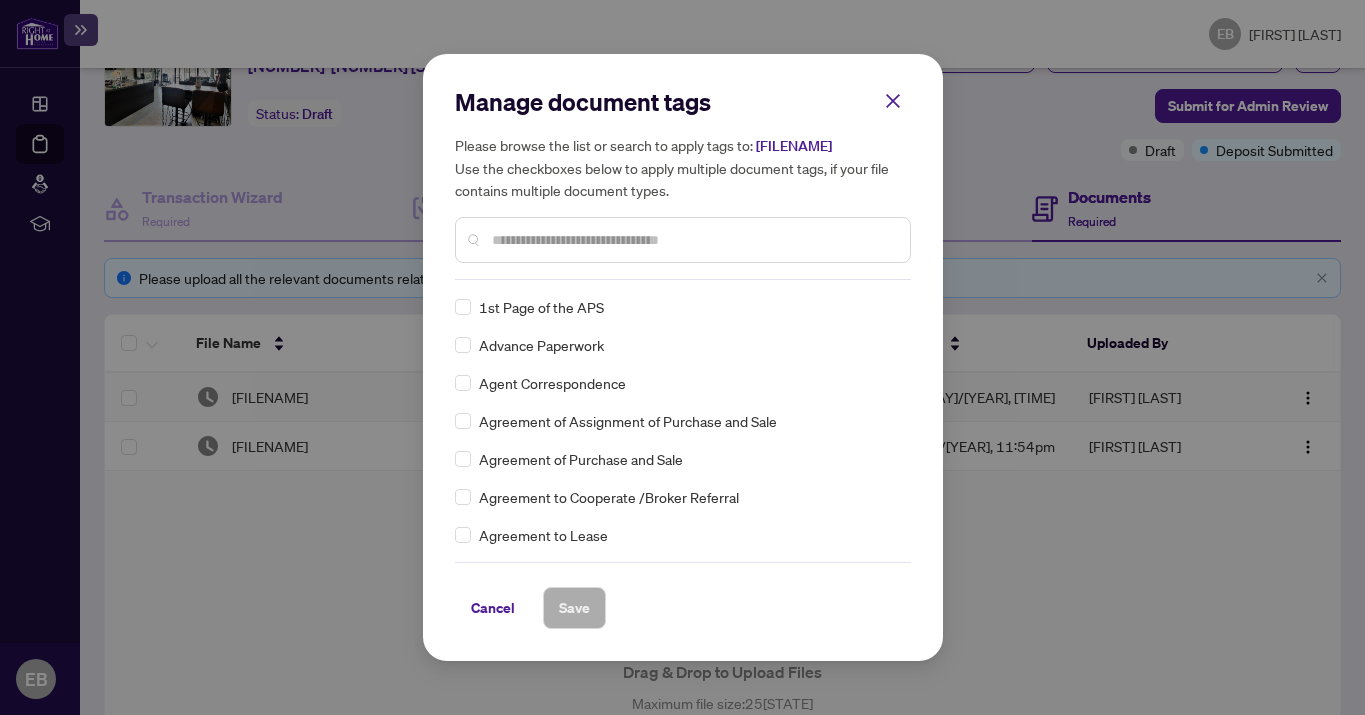 click on "Manage document tags Please browse the list or search to apply tags to:   AcceptedOffer401-25Stafford.pdf   Use the checkboxes below to apply multiple document tags, if your file contains multiple document types.   1st Page of the APS Advance Paperwork Agent Correspondence Agreement of Assignment of Purchase and Sale Agreement of Purchase and Sale Agreement to Cooperate /Broker Referral Agreement to Lease Articles of Incorporation Back to Vendor Letter Belongs to Another Transaction Builder's Consent Buyer Designated Representation Agreement Buyer Designated Representation Agreement Buyers Lawyer Information Certificate of Estate Trustee(s) Client Refused to Sign Closing Date Change Co-op Brokerage Commission Statement Co-op EFT Co-operating Indemnity Agreement Commission Adjustment Commission Agreement Commission Calculation Commission Statement Sent Commission Statement Sent to Landlord Commission Statement Sent to Lawyer Commission Statement Sent to Listing Brokerage Commission Statement Sent to Vendor EFT" at bounding box center (683, 357) 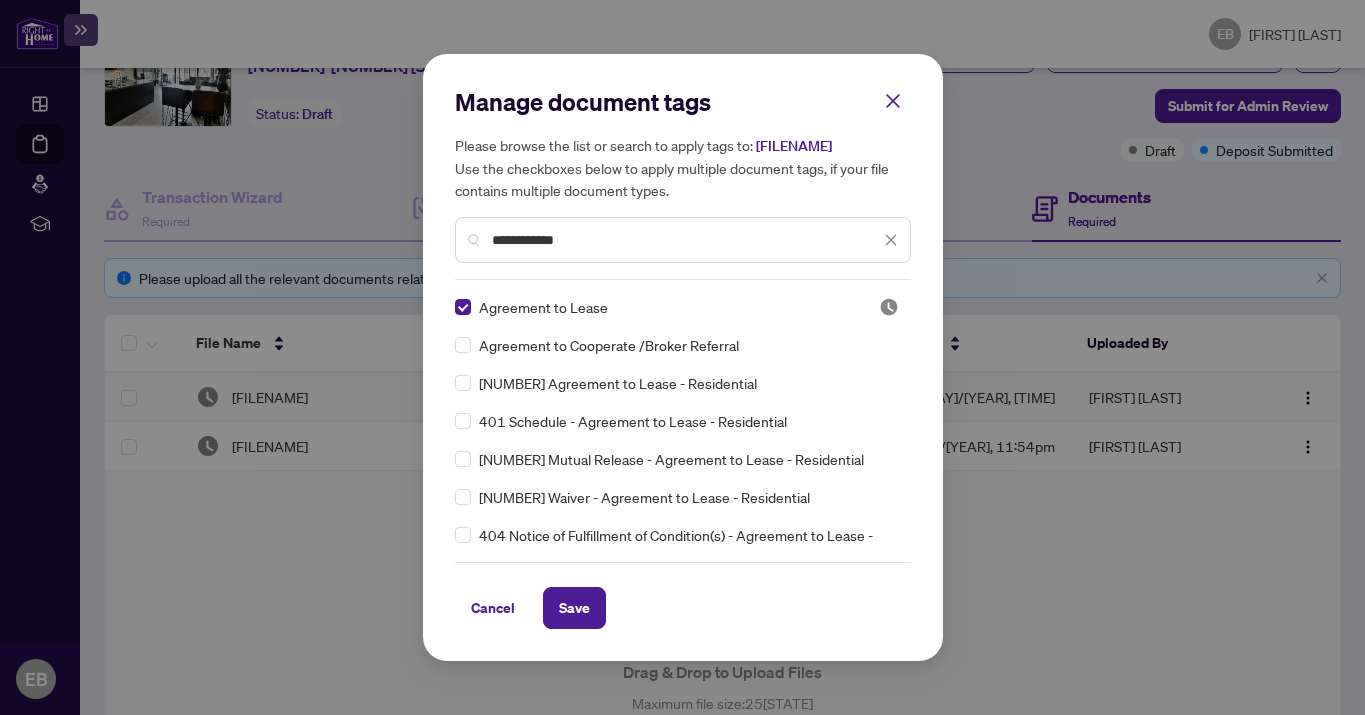 drag, startPoint x: 613, startPoint y: 258, endPoint x: 388, endPoint y: 197, distance: 233.12228 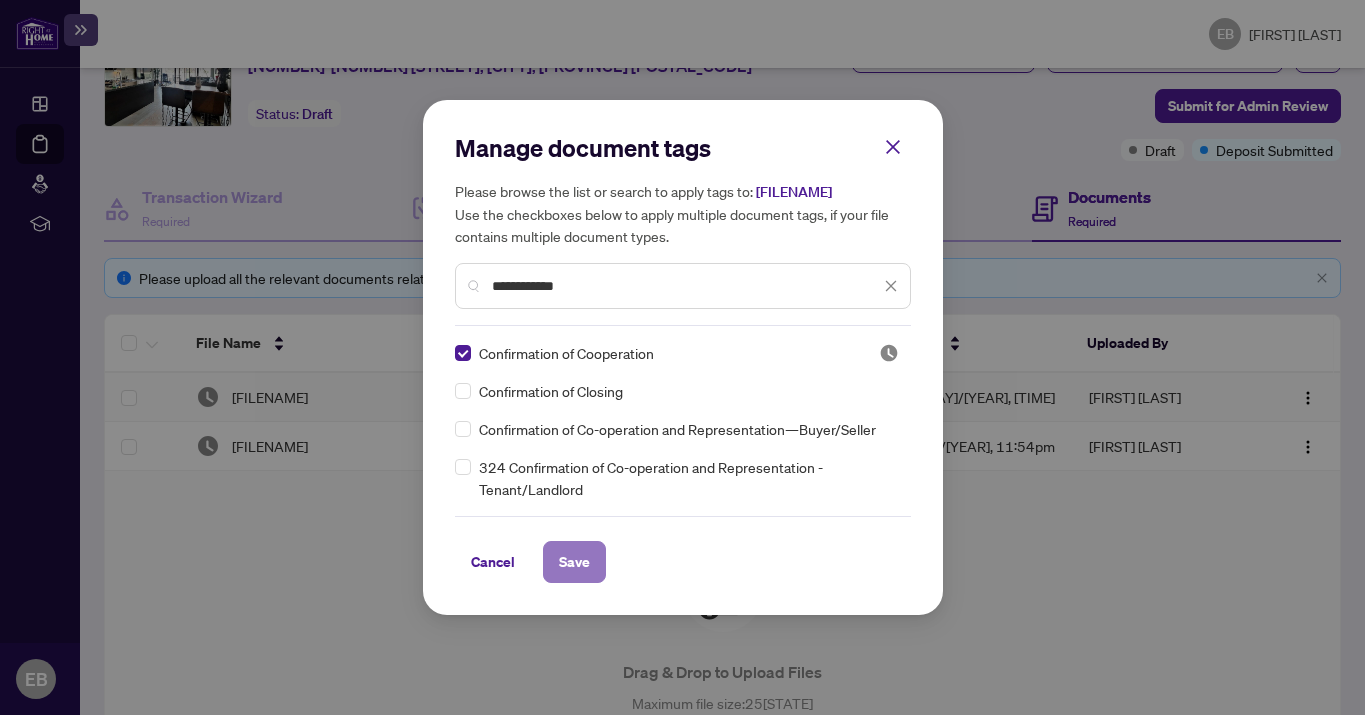 click on "Save" at bounding box center [574, 562] 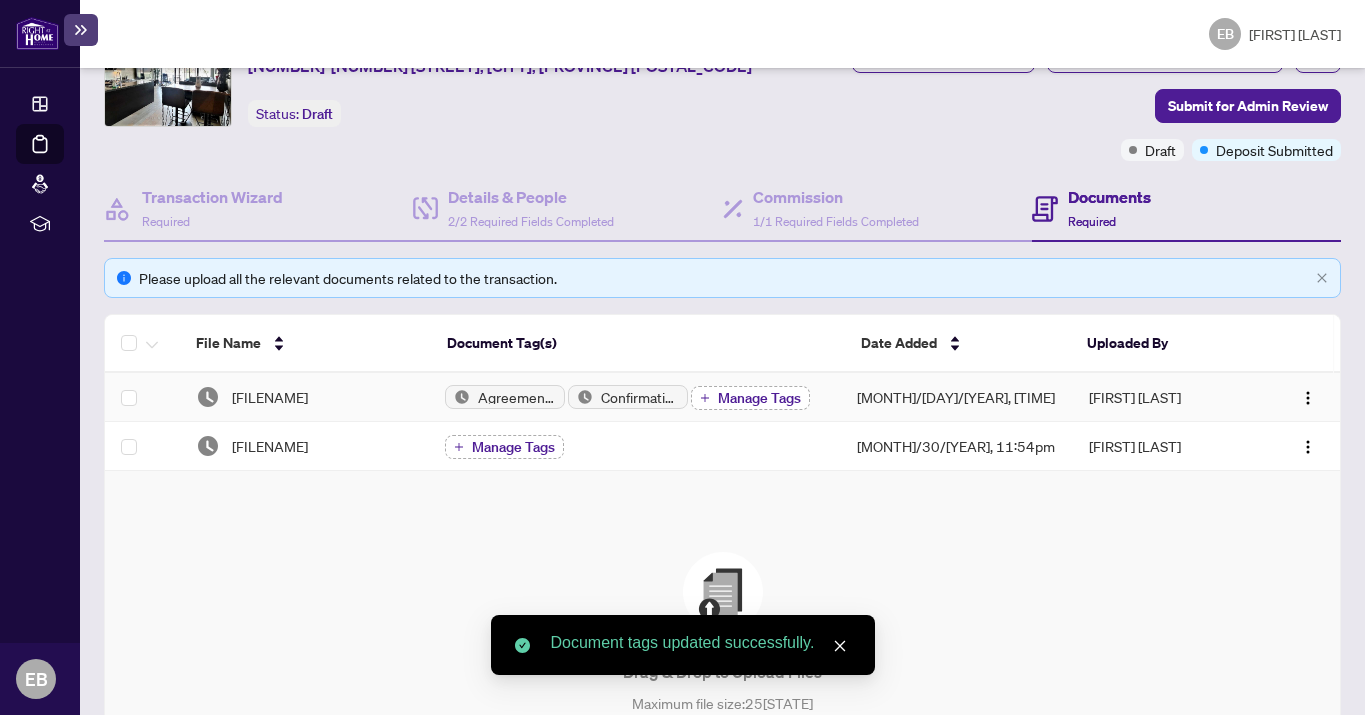 click on "Manage Tags" at bounding box center (759, 398) 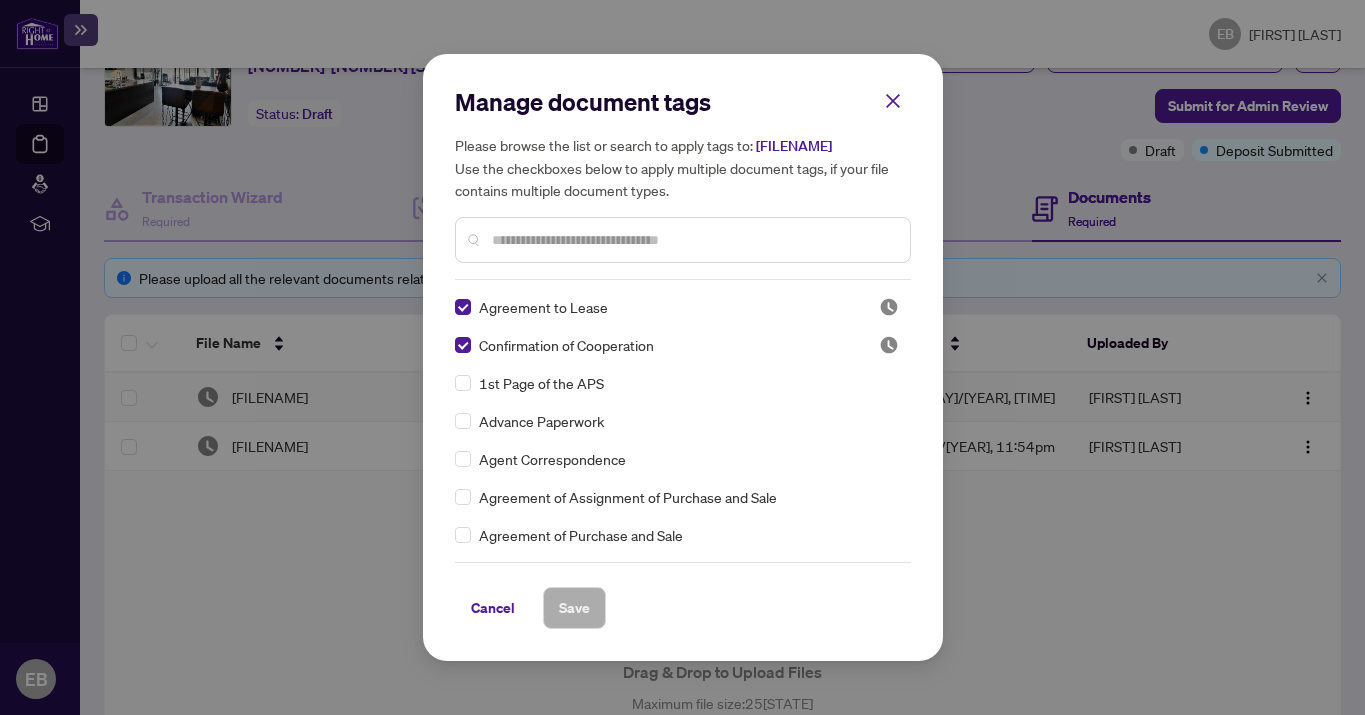 click at bounding box center [693, 240] 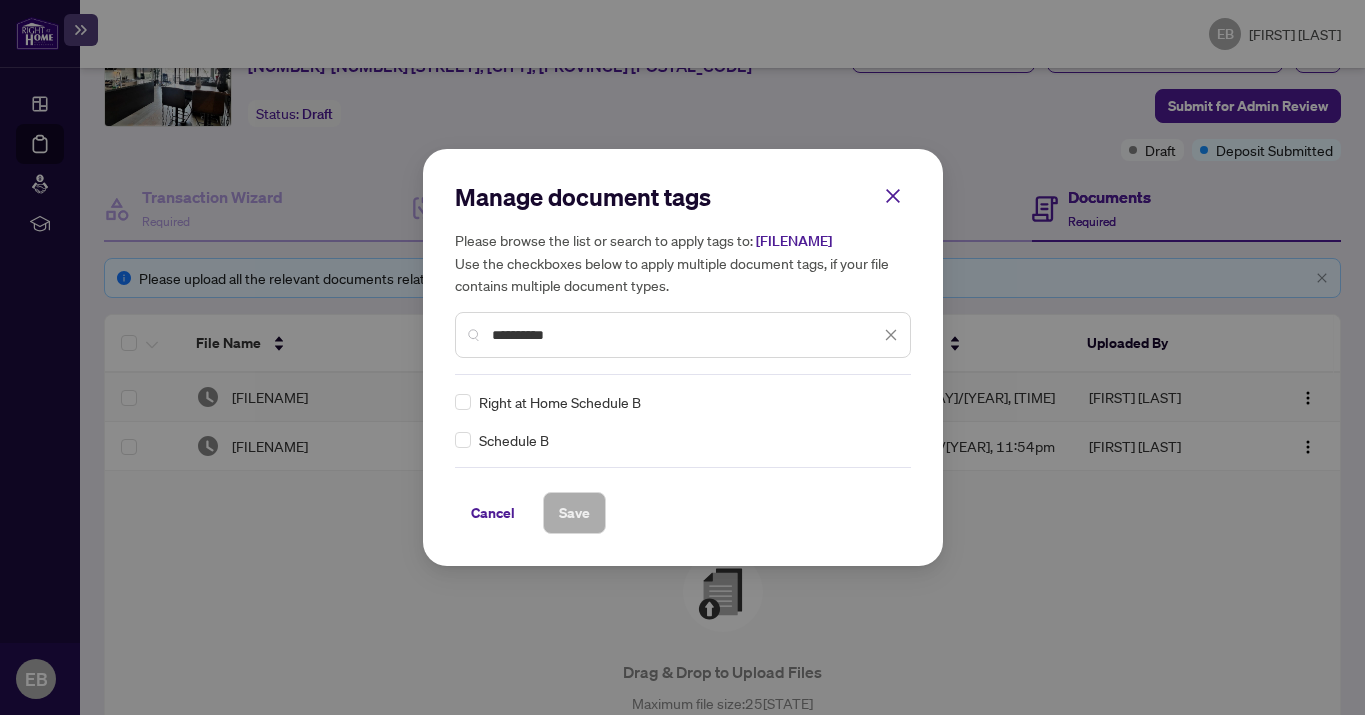 type on "**********" 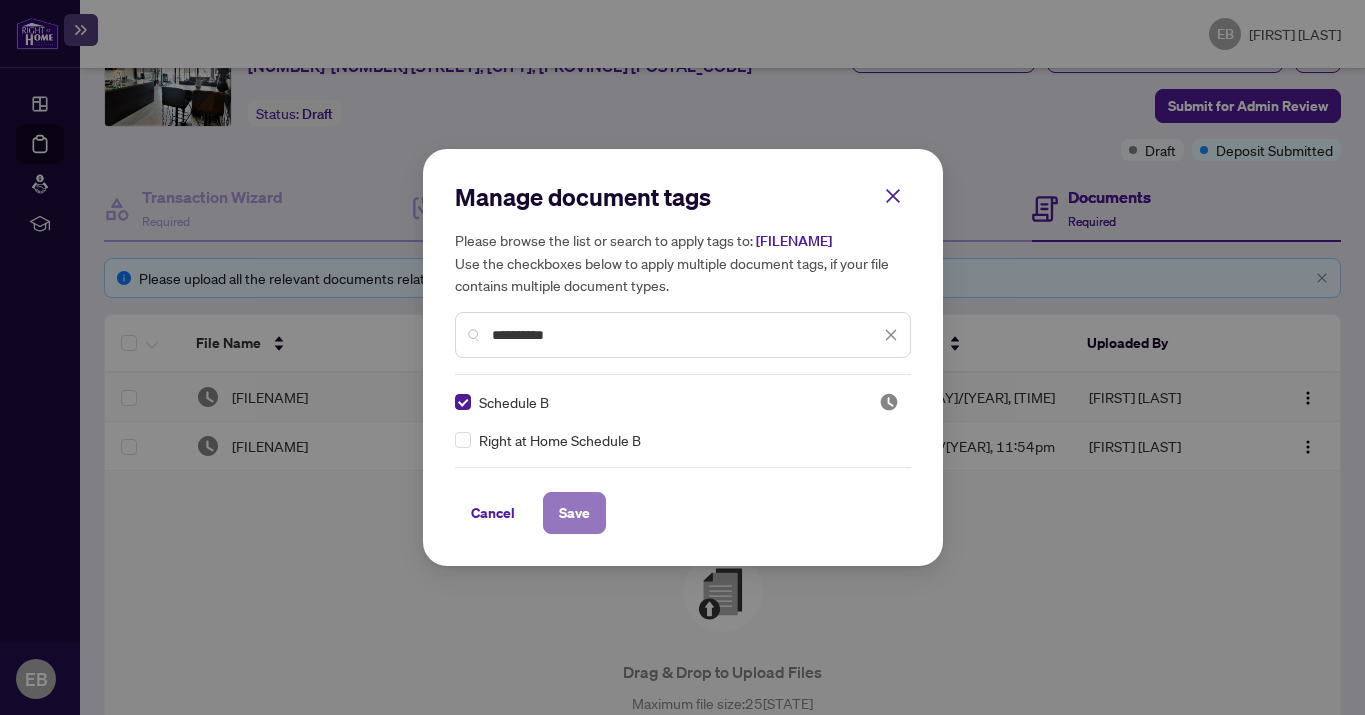 click on "Save" at bounding box center [574, 513] 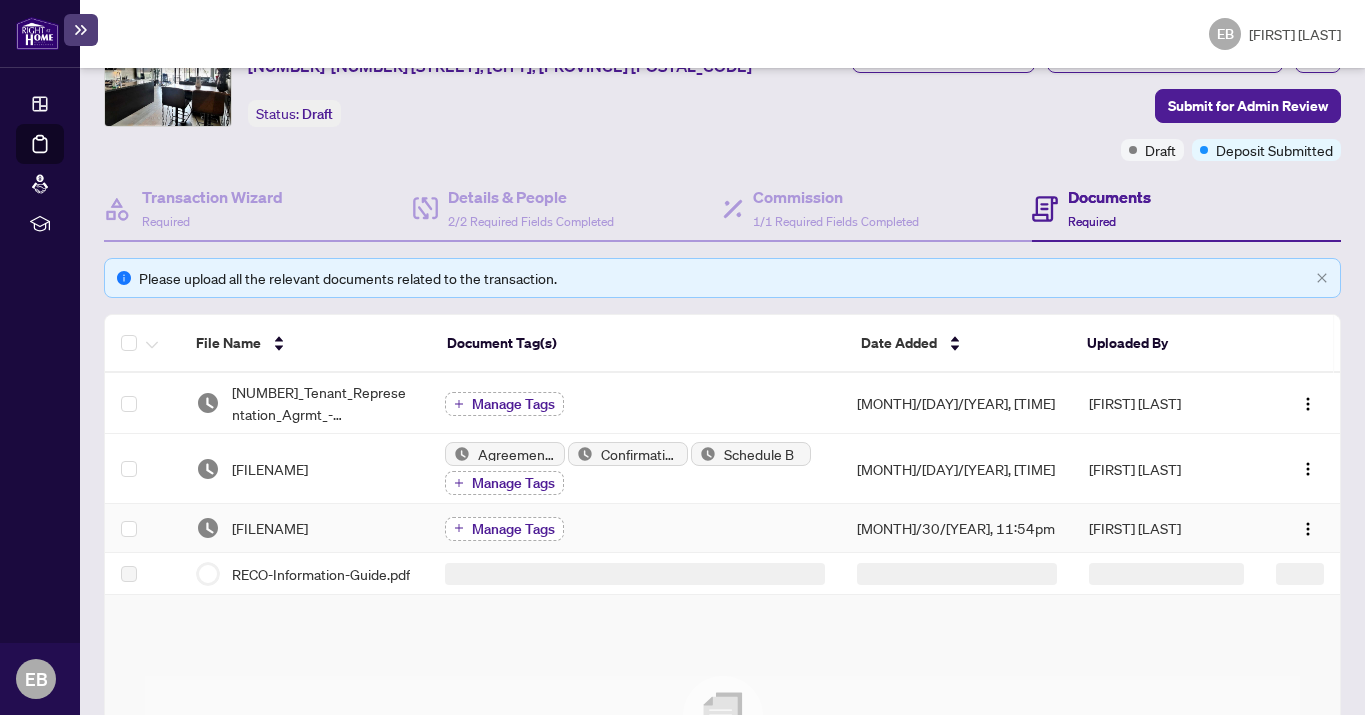 click on "Manage Tags" at bounding box center [513, 529] 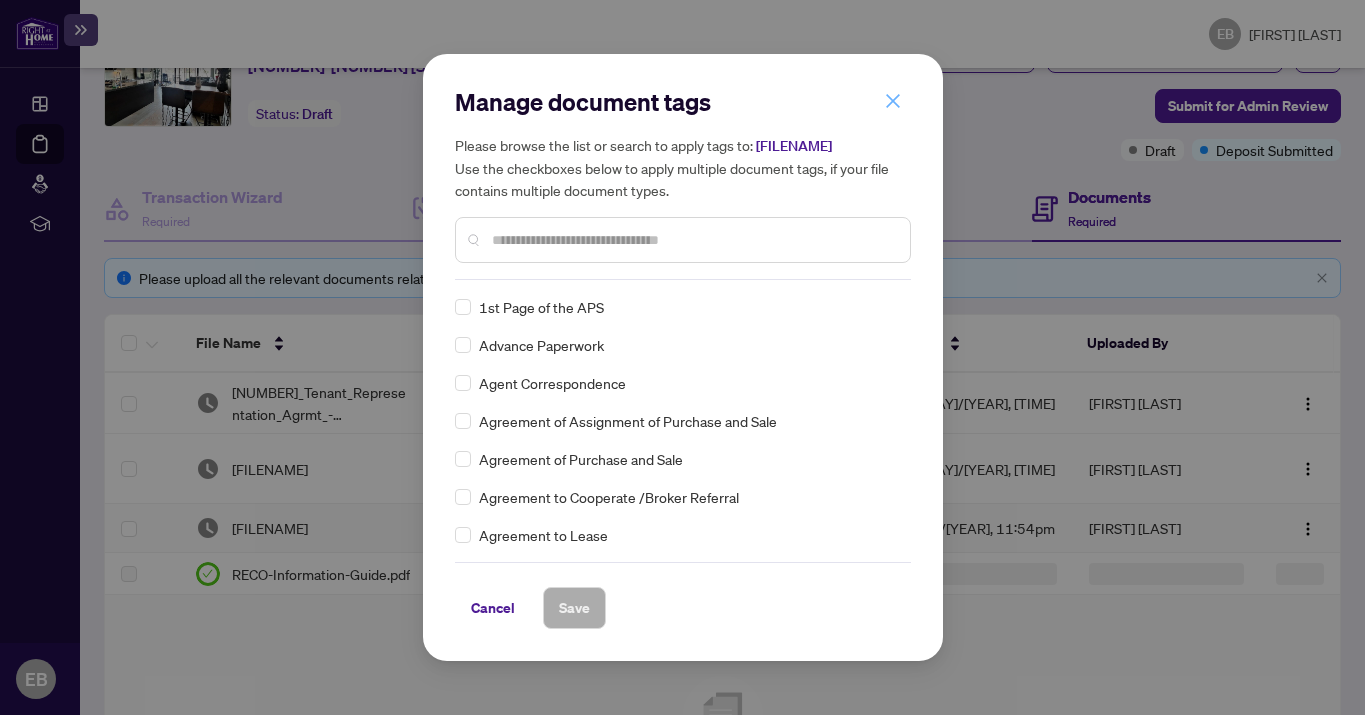 click at bounding box center [0, 0] 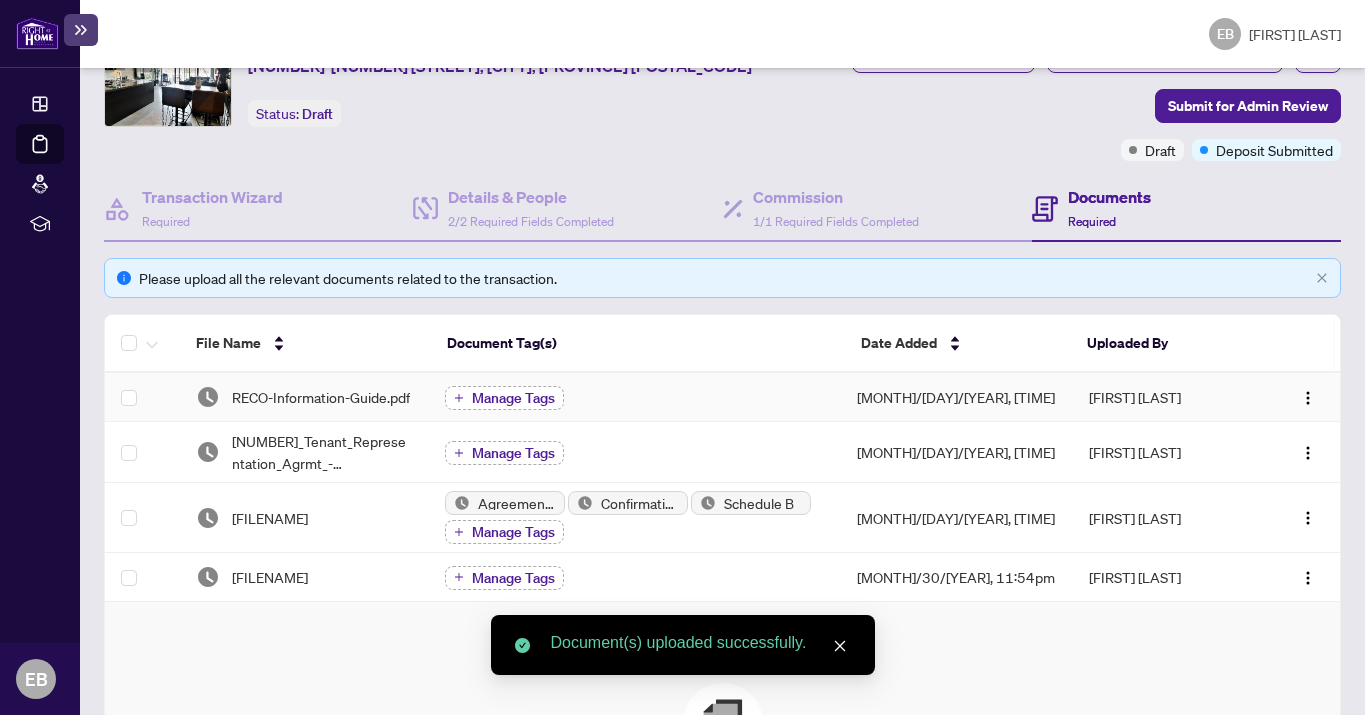 click on "Manage Tags" at bounding box center [513, 398] 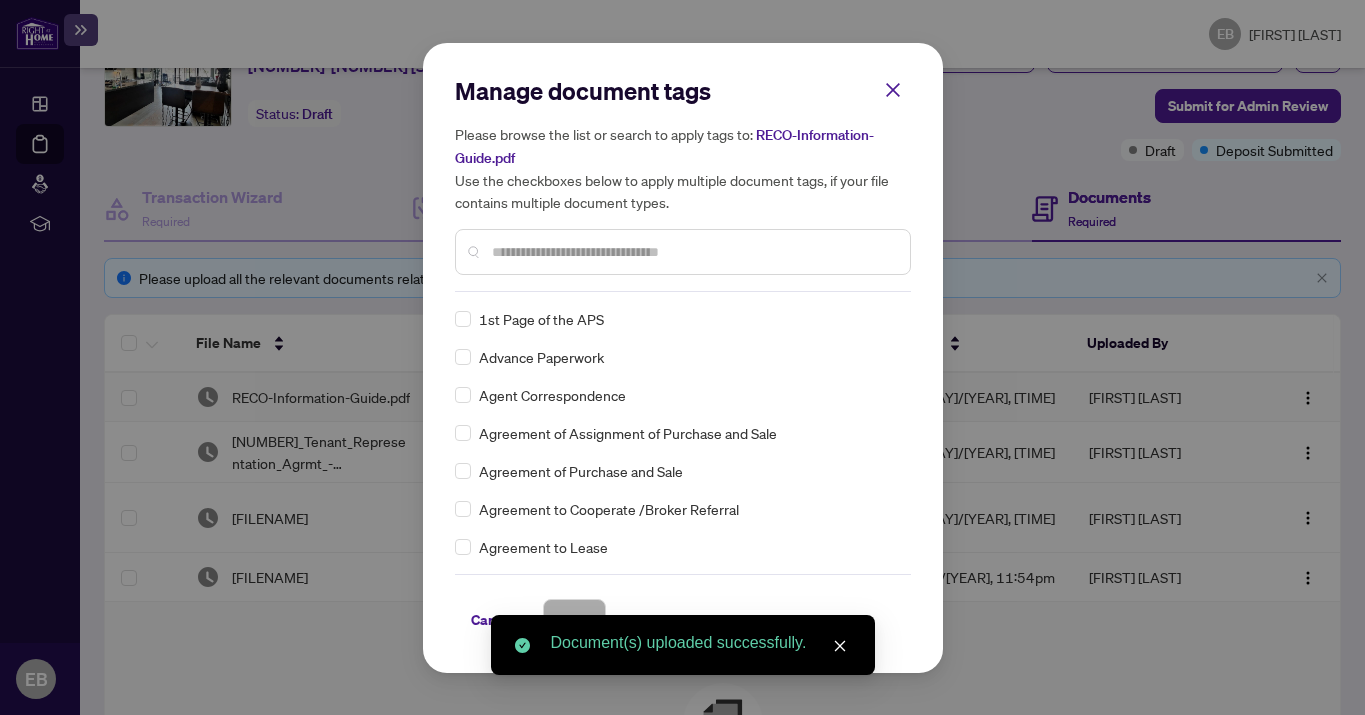 click on "Manage document tags Please browse the list or search to apply tags to:   RECO-Information-Guide.pdf   Use the checkboxes below to apply multiple document tags, if your file contains multiple document types.   1st Page of the APS Advance Paperwork Agent Correspondence Agreement of Assignment of Purchase and Sale Agreement of Purchase and Sale Agreement to Cooperate /Broker Referral Agreement to Lease Articles of Incorporation Back to Vendor Letter Belongs to Another Transaction Builder's Consent Buyer Designated Representation Agreement Buyer Designated Representation Agreement Buyers Lawyer Information Certificate of Estate Trustee(s) Client Refused to Sign Closing Date Change Co-op Brokerage Commission Statement Co-op EFT Co-operating Indemnity Agreement Commission Adjustment Commission Agreement Commission Calculation Commission Statement Sent Commission Statement Sent to Landlord Commission Statement Sent to Lawyer Commission Statement Sent to Listing Brokerage Commission Statement Sent to Vendor EFT Save" at bounding box center (0, 0) 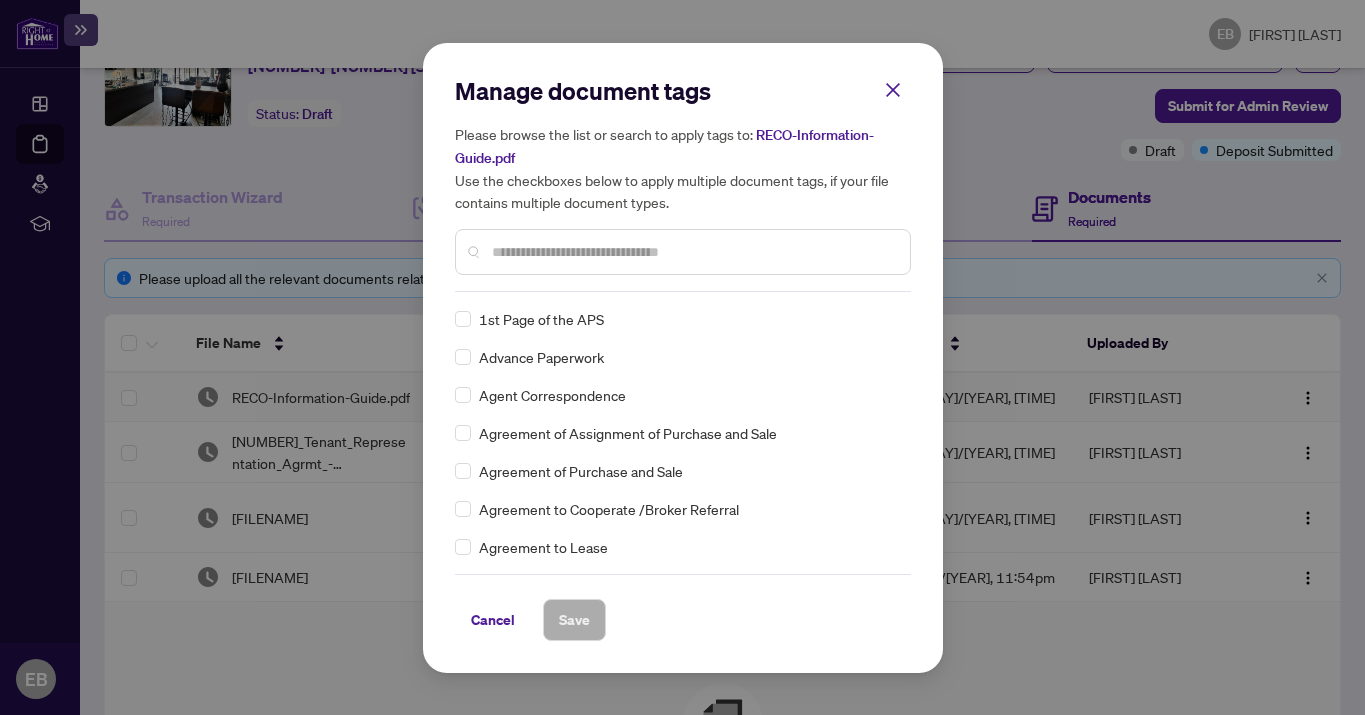 click at bounding box center (0, 0) 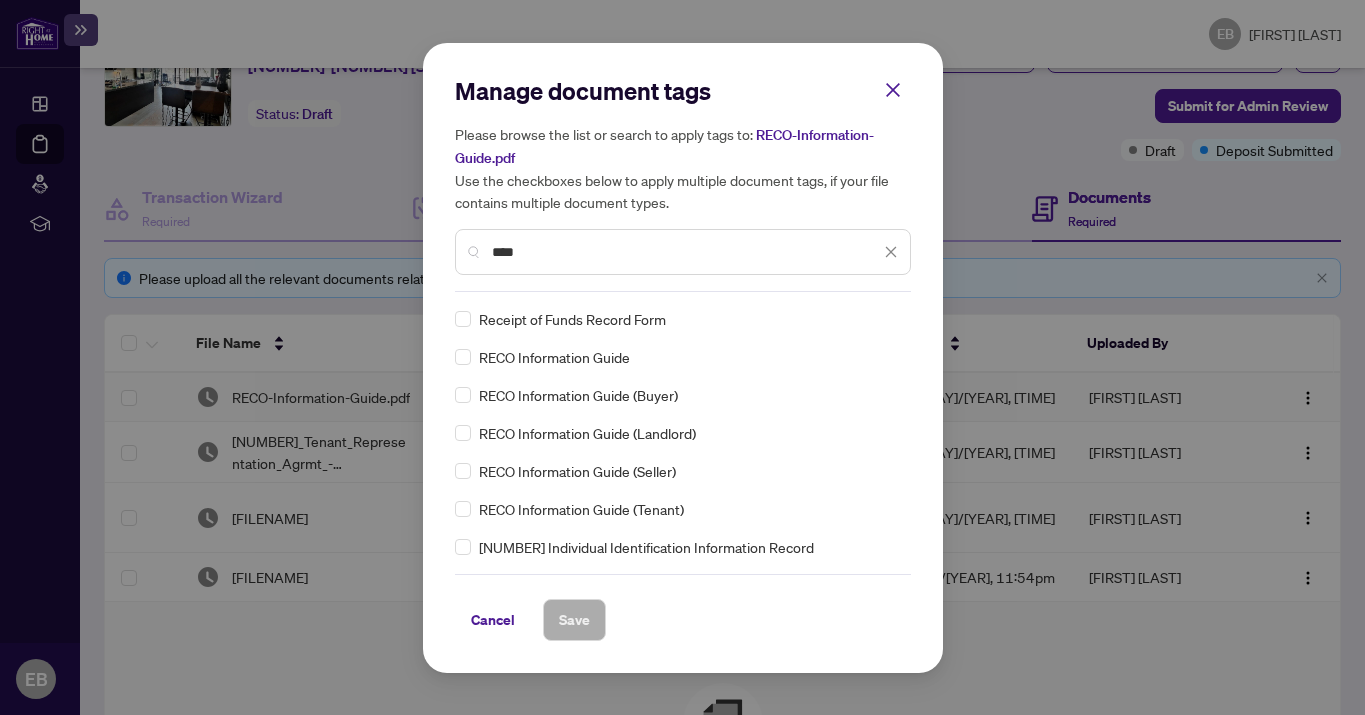 scroll, scrollTop: 240, scrollLeft: 0, axis: vertical 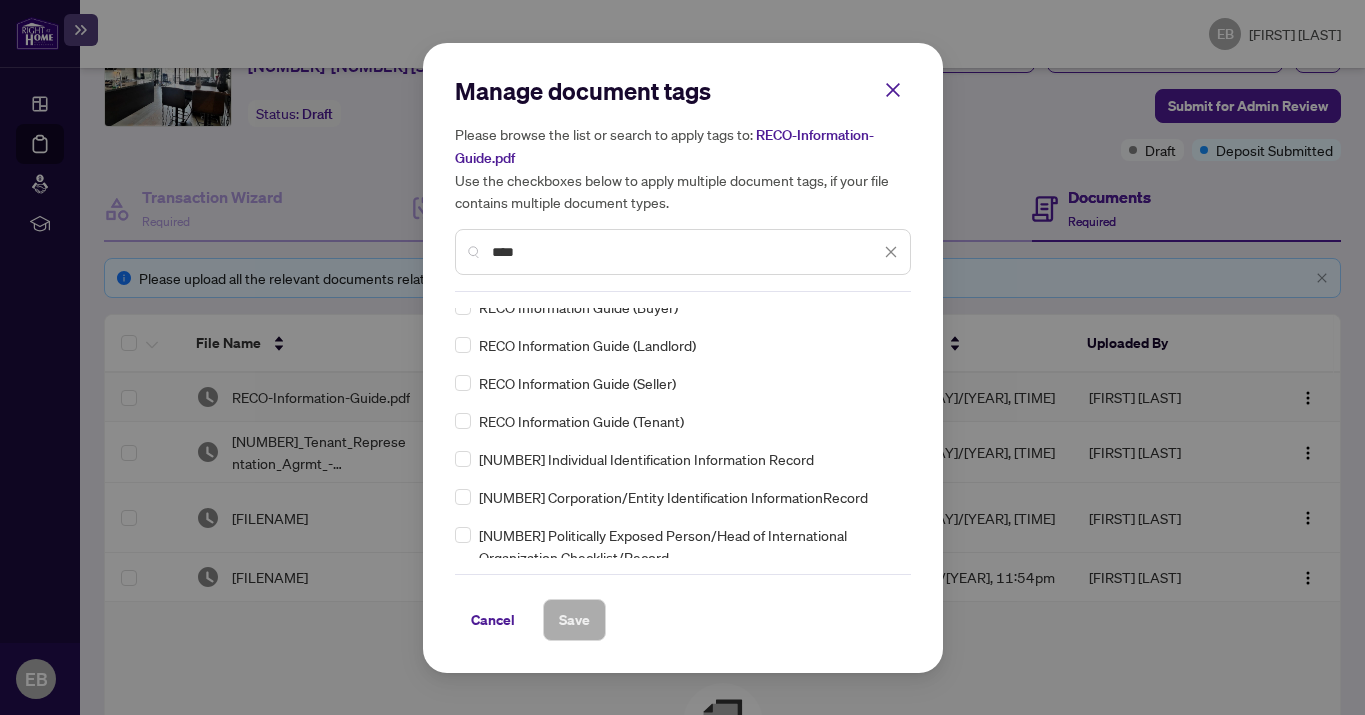 type on "****" 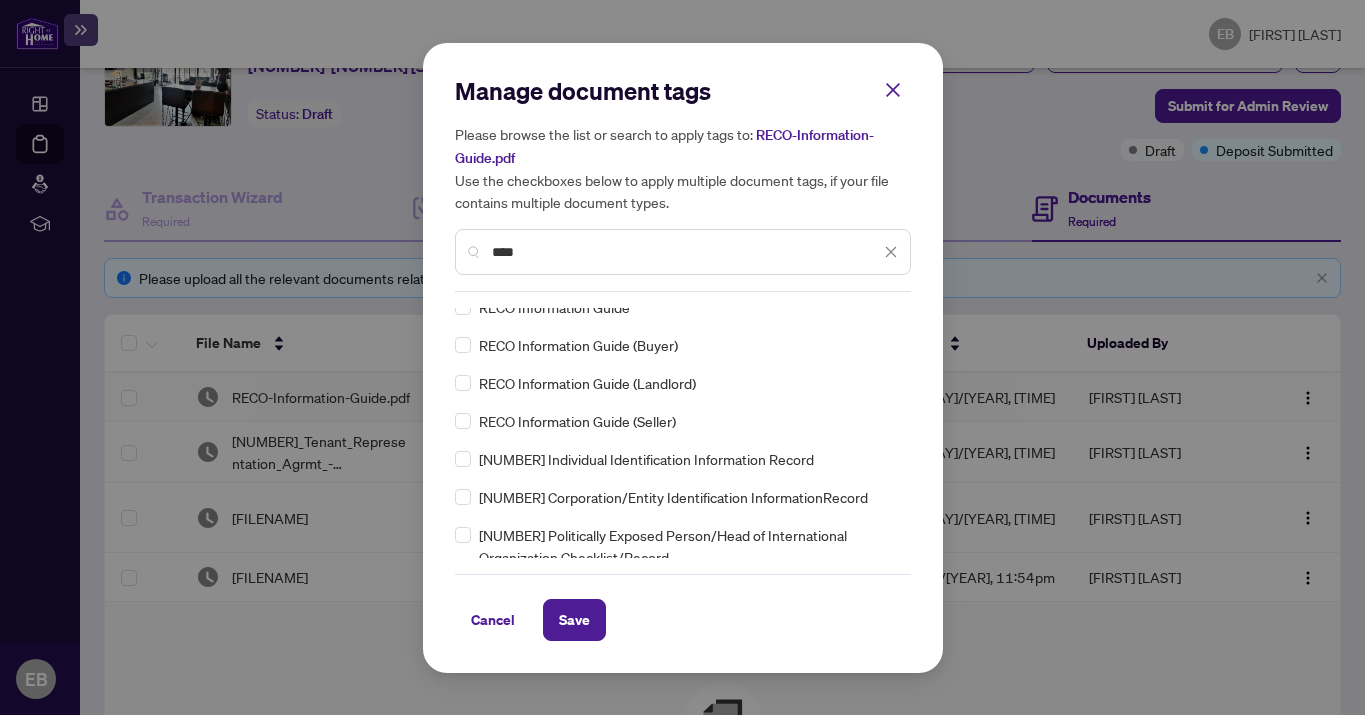scroll, scrollTop: 0, scrollLeft: 0, axis: both 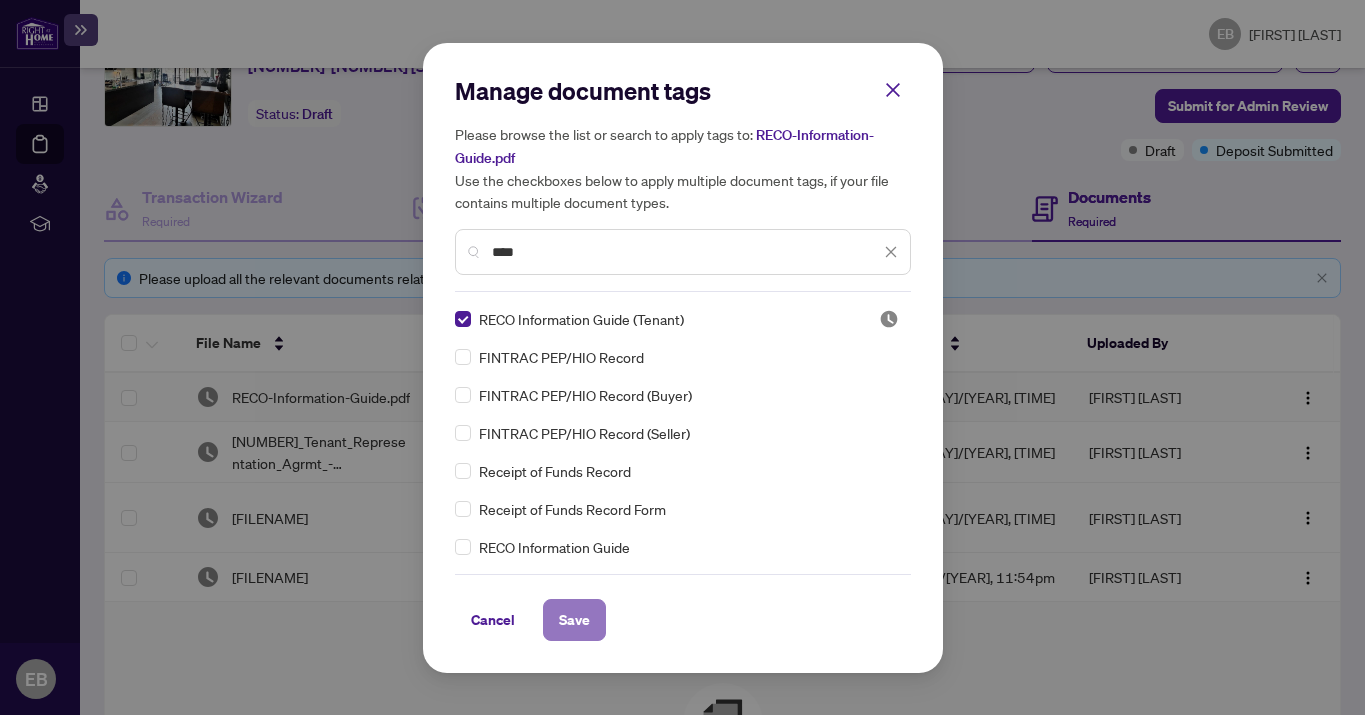 click on "Save" at bounding box center (0, 0) 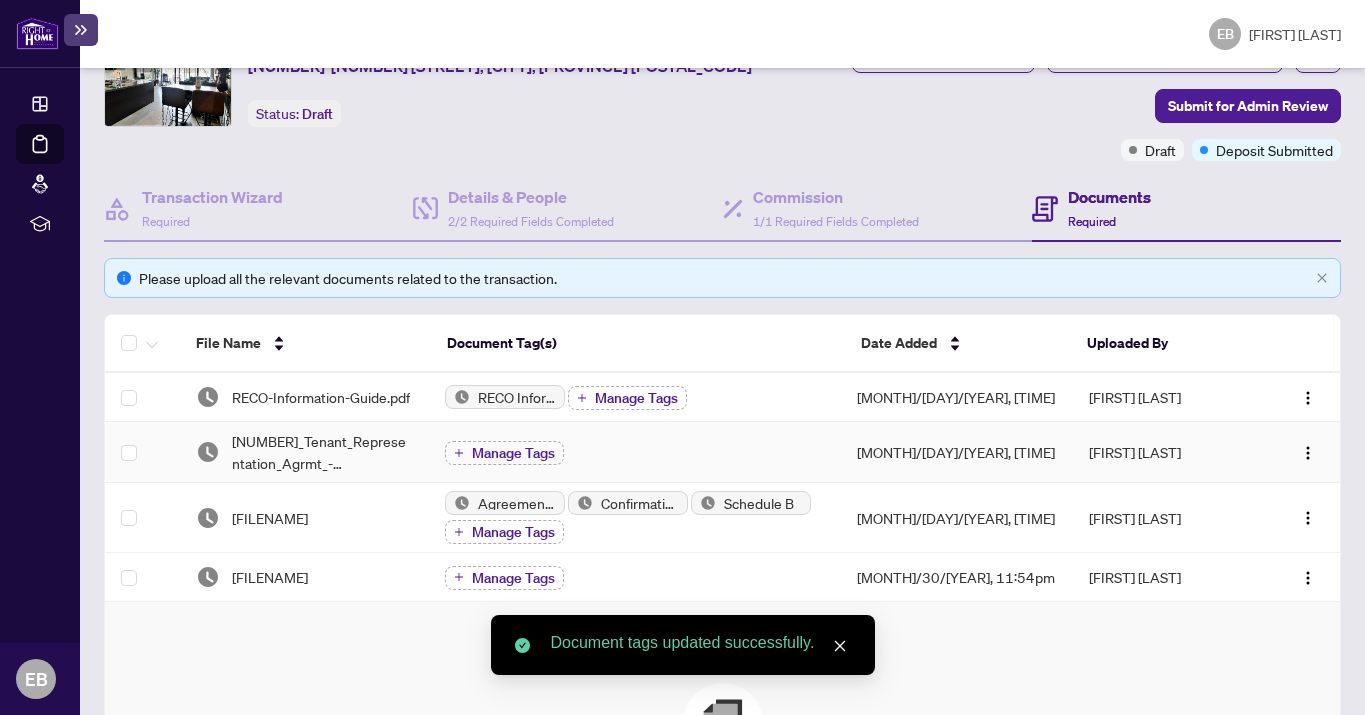 click on "Manage Tags" at bounding box center [635, 452] 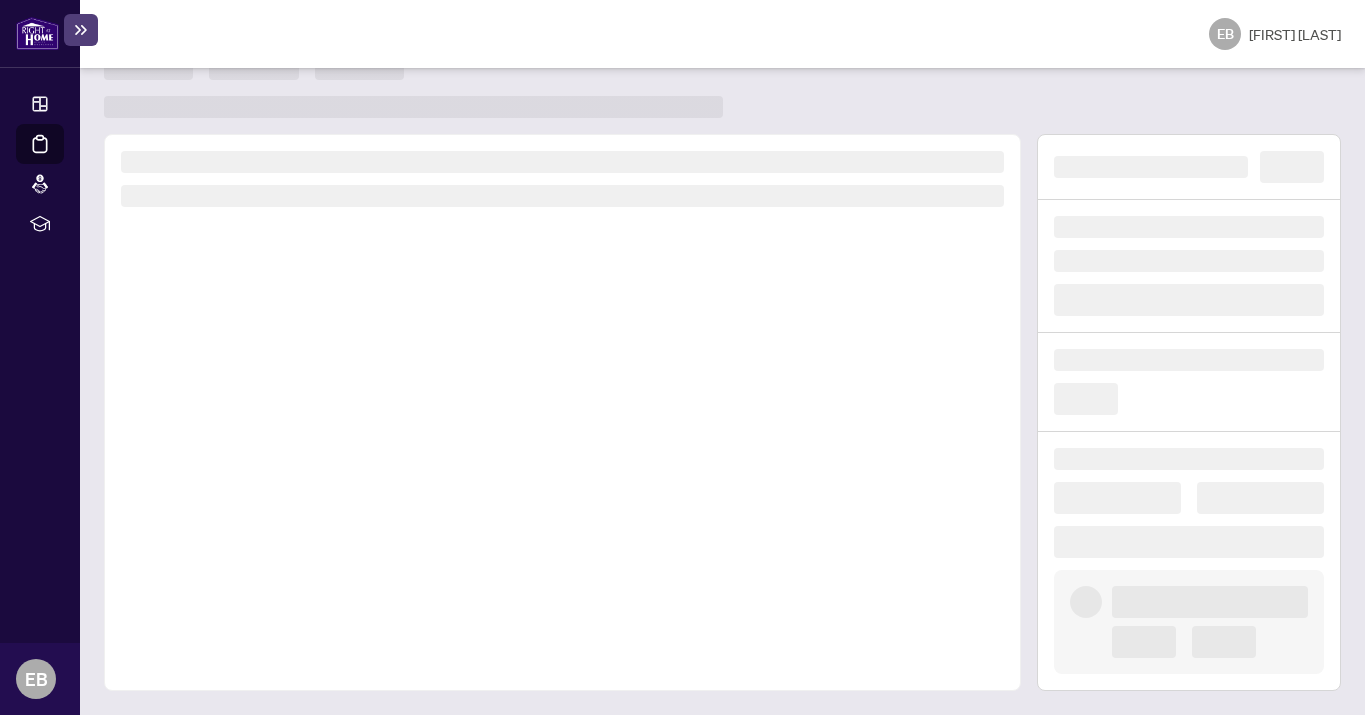 scroll, scrollTop: 0, scrollLeft: 0, axis: both 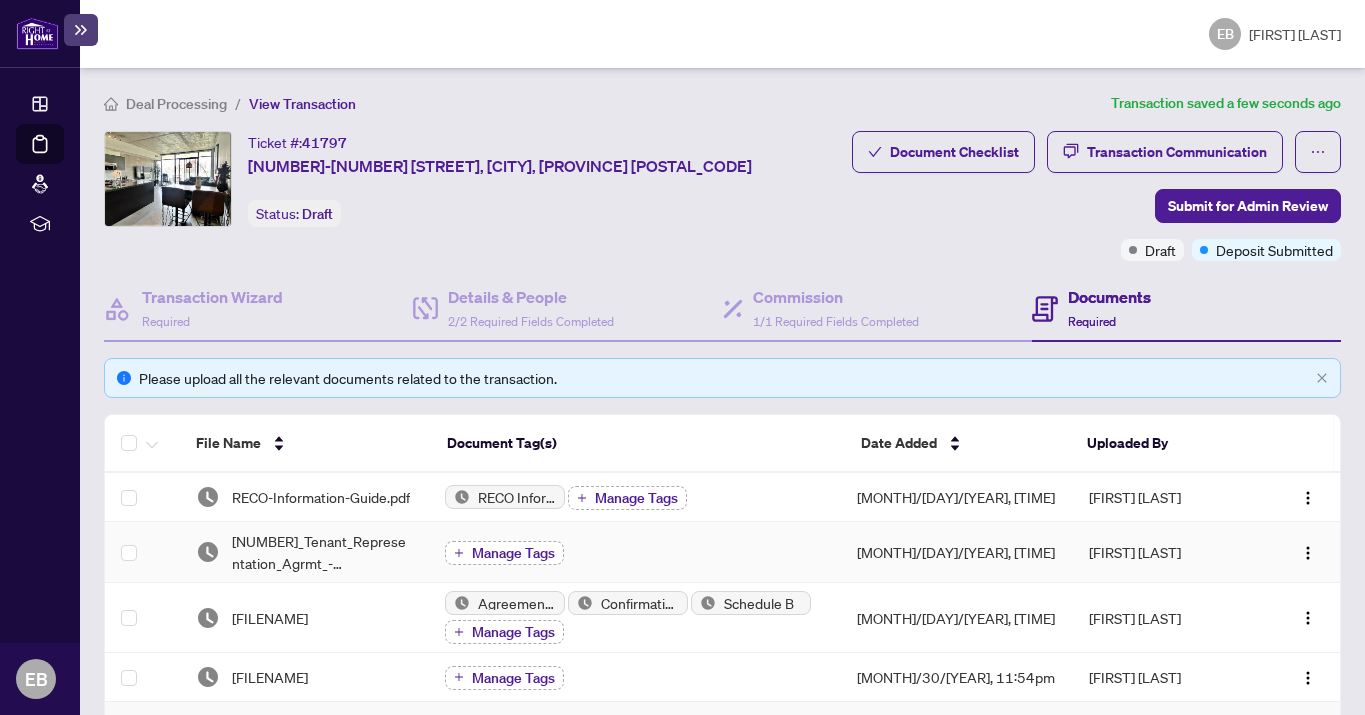 click on "Manage Tags" at bounding box center [504, 553] 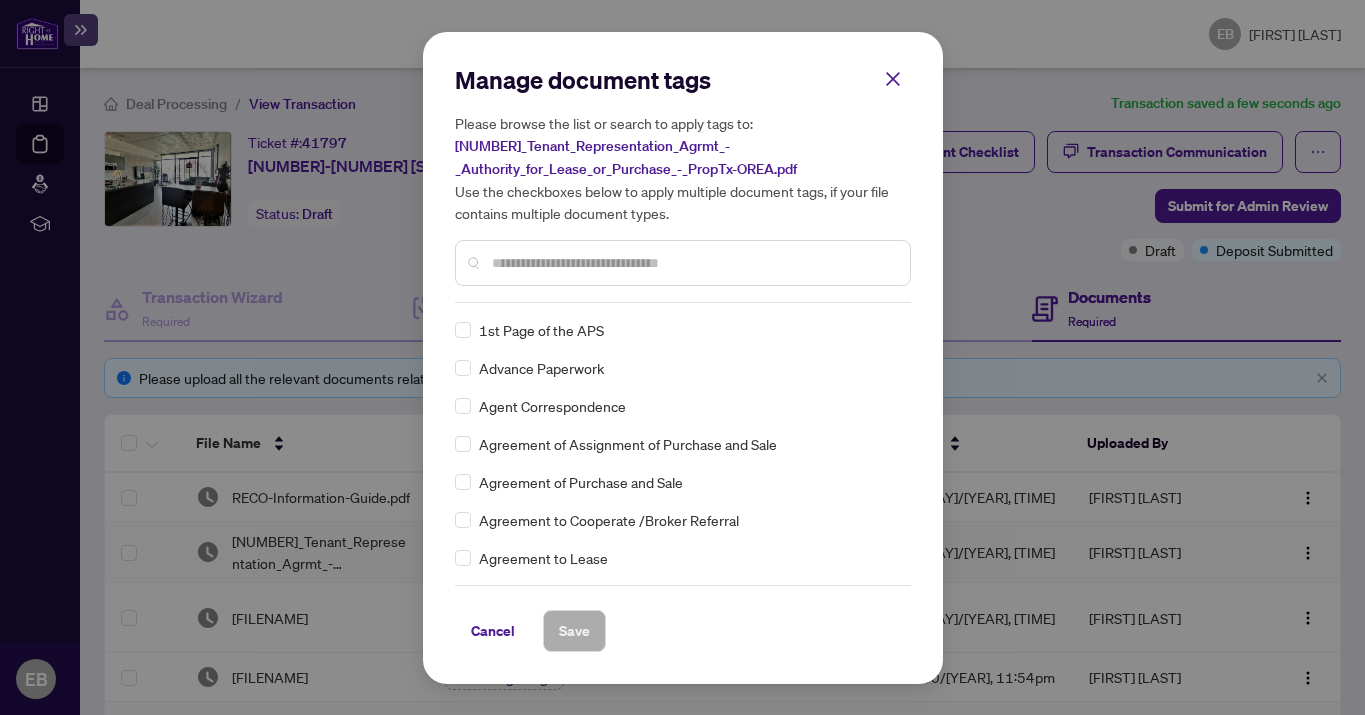 click at bounding box center [693, 263] 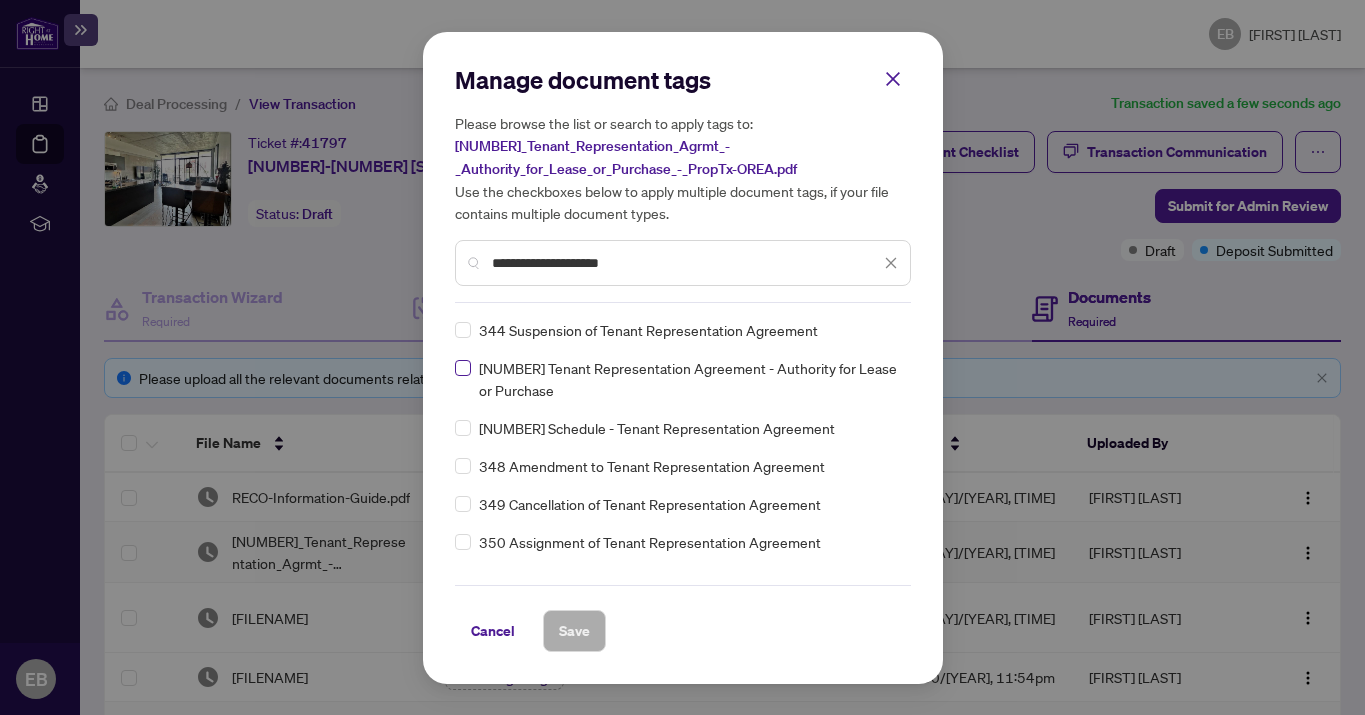 type on "**********" 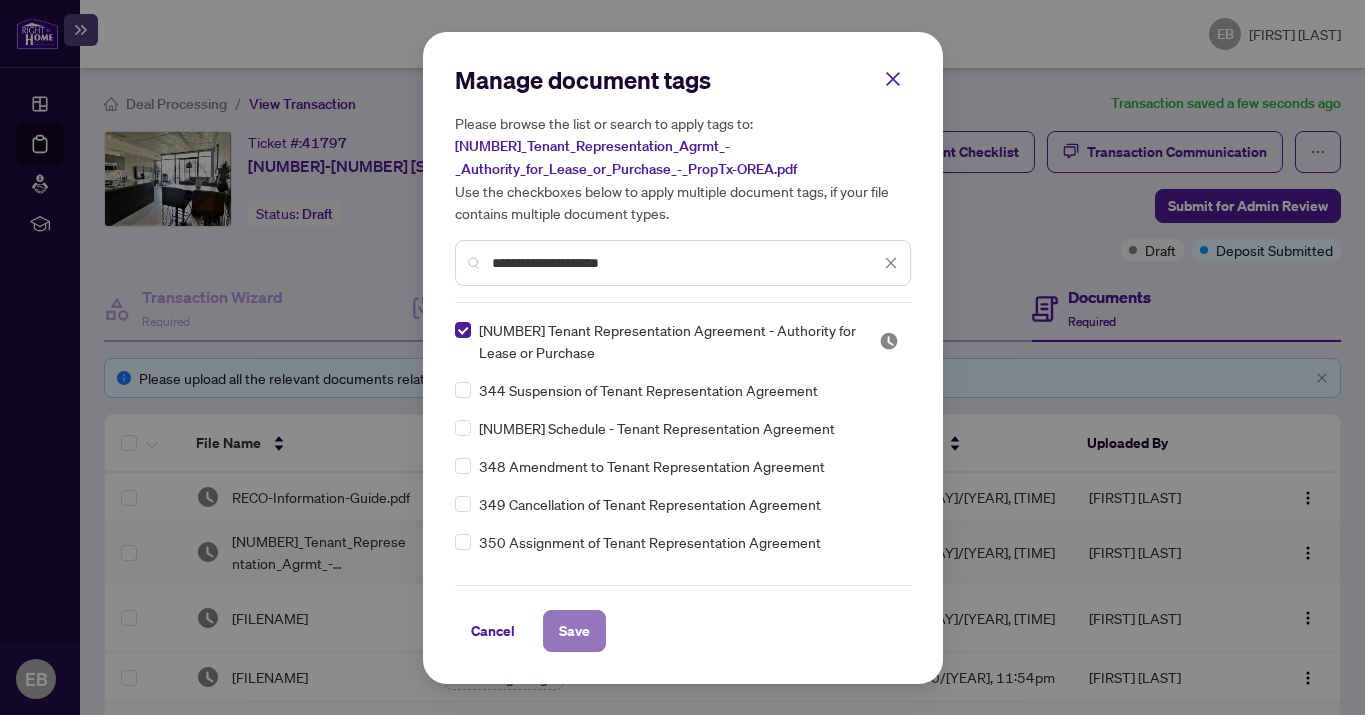 click on "Save" at bounding box center (574, 631) 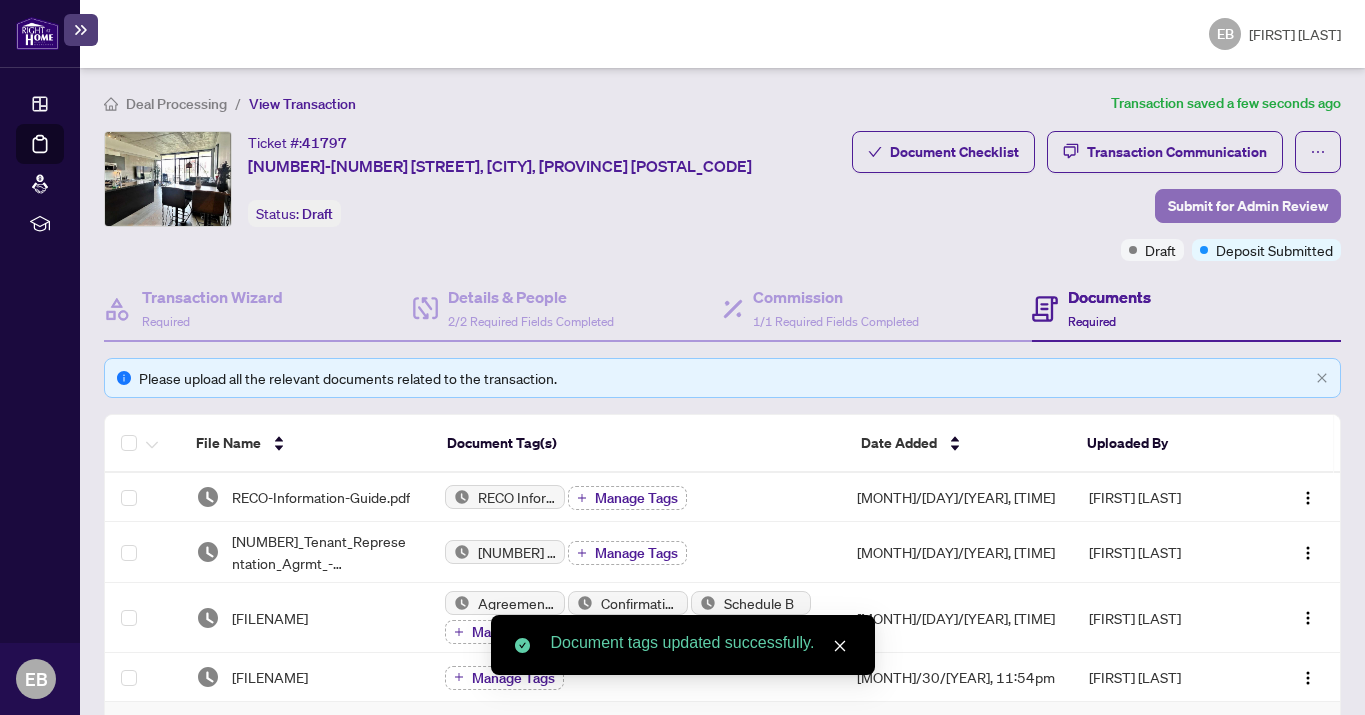 click on "Submit for Admin Review" at bounding box center (1248, 206) 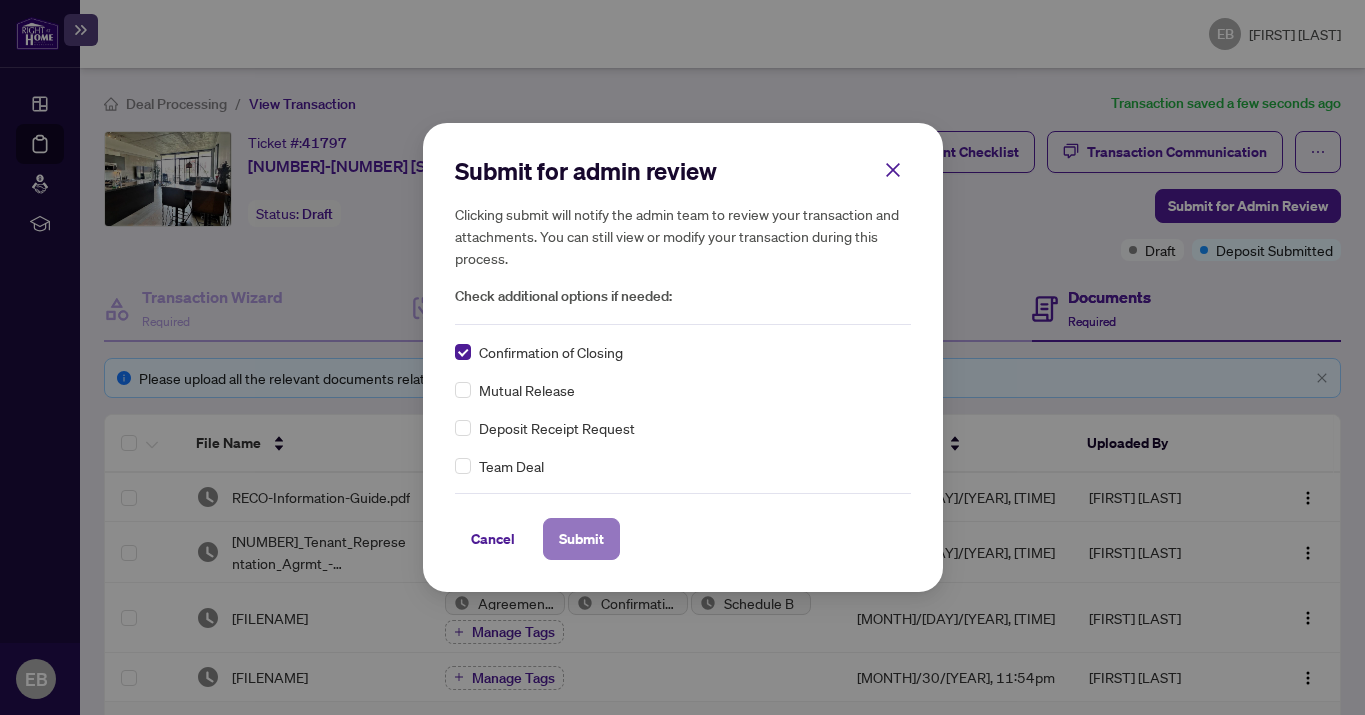 click on "Submit" at bounding box center [581, 539] 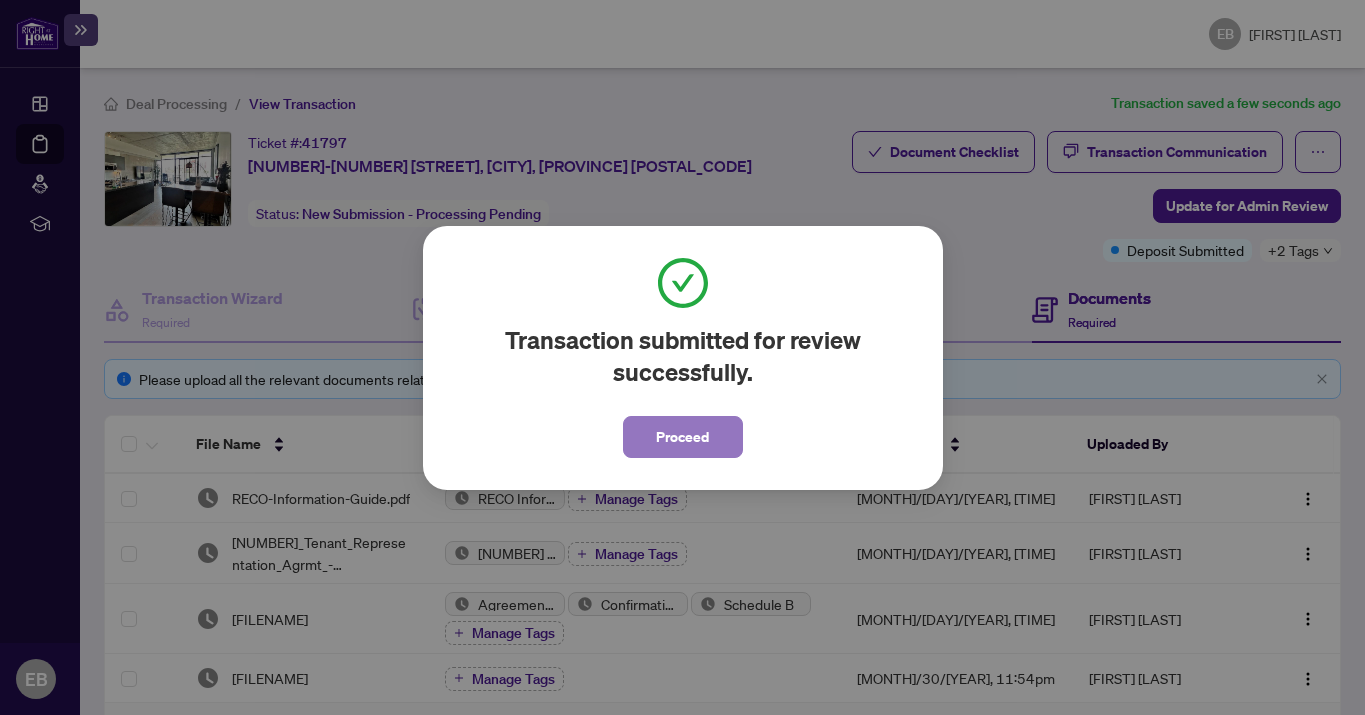 click on "Proceed" at bounding box center (682, 437) 